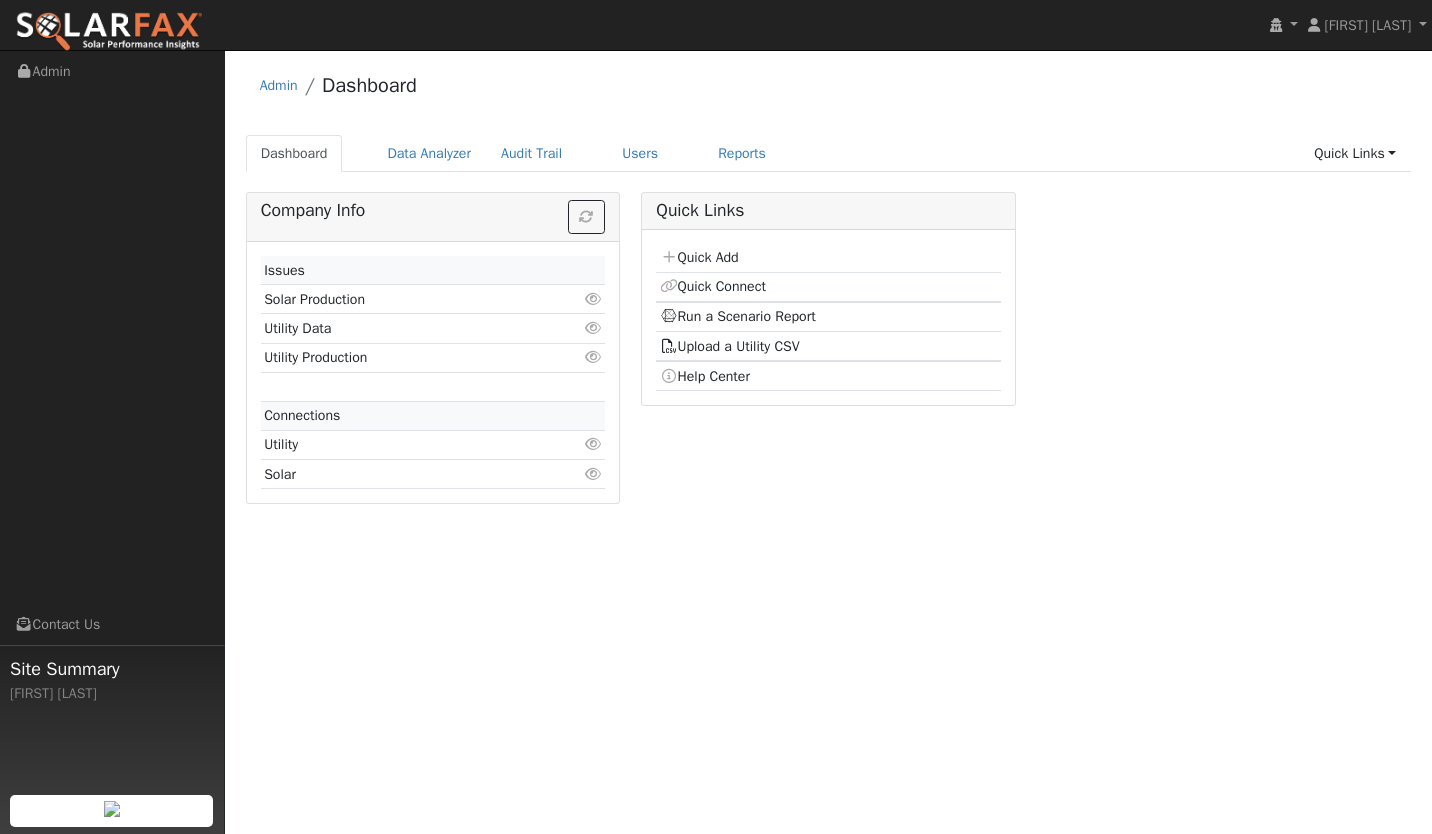 scroll, scrollTop: 0, scrollLeft: 0, axis: both 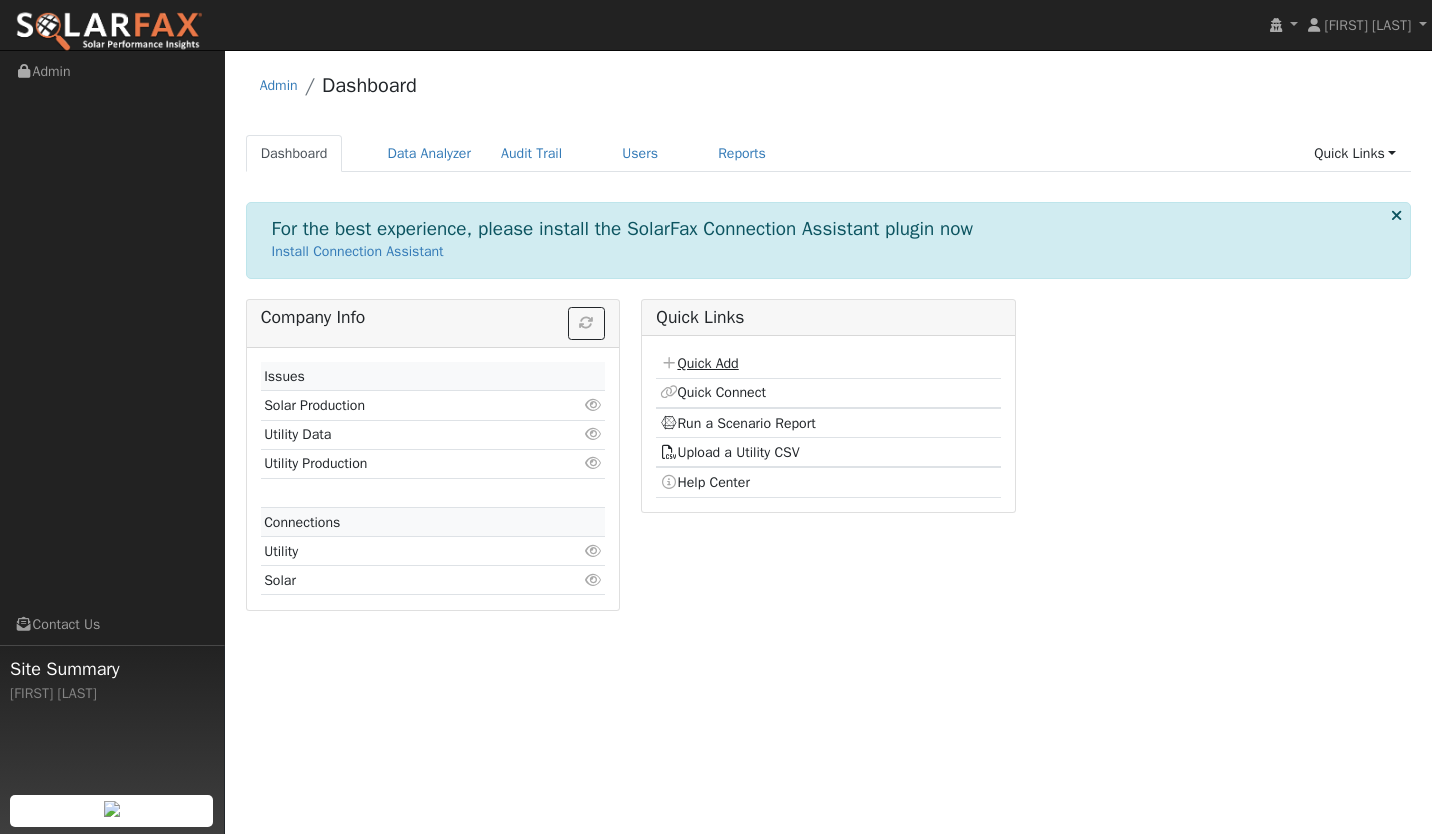 click on "Quick Add" at bounding box center [699, 363] 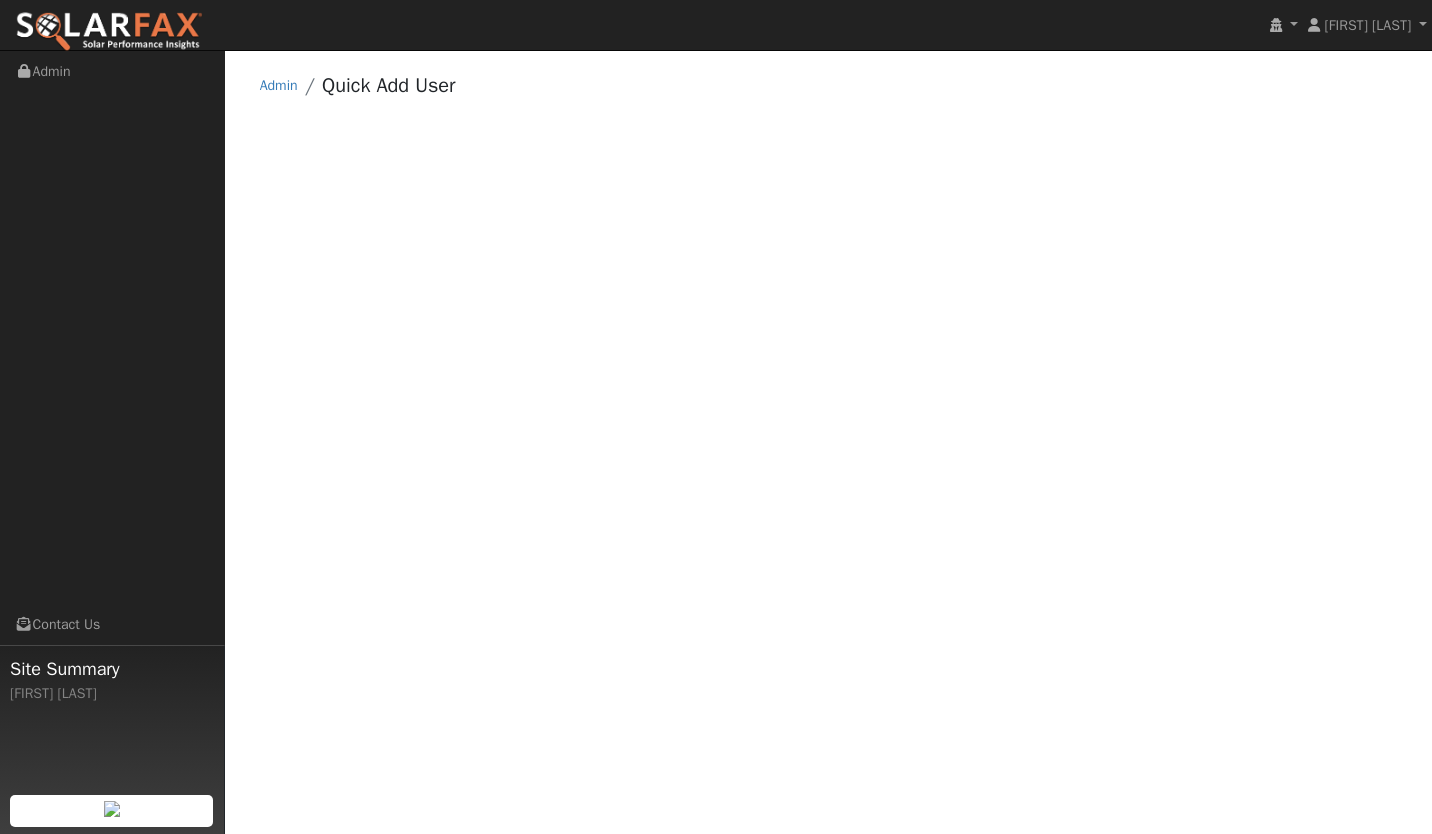 scroll, scrollTop: 0, scrollLeft: 0, axis: both 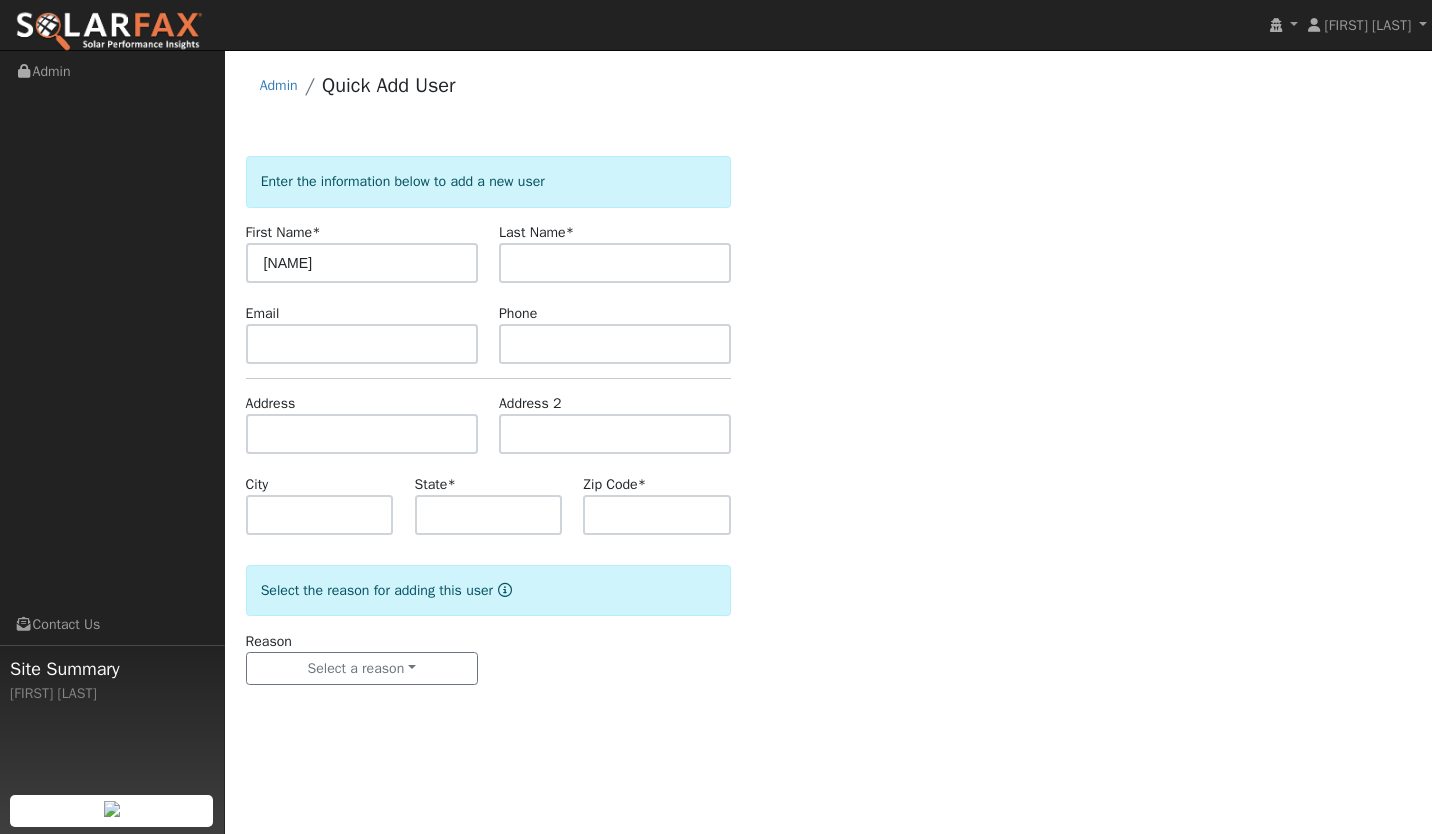 type on "[NAME]" 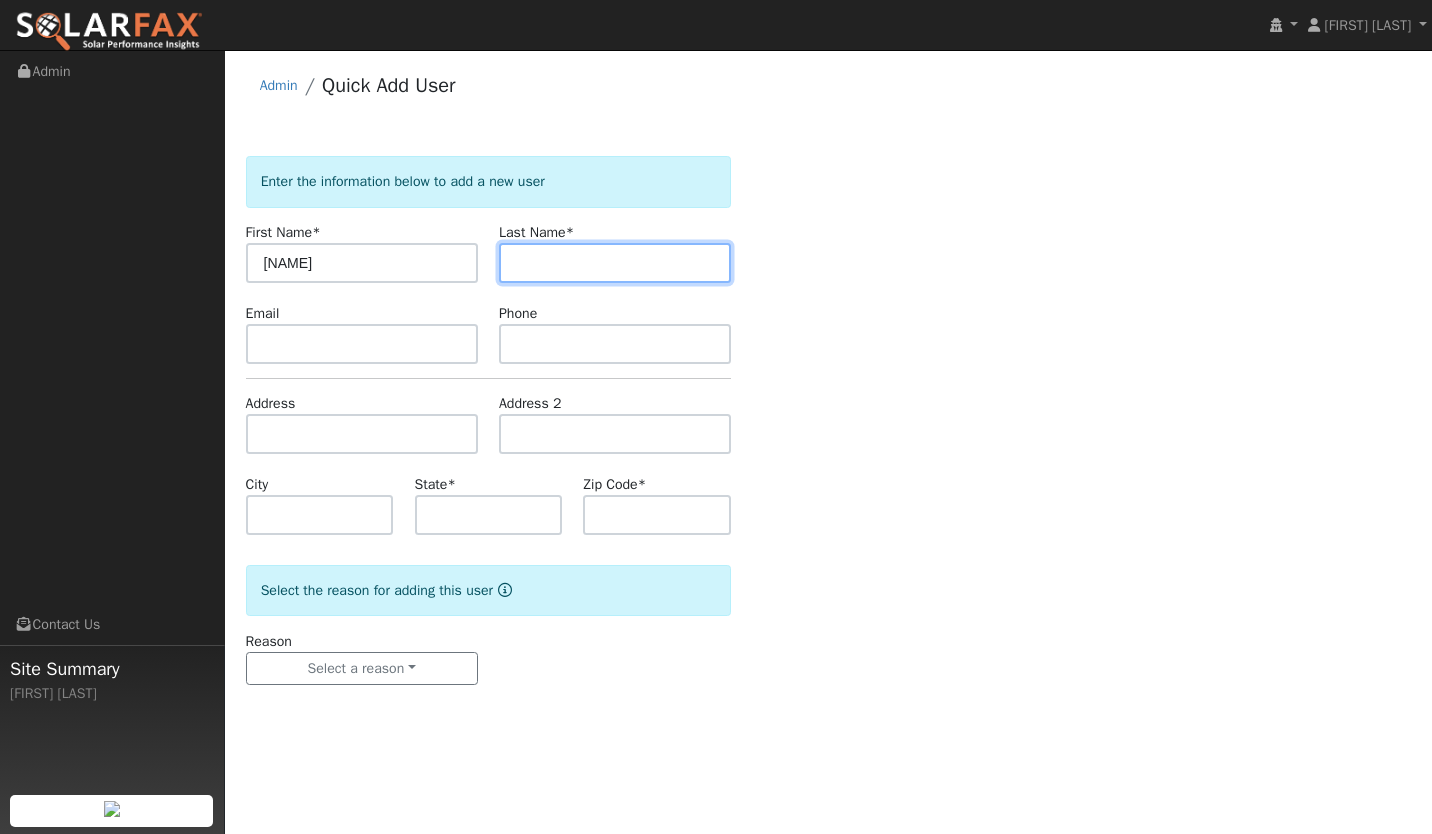 click at bounding box center (615, 263) 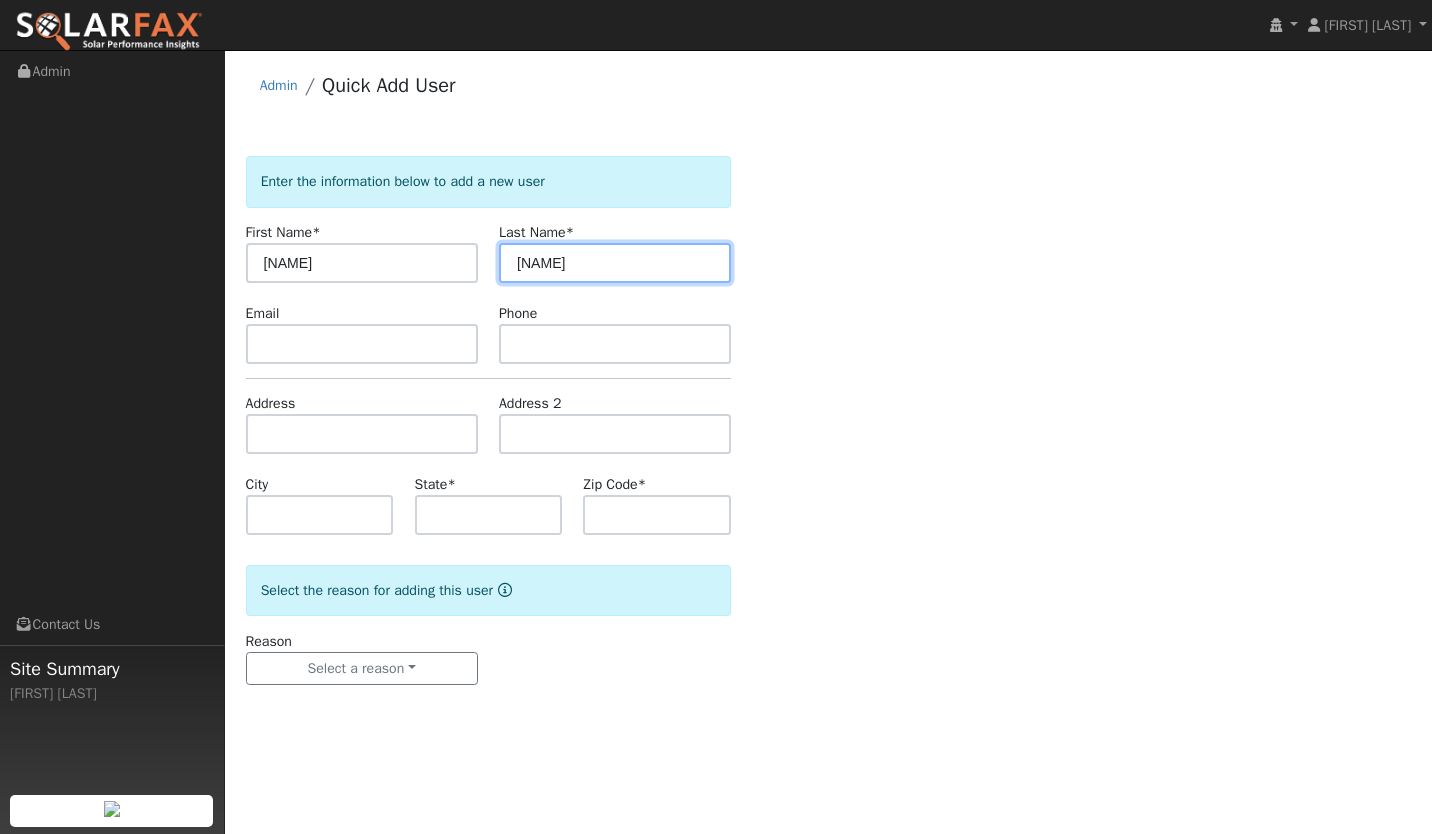 type on "[NAME]" 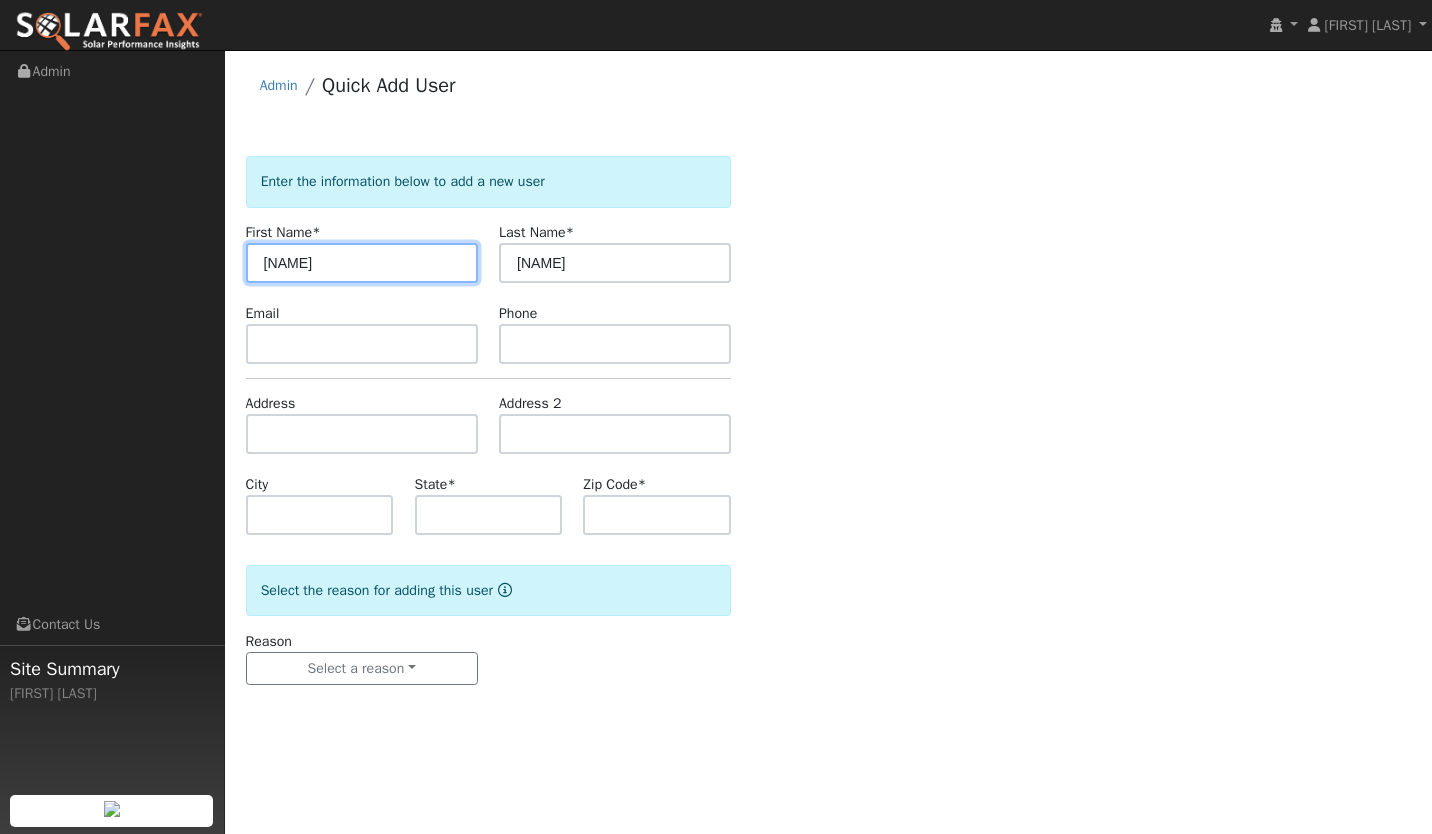 click on "[NAME]" at bounding box center [362, 263] 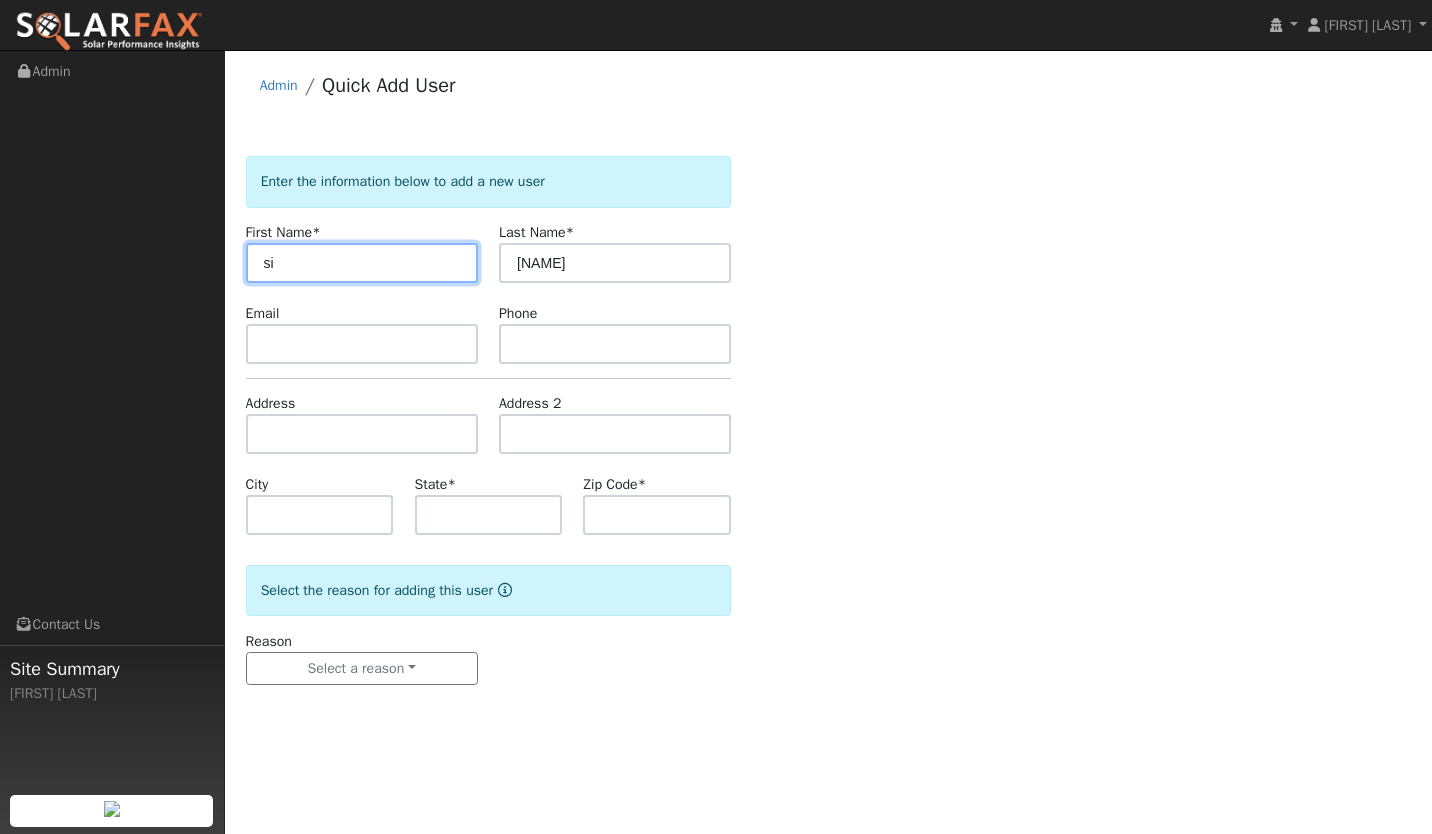 type on "s" 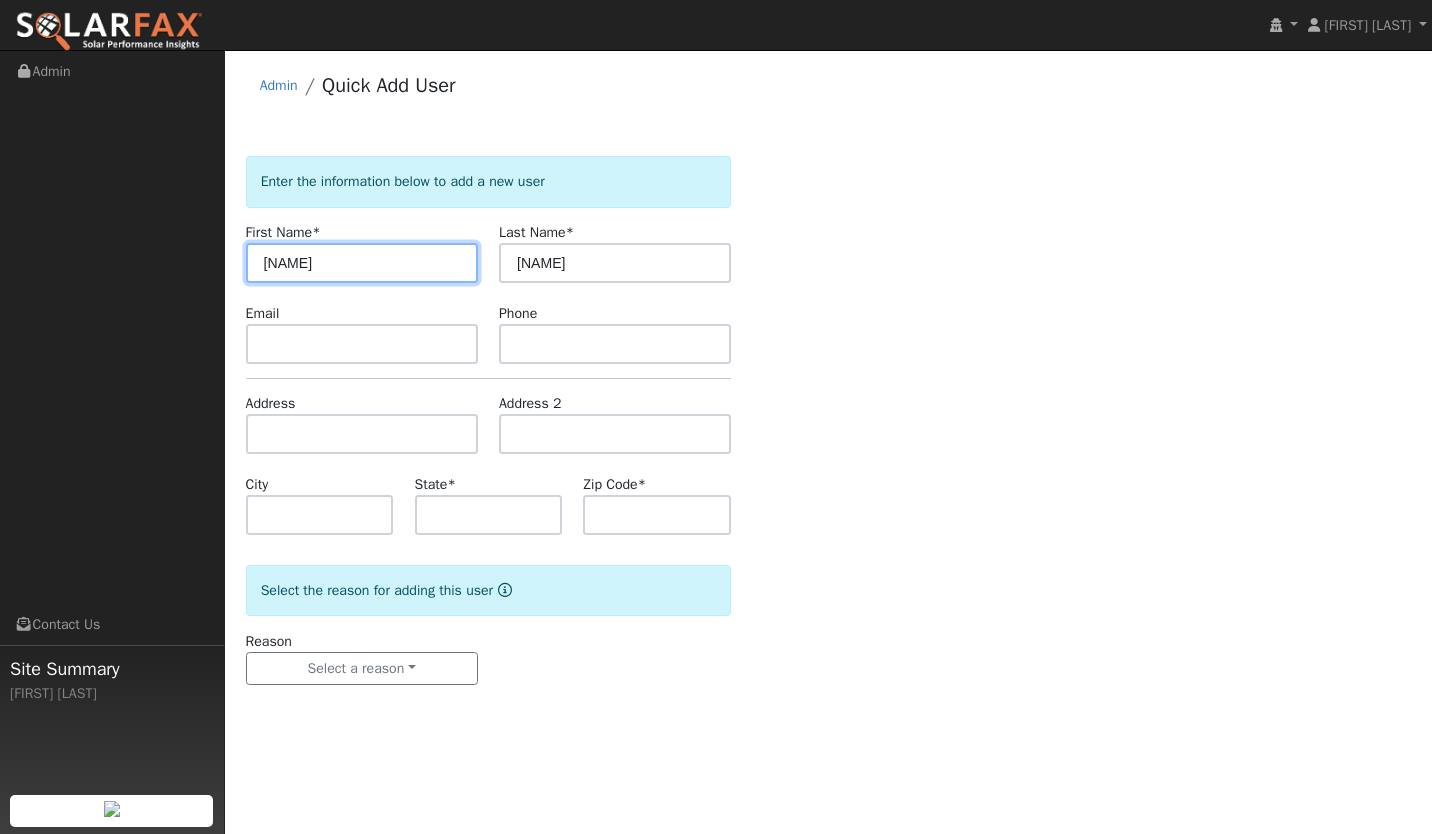 type on "[NAME]" 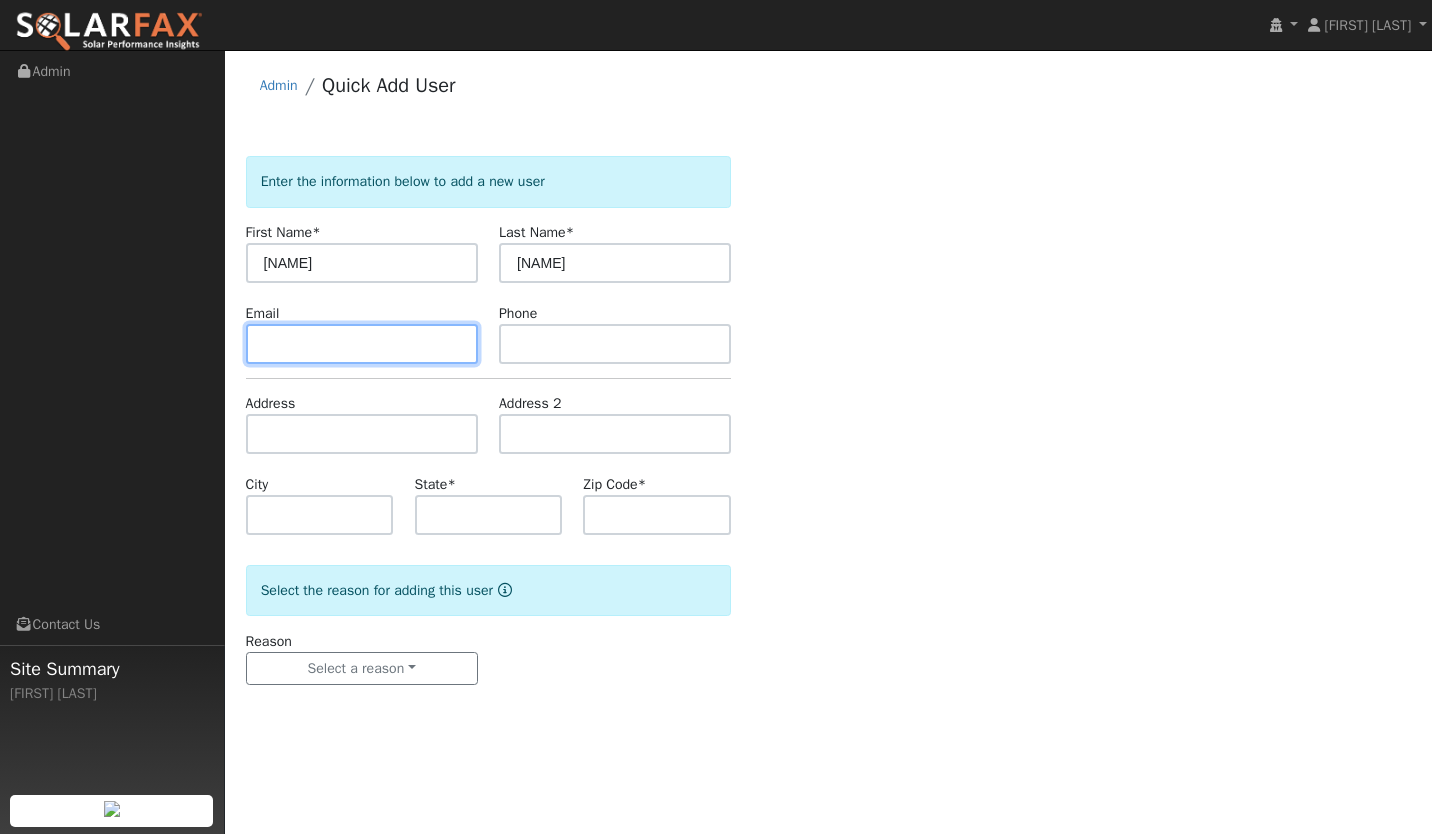 click at bounding box center [362, 344] 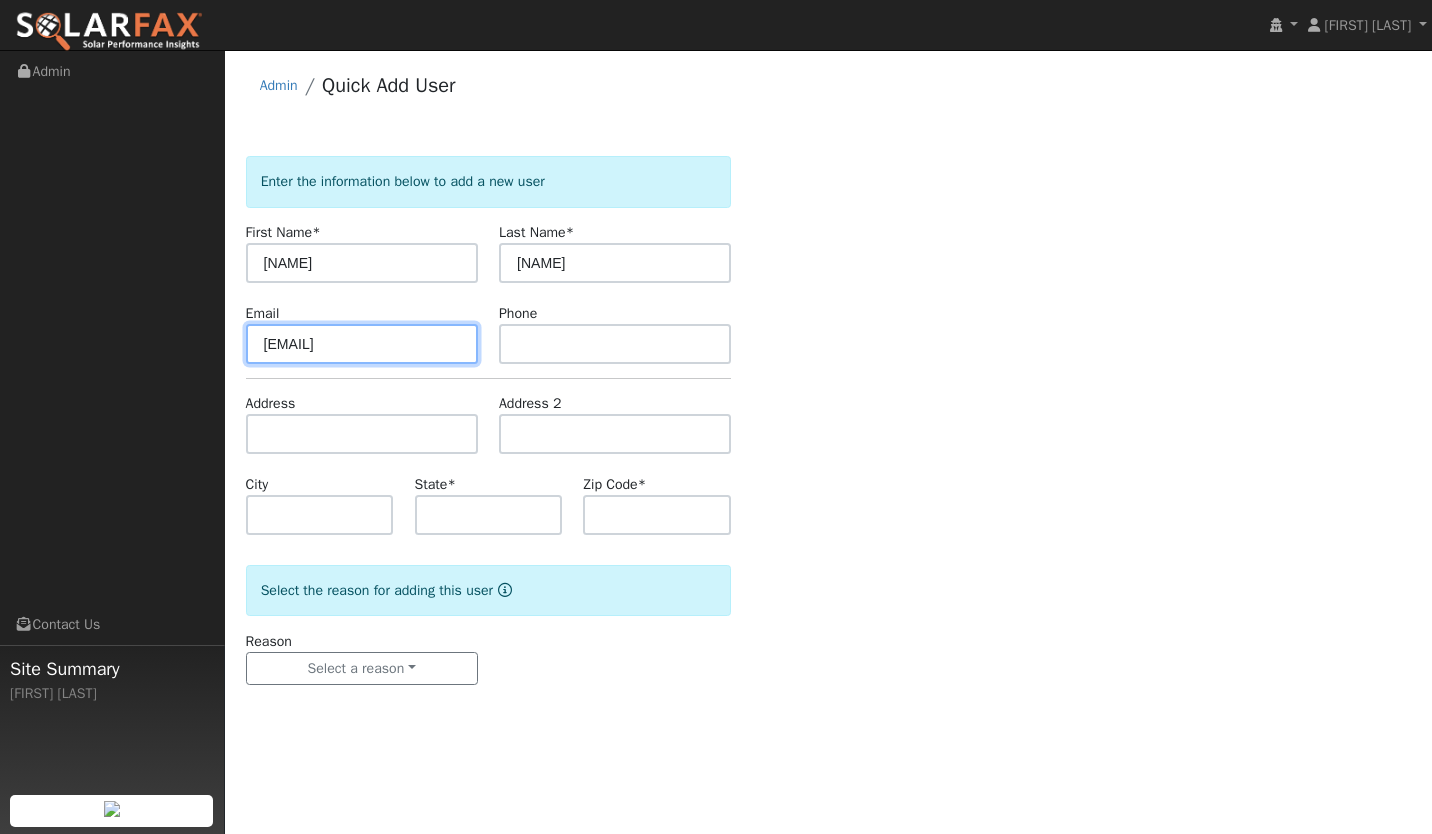 type on "[EMAIL]" 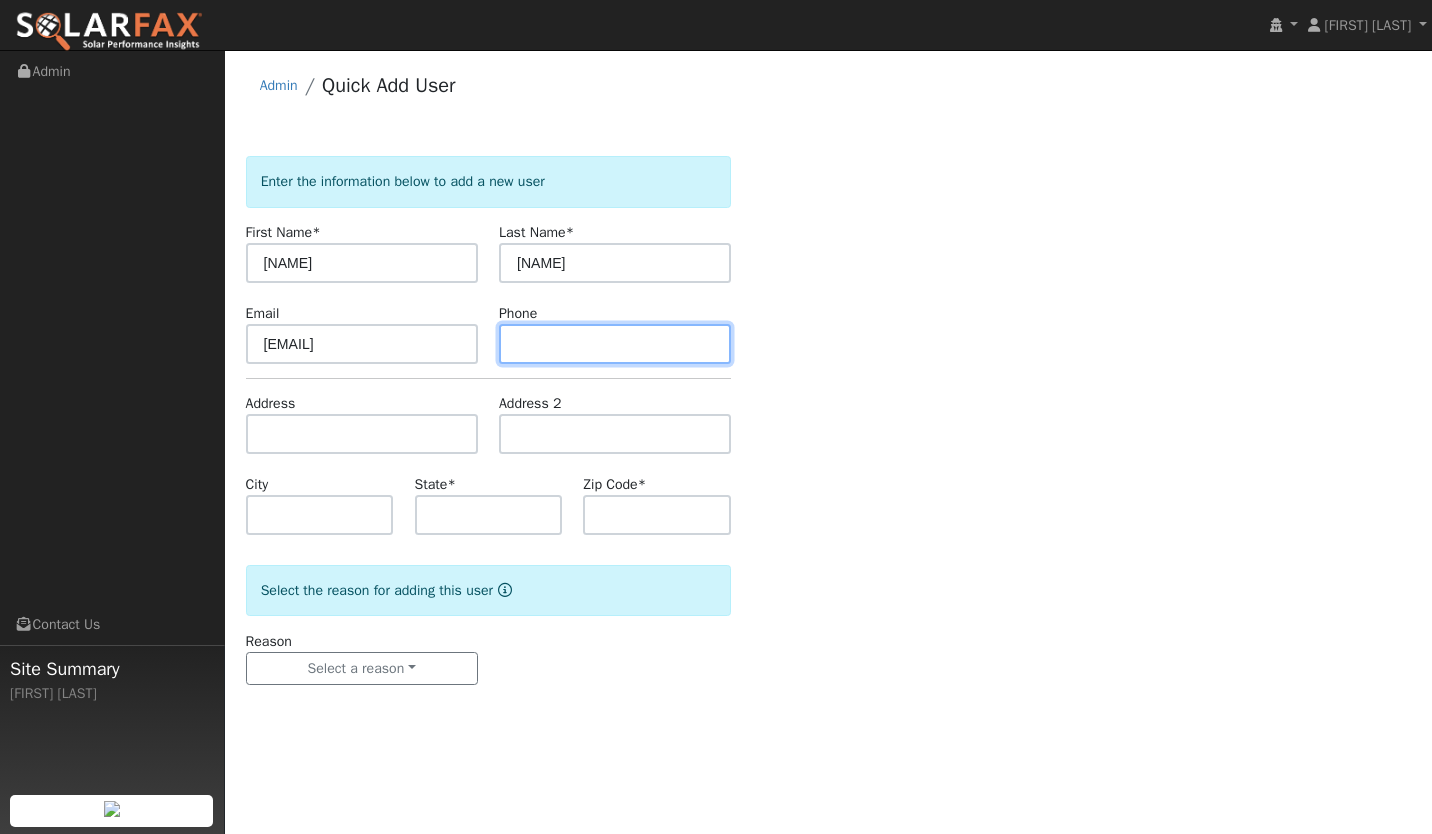 click at bounding box center [615, 344] 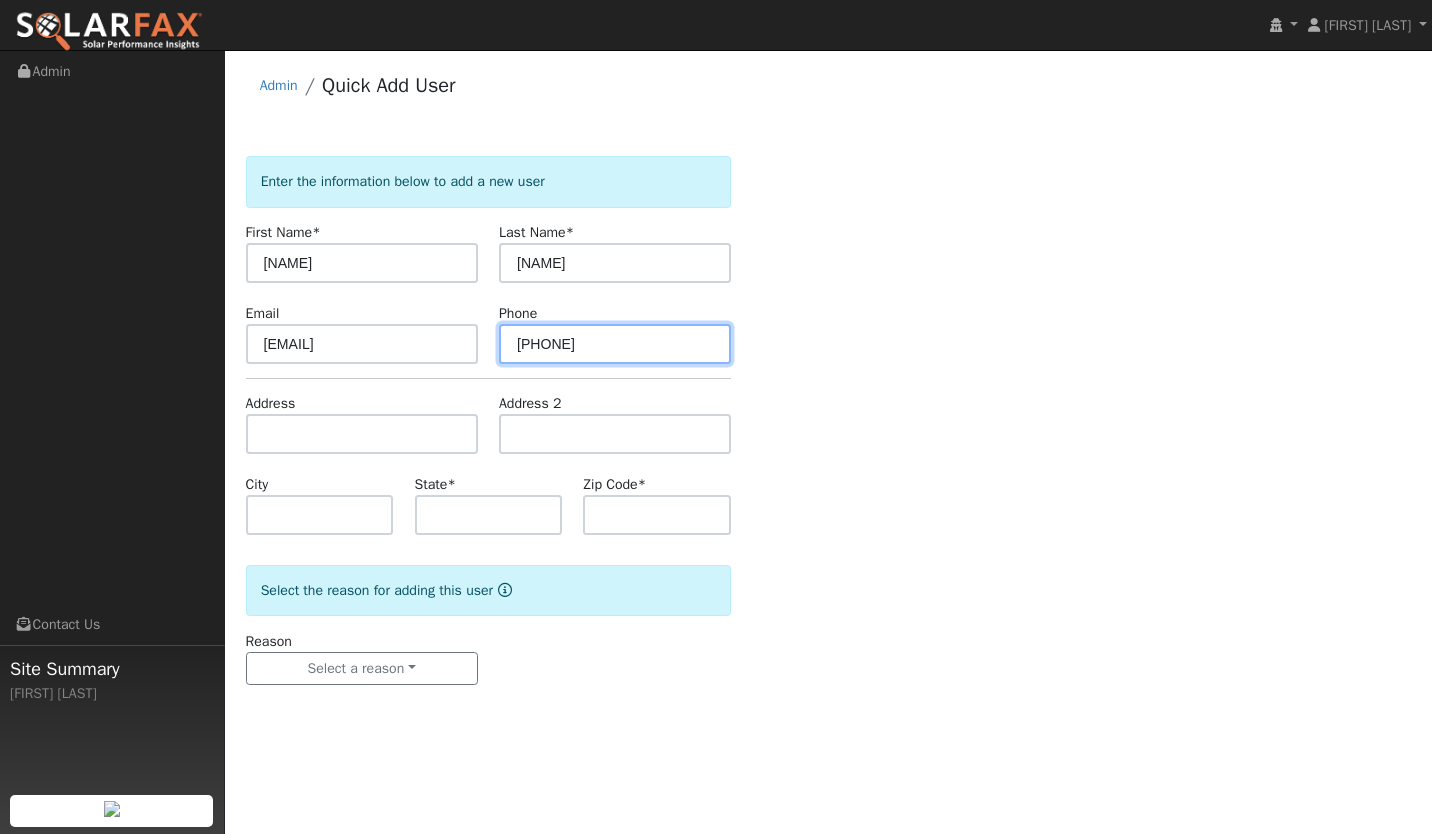 type on "805-238-7765" 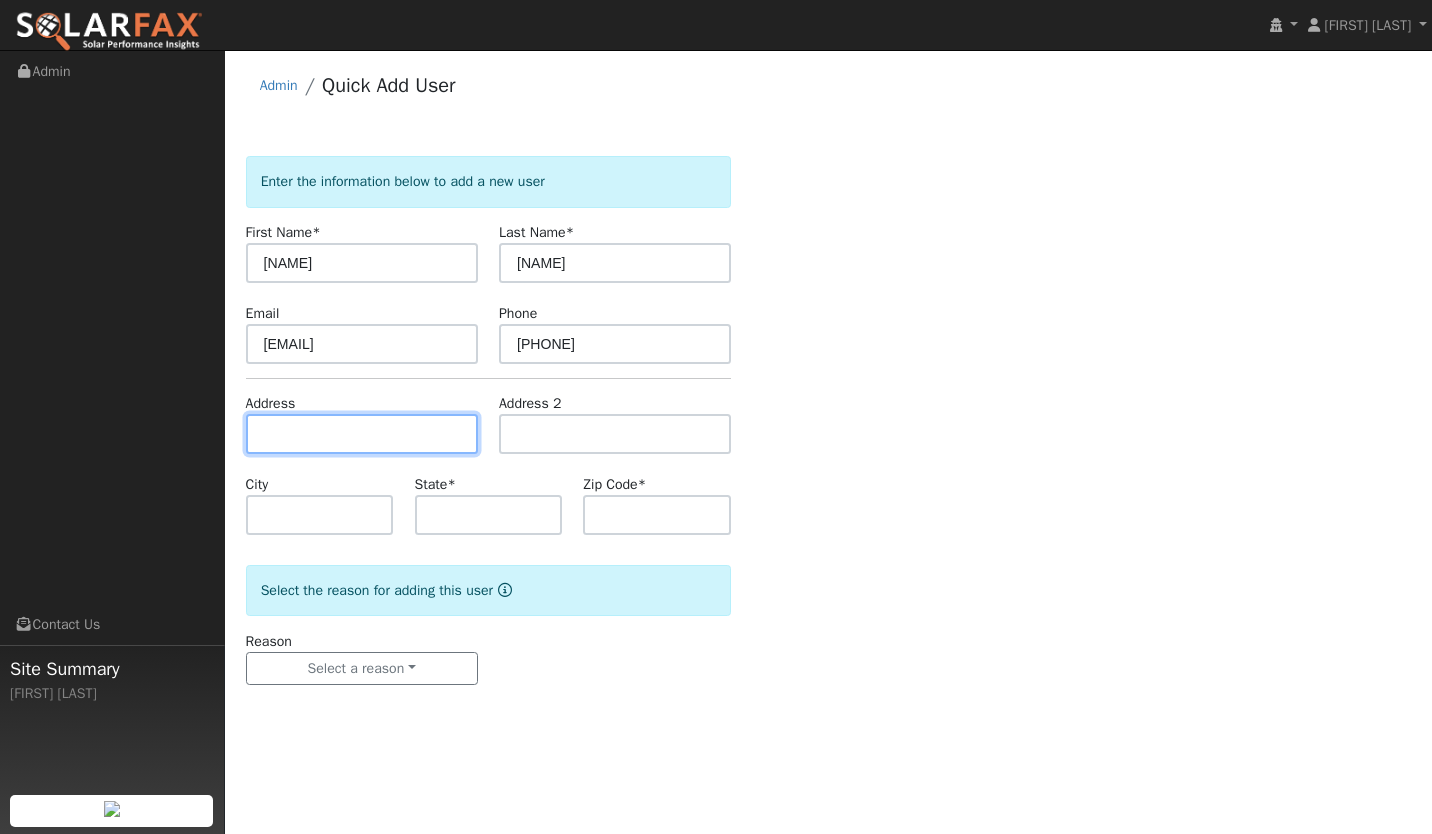 click at bounding box center [362, 434] 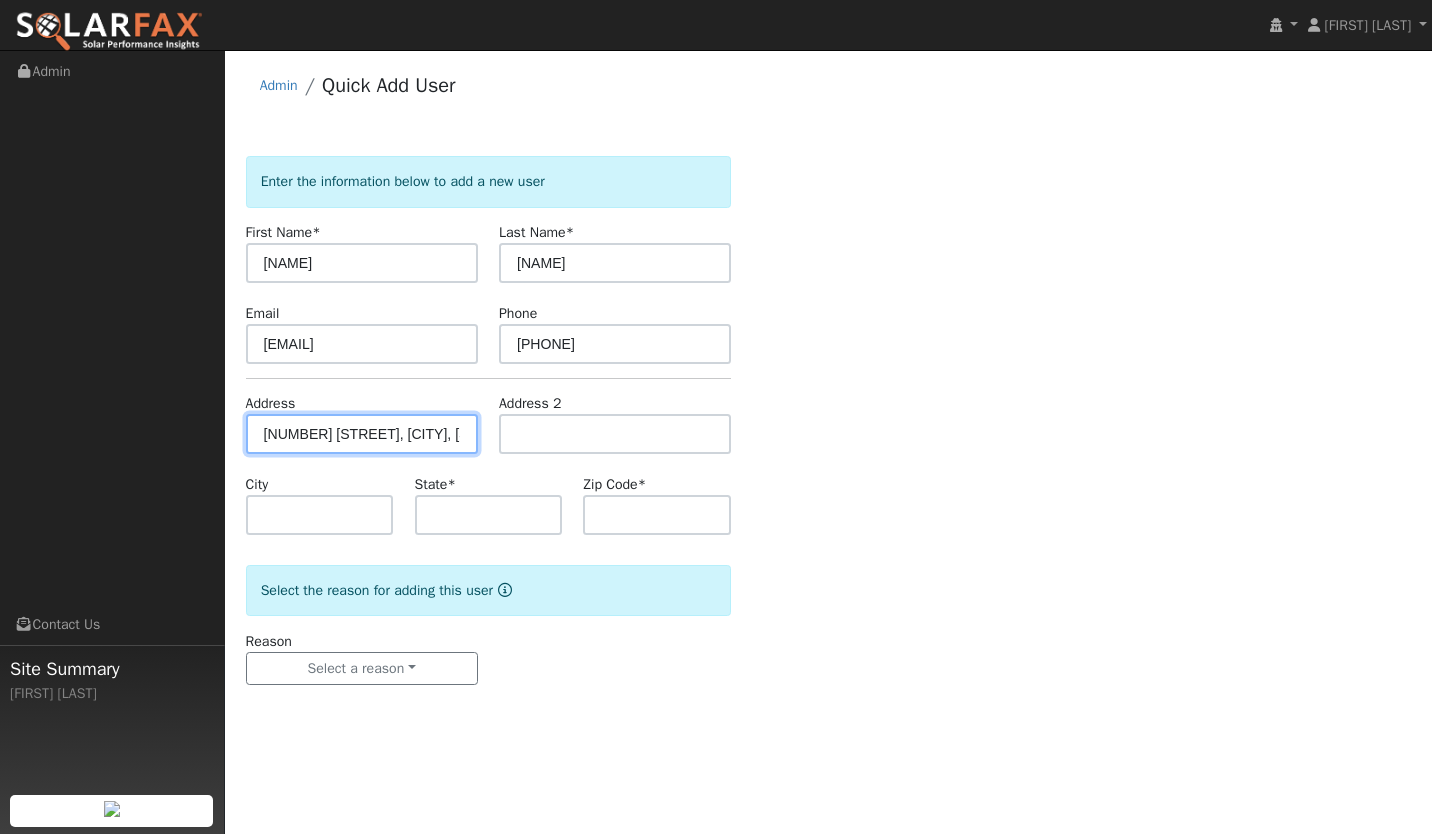 scroll, scrollTop: 0, scrollLeft: 70, axis: horizontal 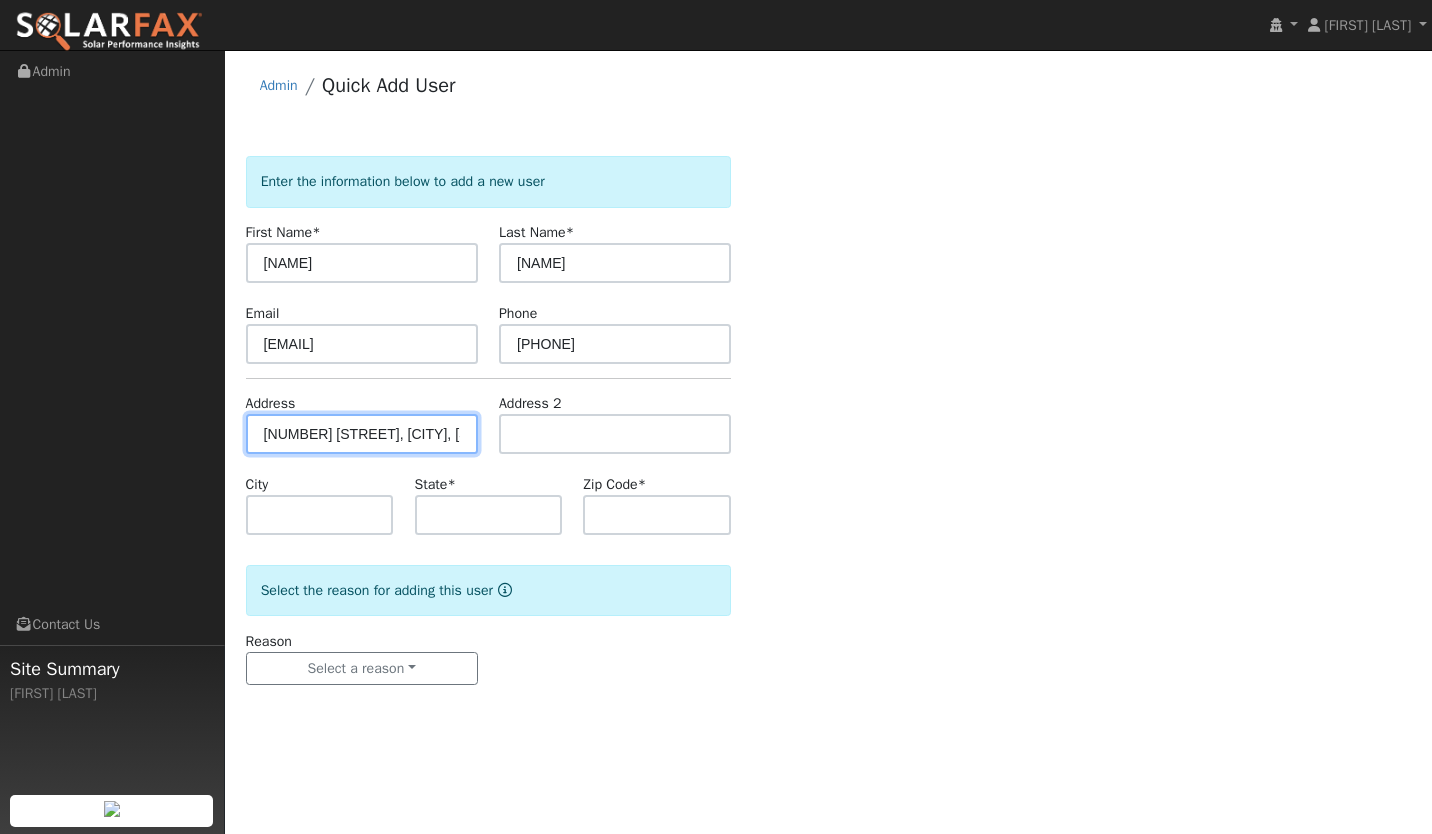 type on "[NUMBER] [STREET]" 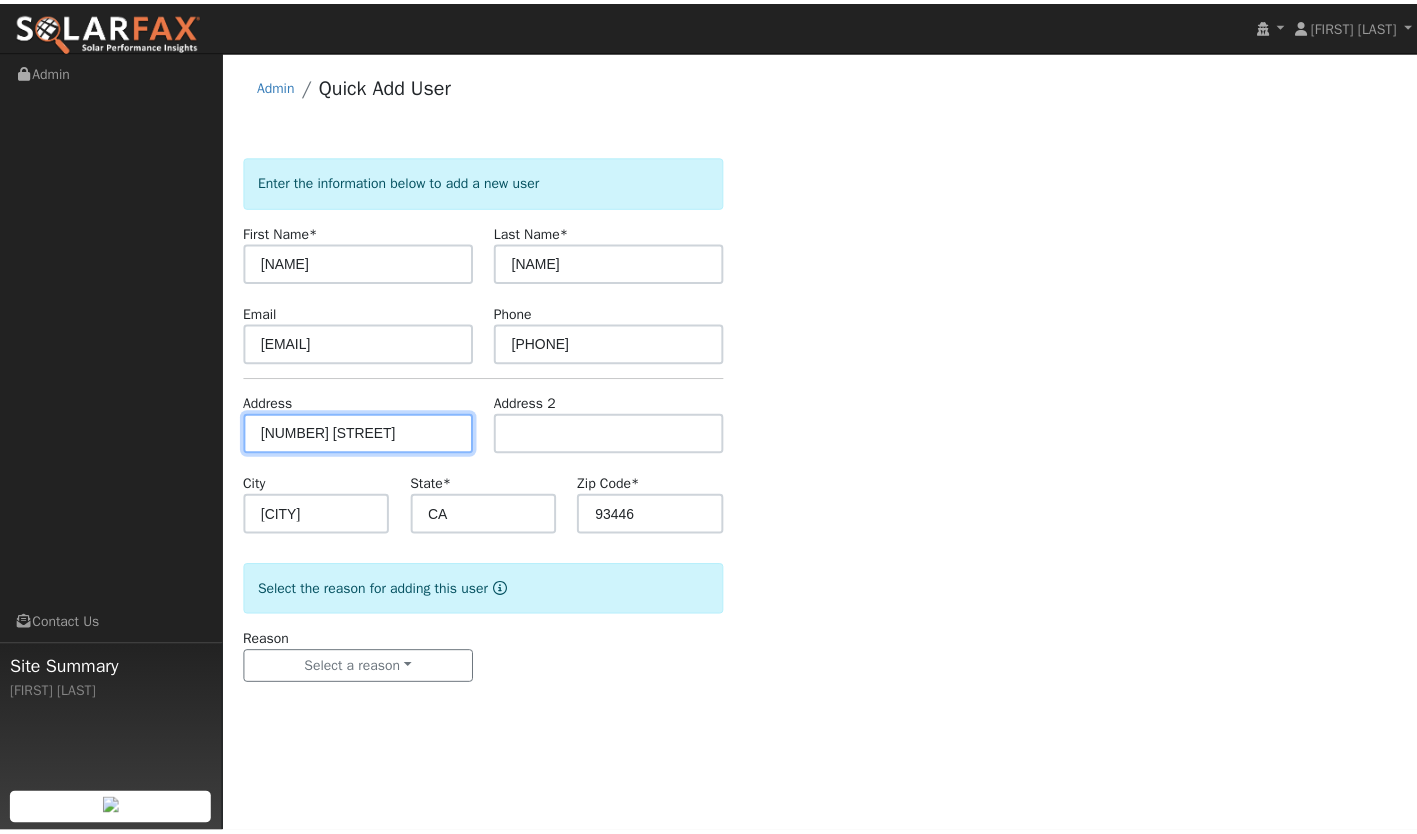 scroll, scrollTop: 0, scrollLeft: 0, axis: both 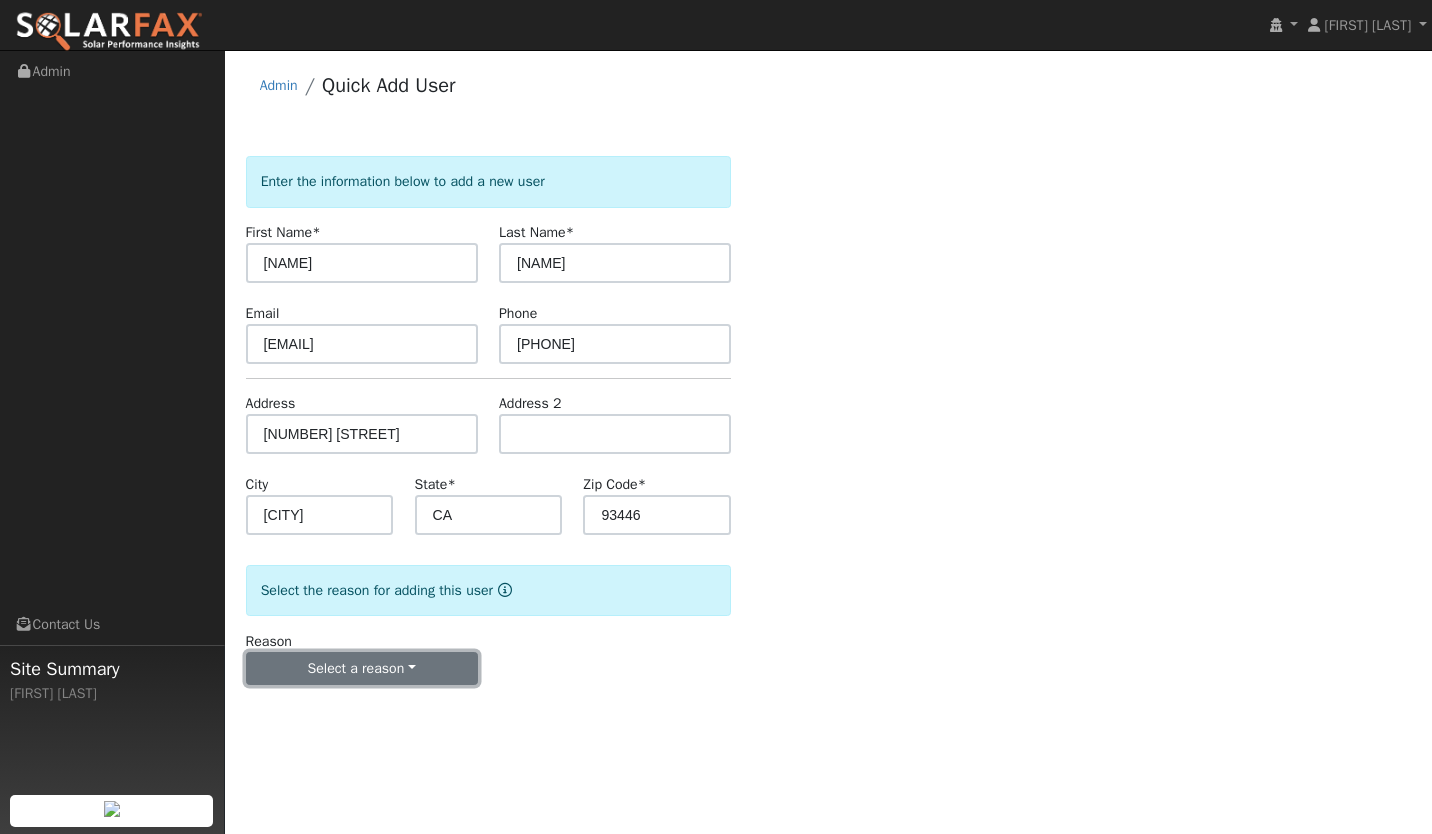 click on "Select a reason" at bounding box center (362, 669) 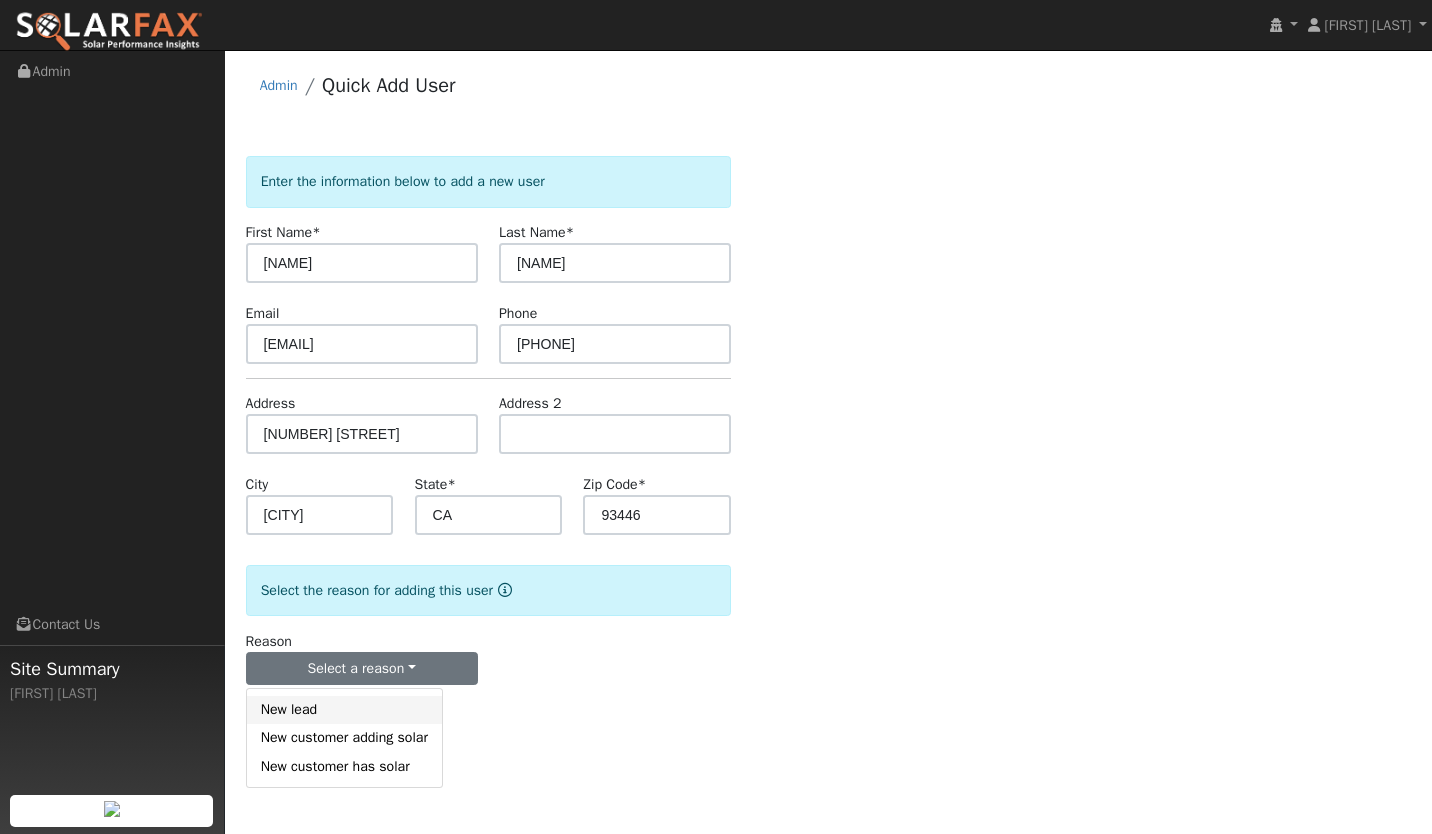 click on "New lead" at bounding box center (344, 710) 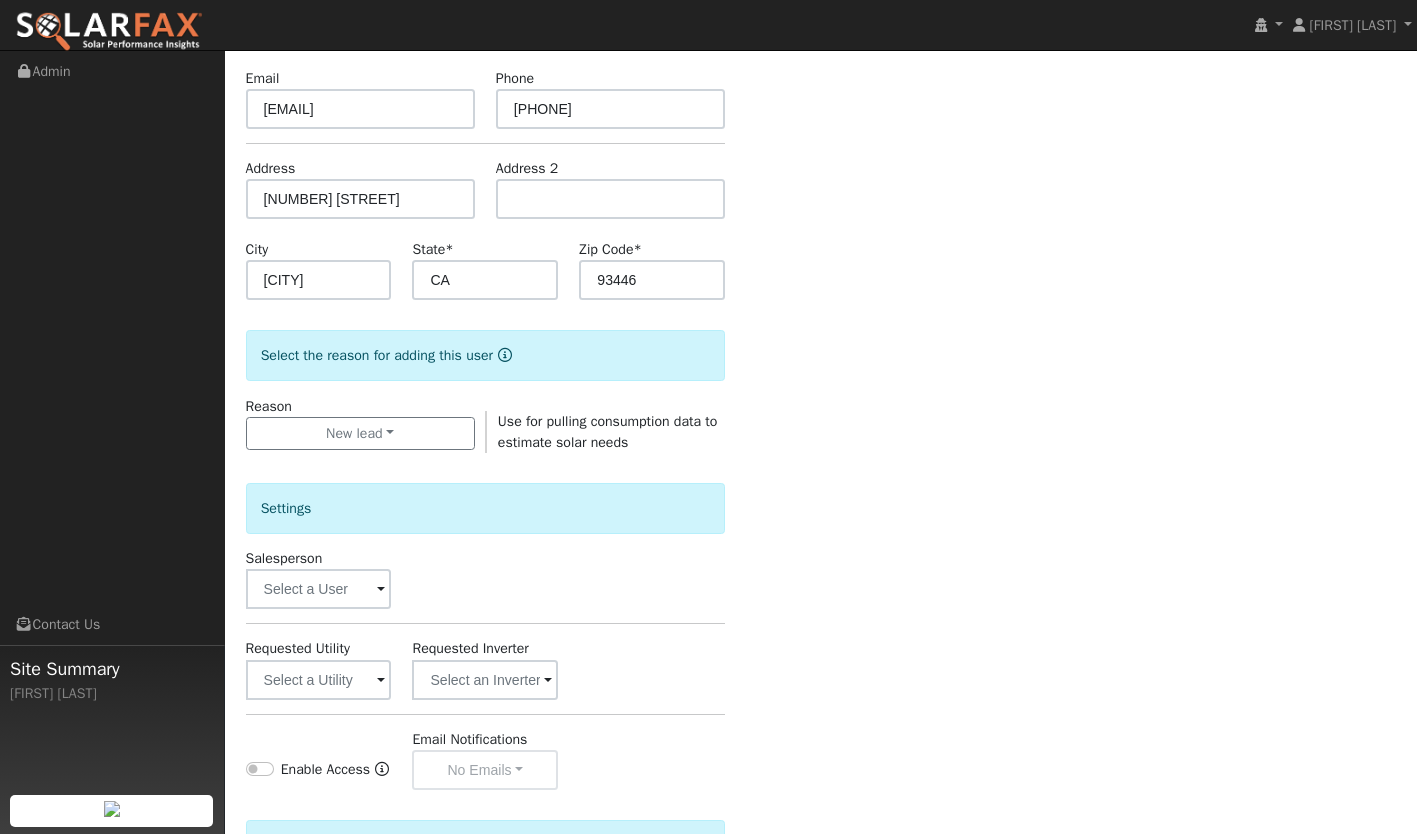 scroll, scrollTop: 236, scrollLeft: 0, axis: vertical 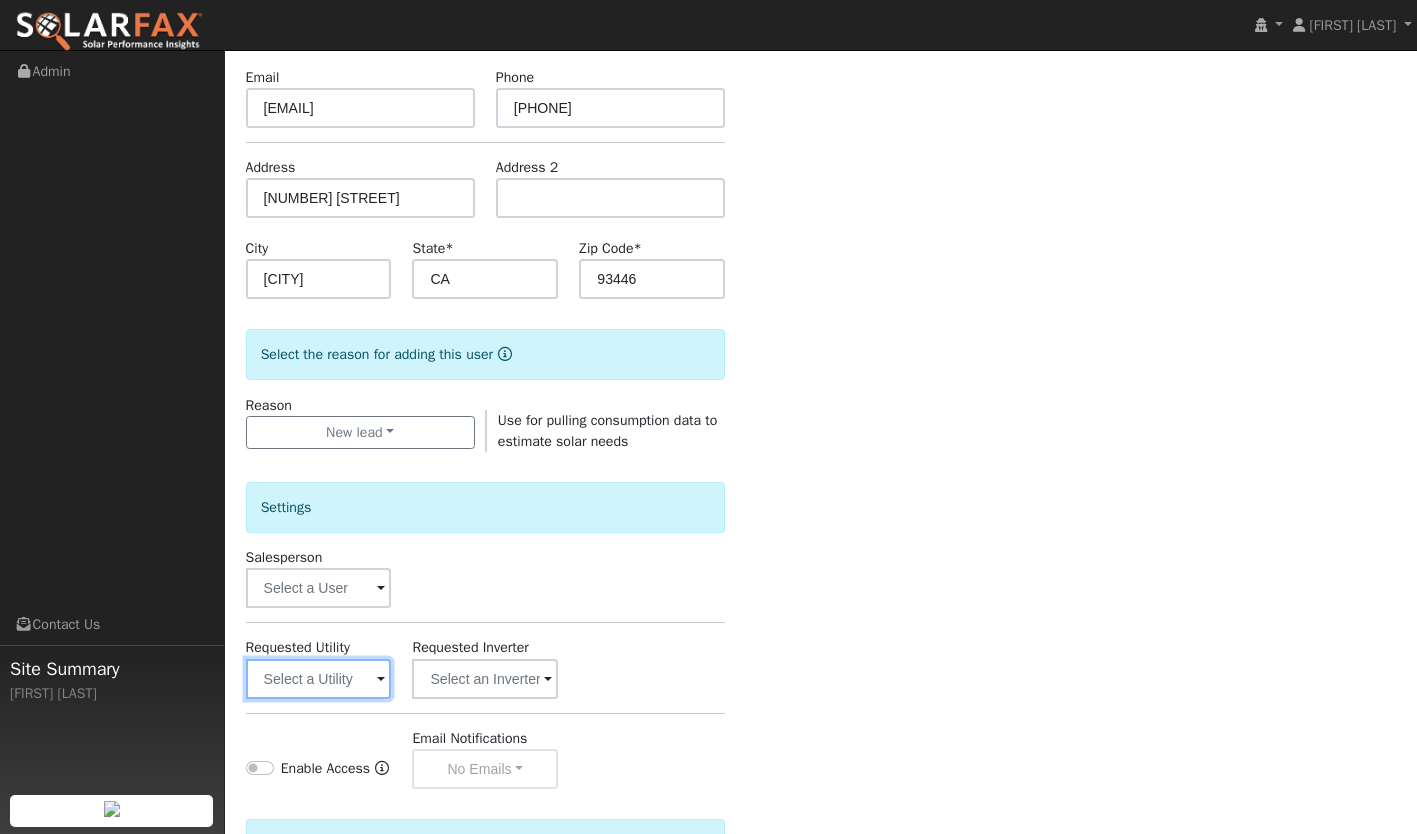 click at bounding box center [319, 679] 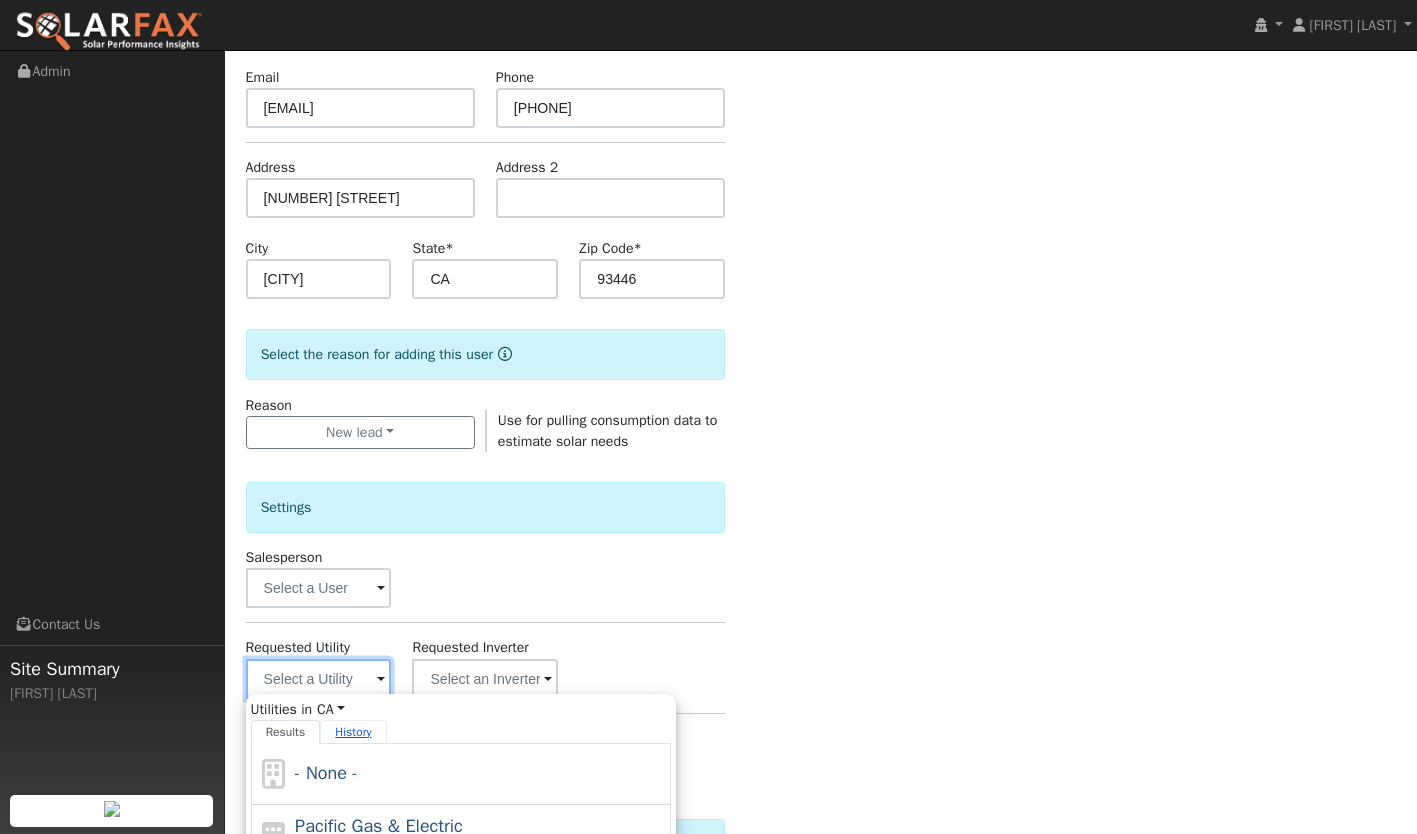 scroll, scrollTop: 272, scrollLeft: 0, axis: vertical 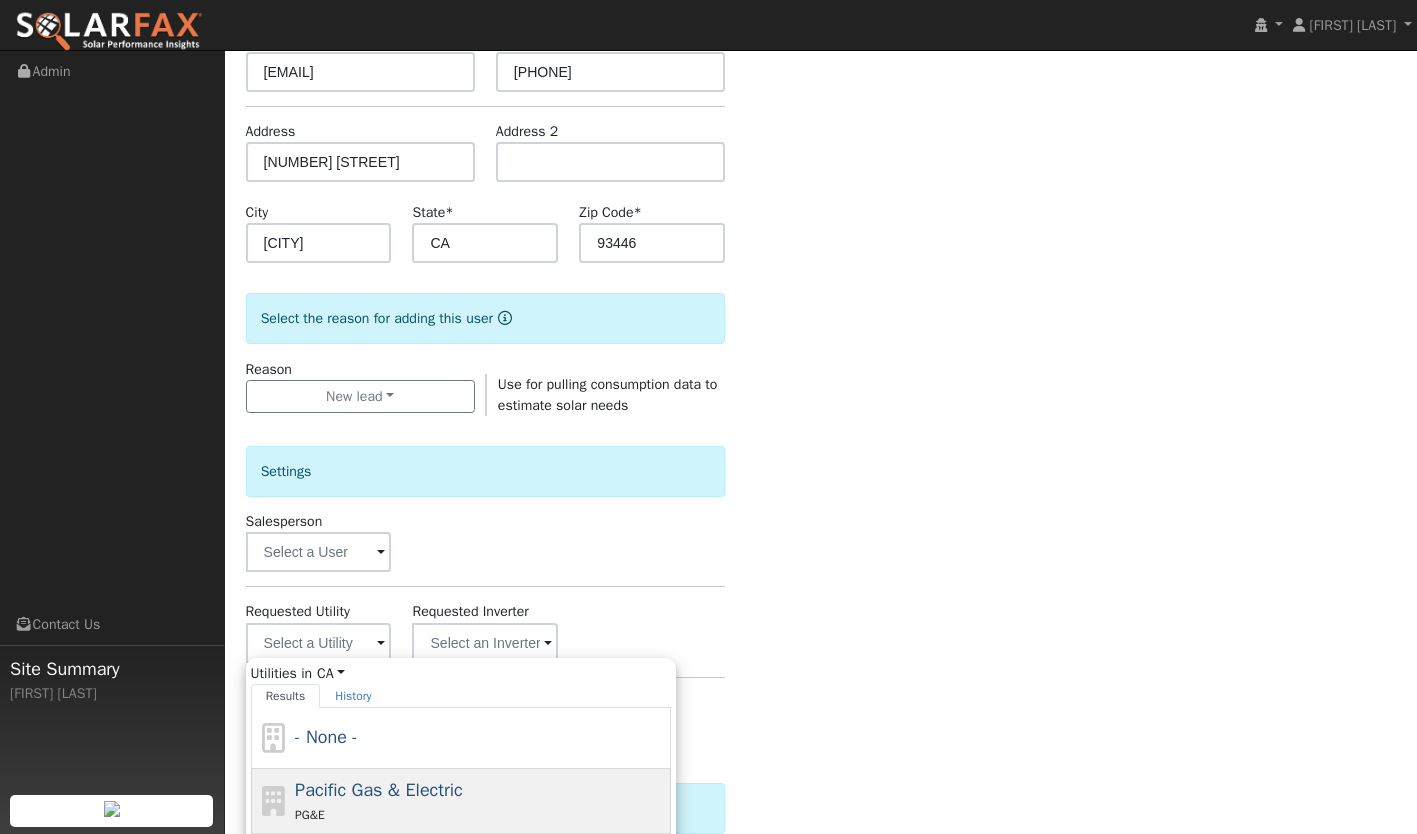 click on "Pacific Gas & Electric" at bounding box center [379, 790] 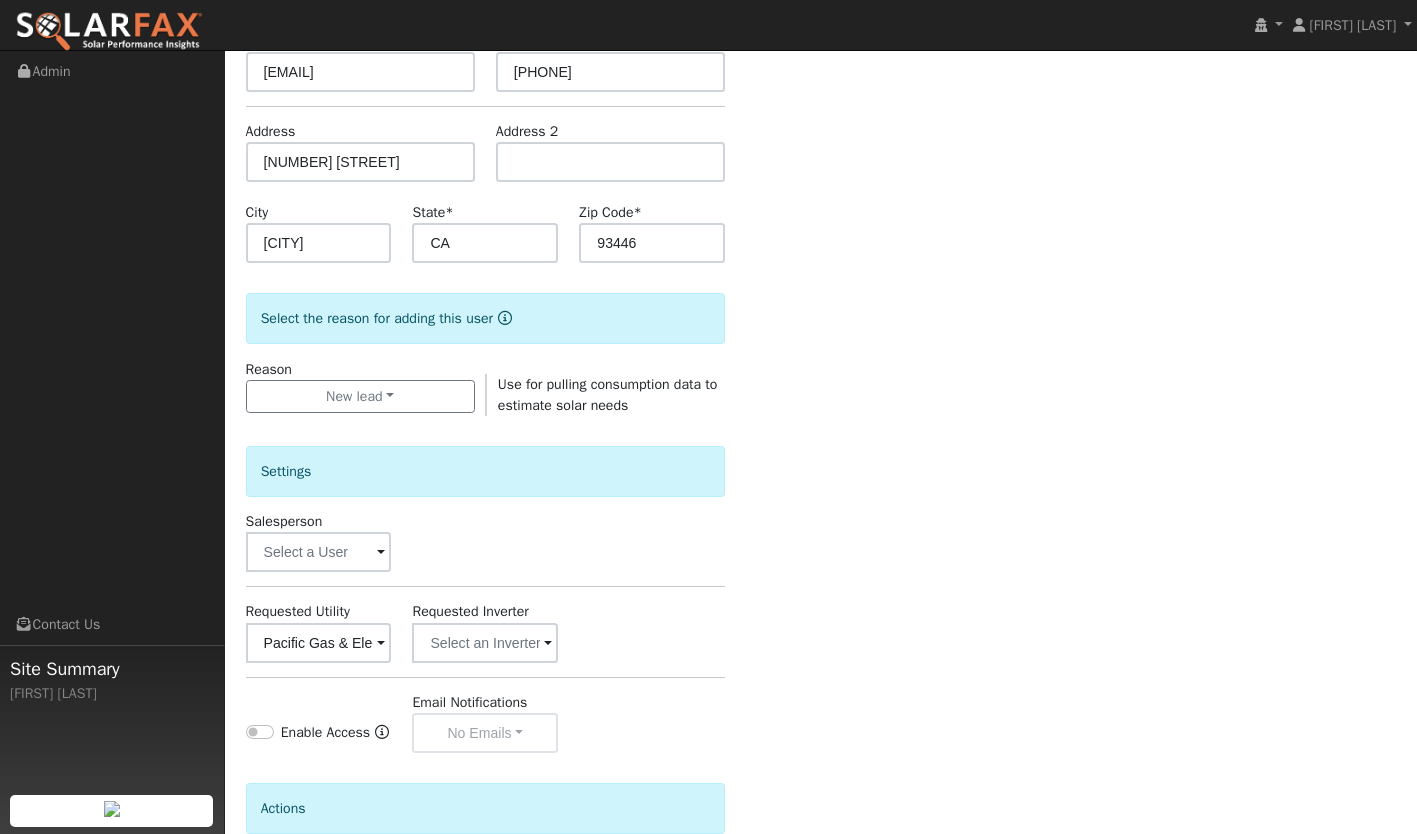 scroll, scrollTop: 461, scrollLeft: 0, axis: vertical 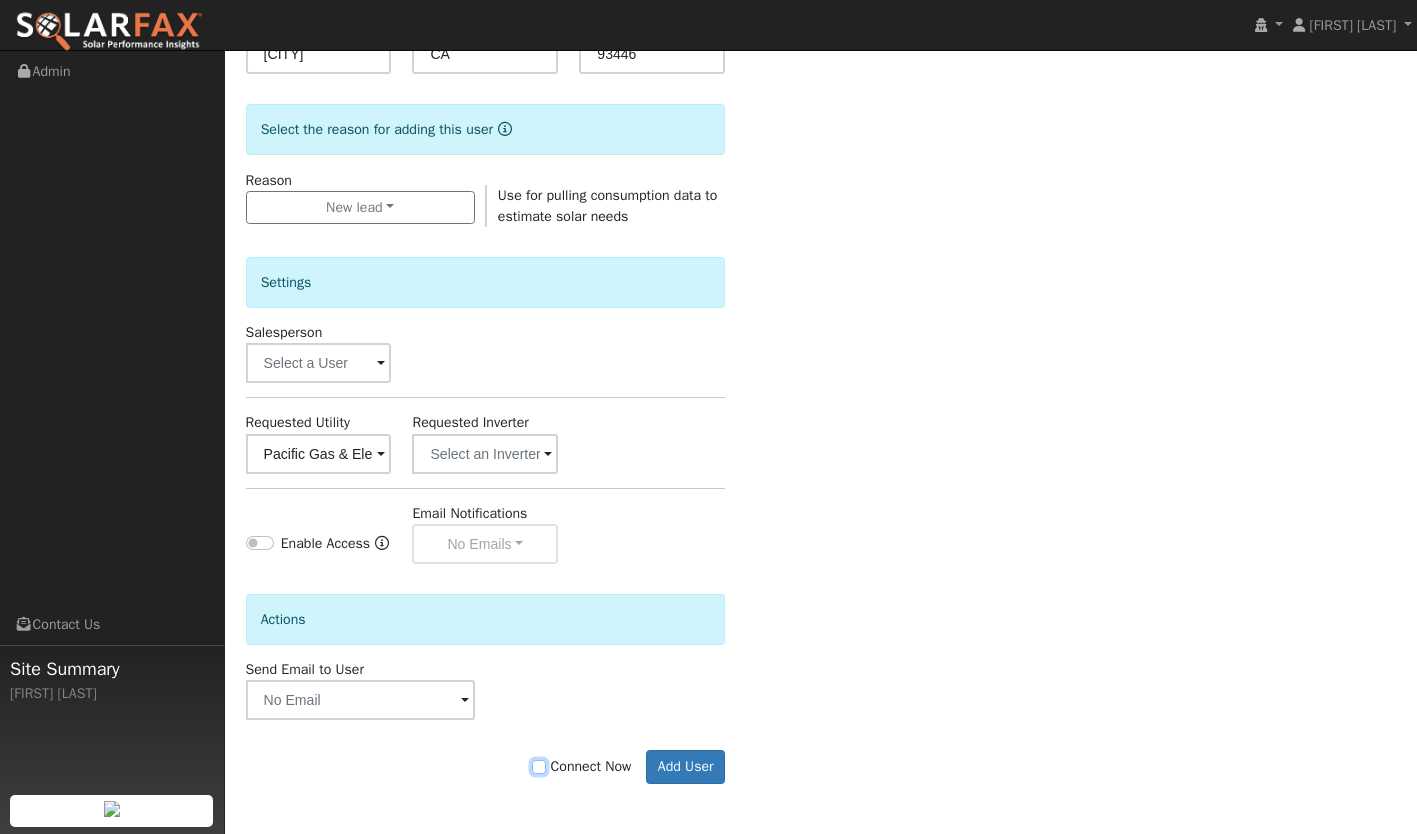 click on "Connect Now" at bounding box center [539, 767] 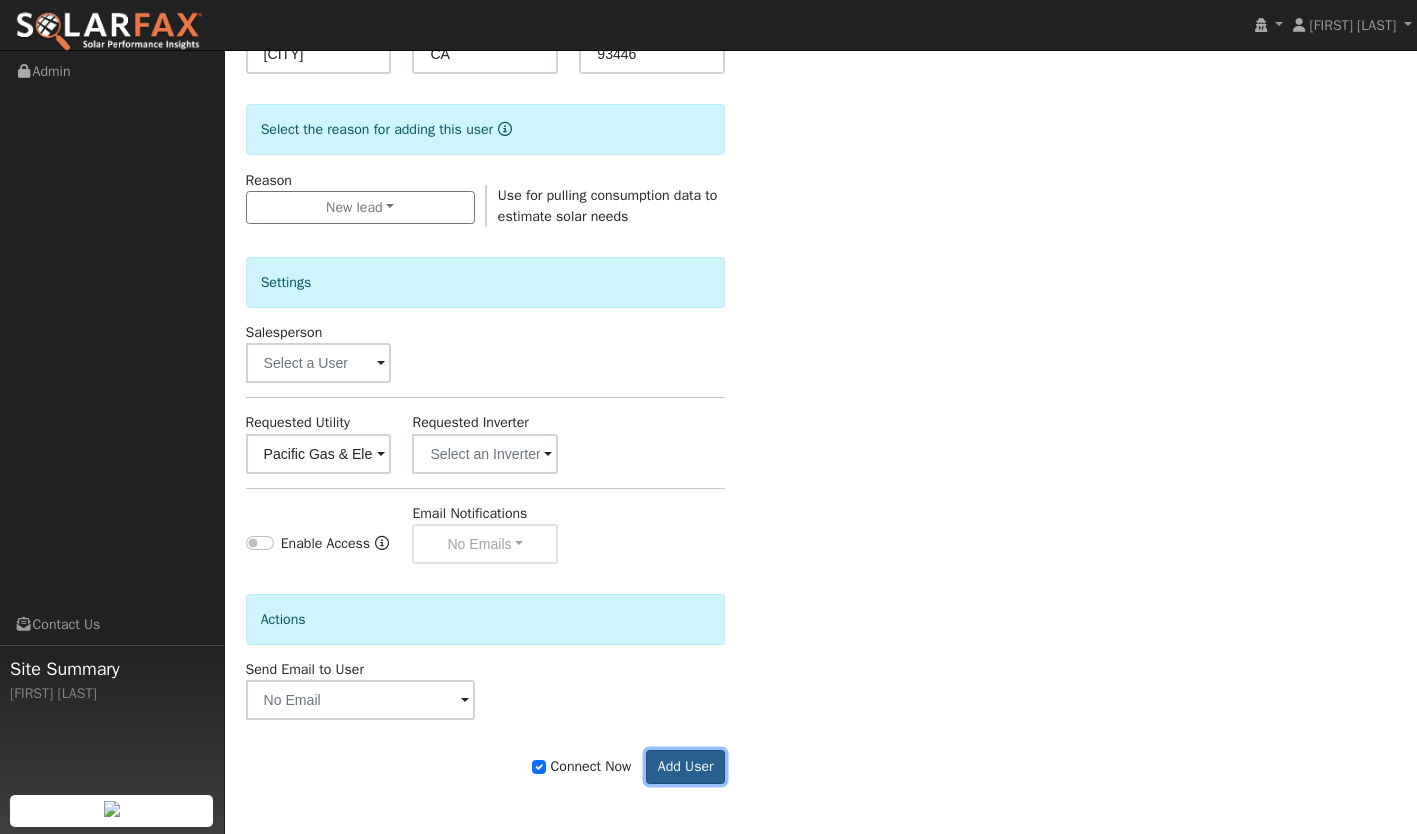 click on "Add User" at bounding box center [685, 767] 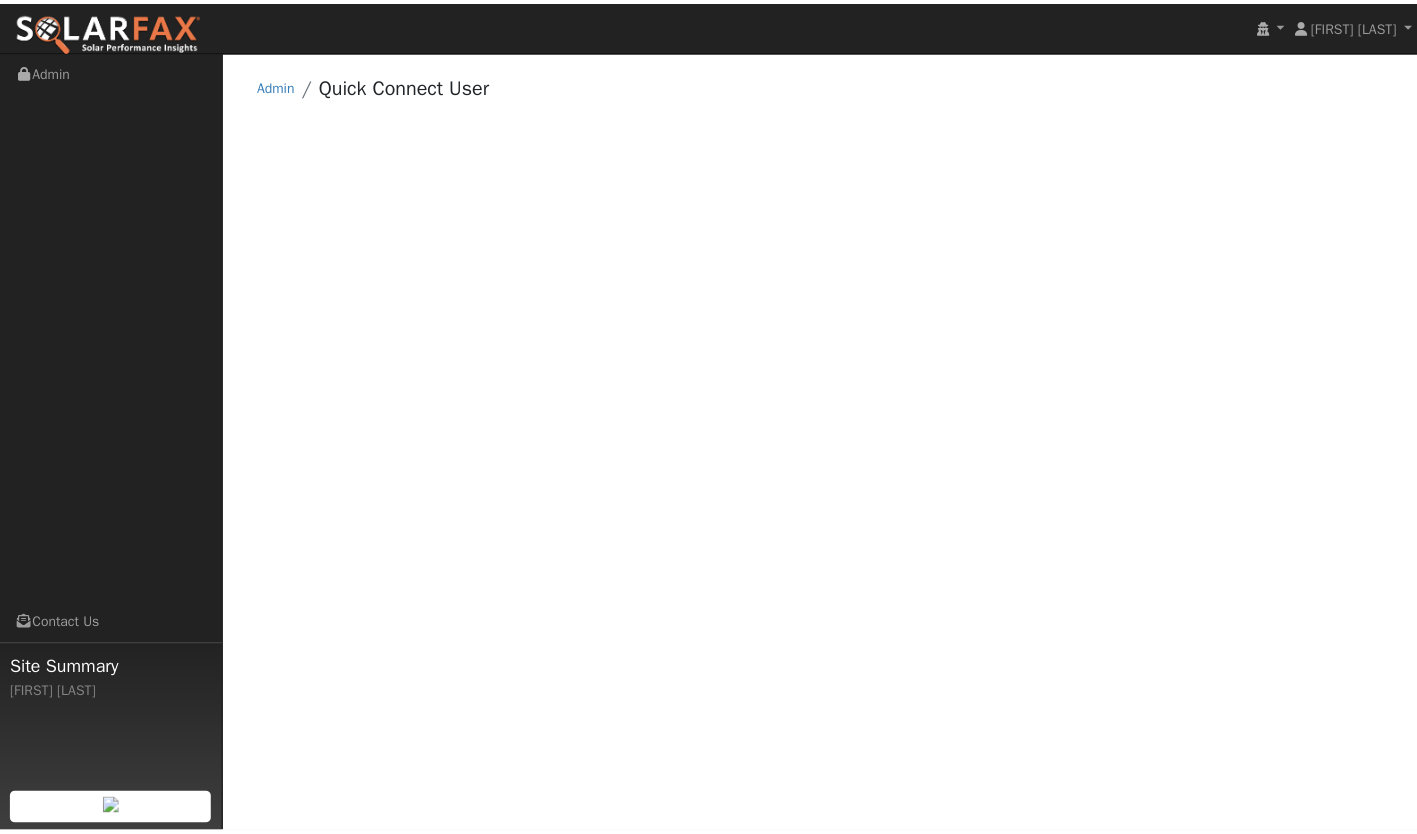 scroll, scrollTop: 0, scrollLeft: 0, axis: both 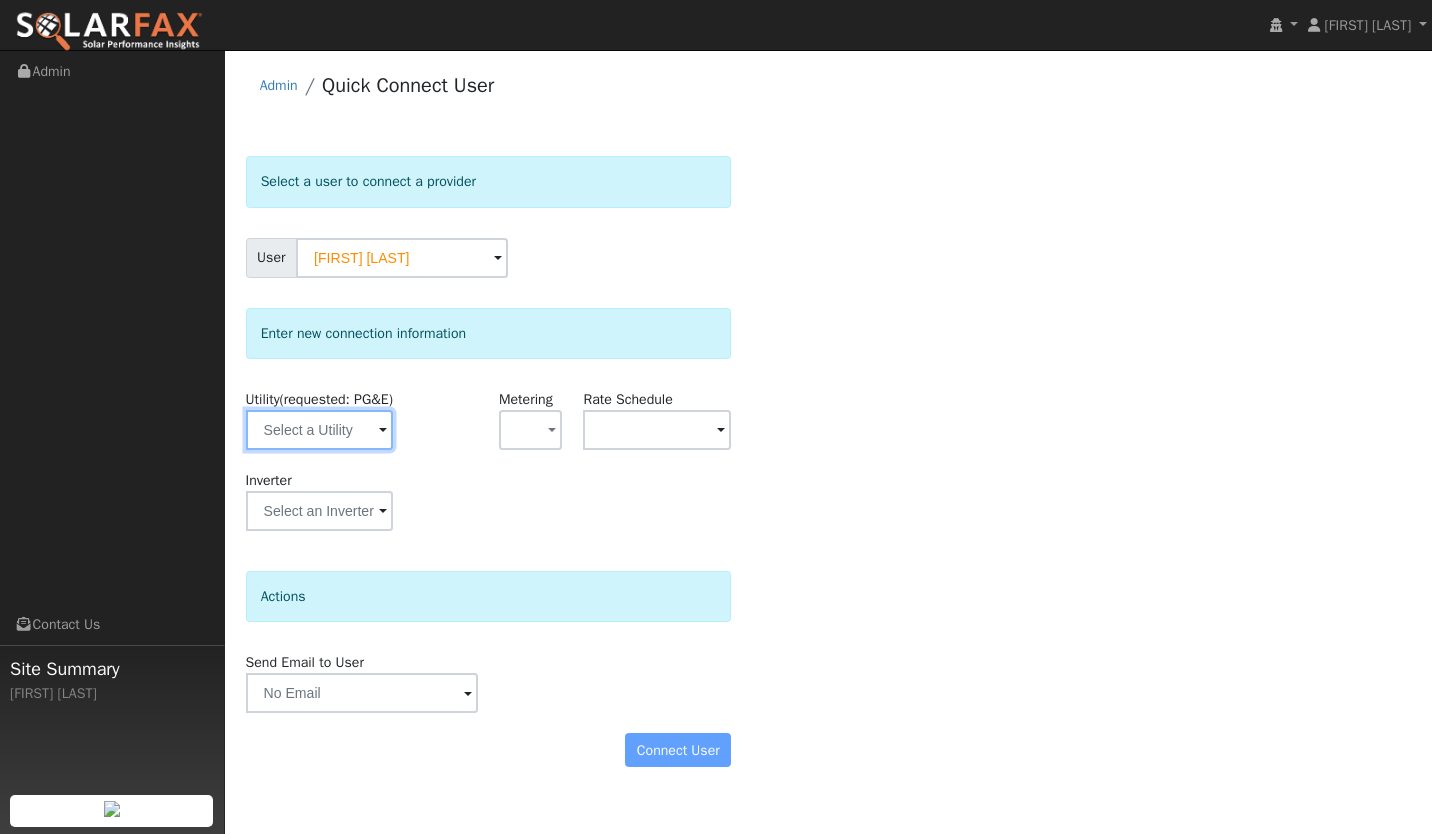 click at bounding box center (320, 430) 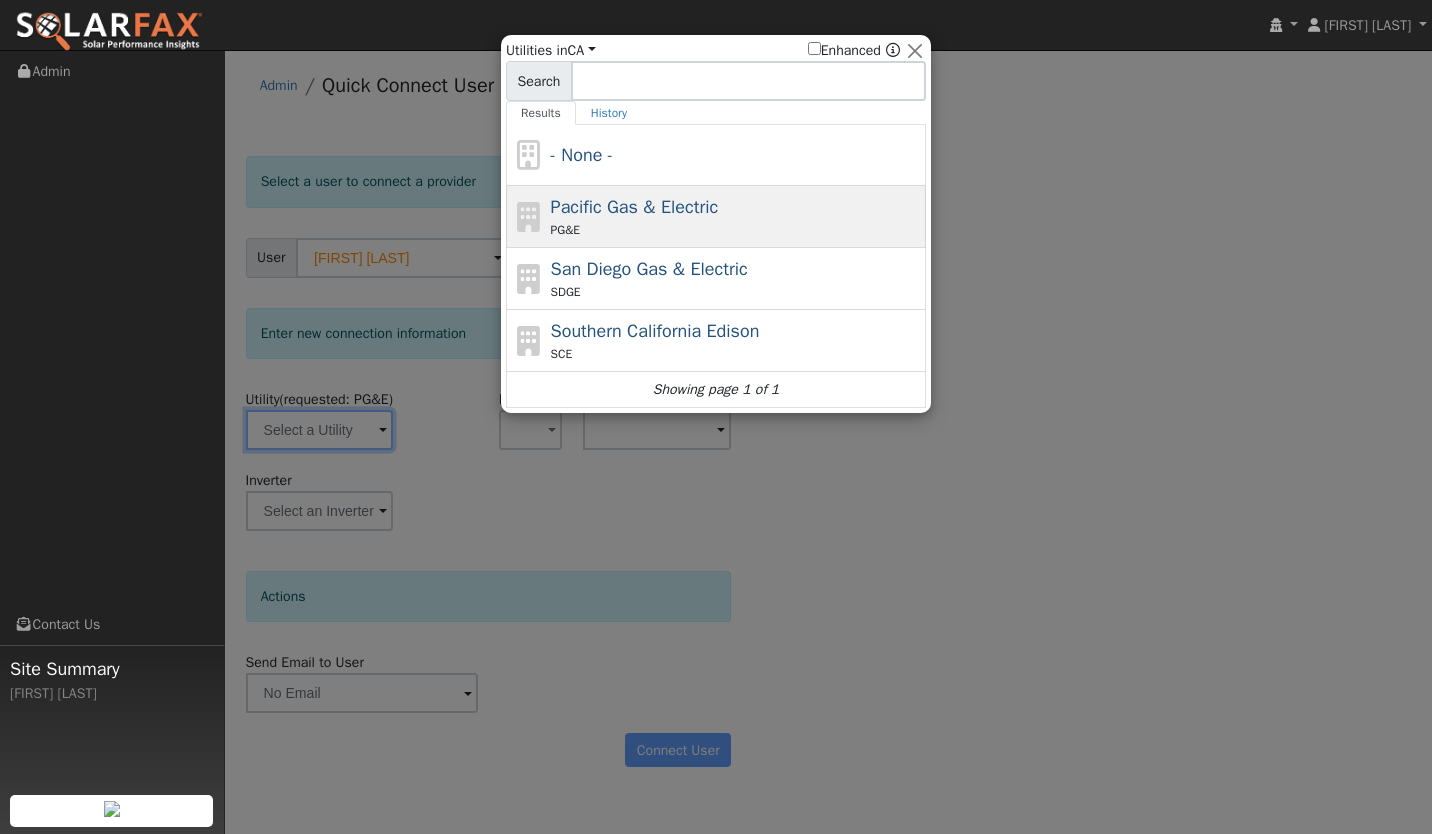 click on "Pacific Gas & Electric" at bounding box center (635, 207) 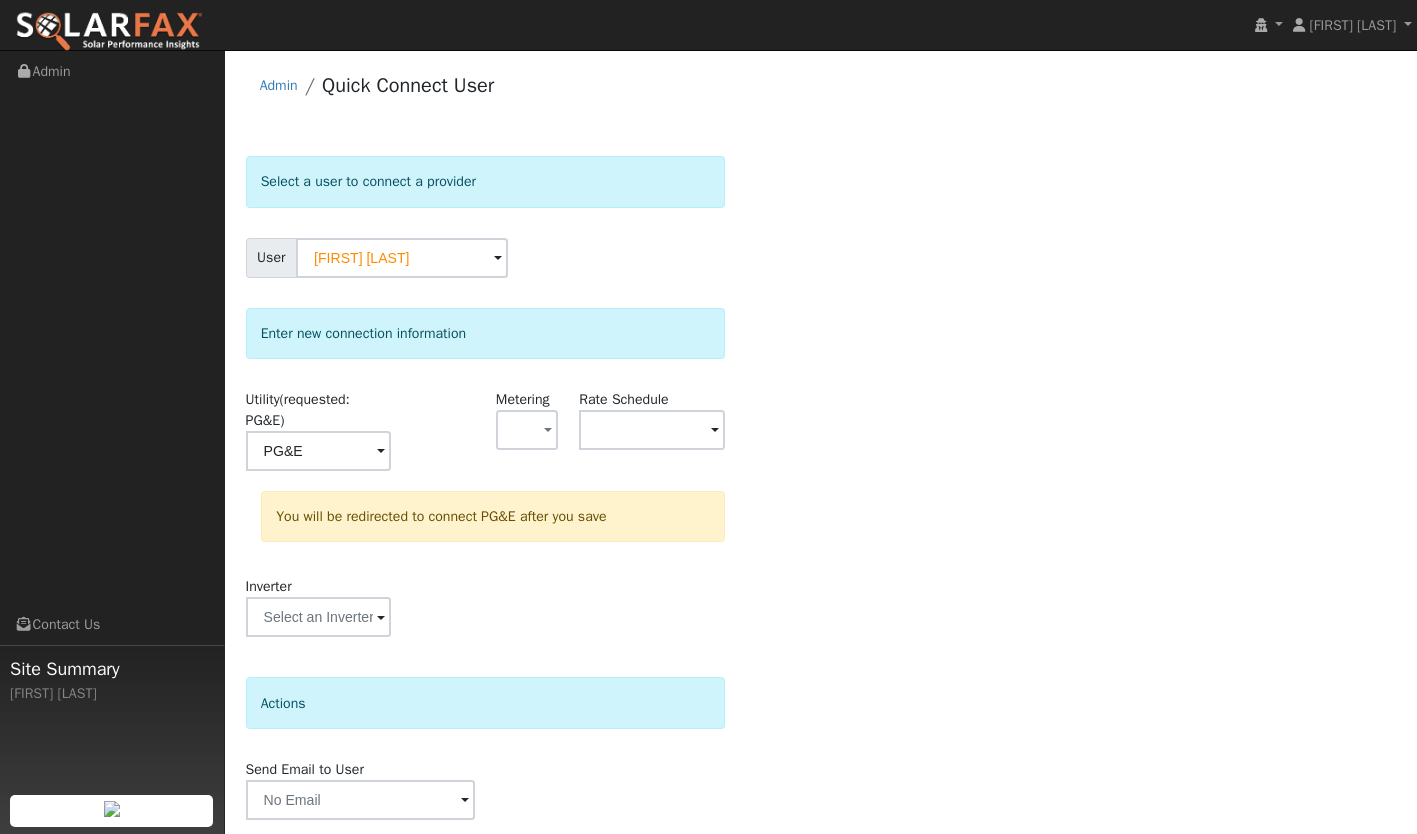 scroll, scrollTop: 69, scrollLeft: 0, axis: vertical 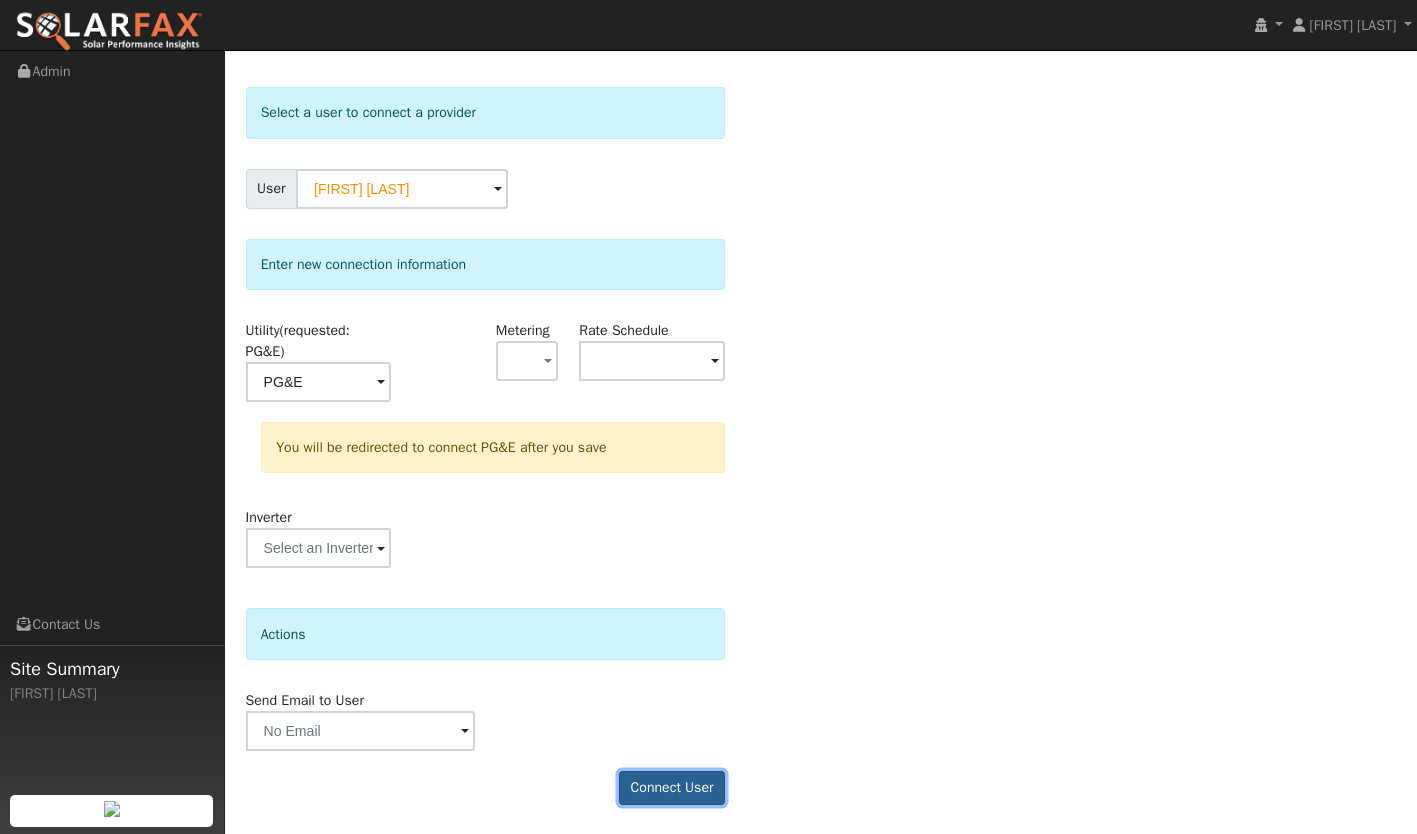 click on "Connect User" at bounding box center [672, 788] 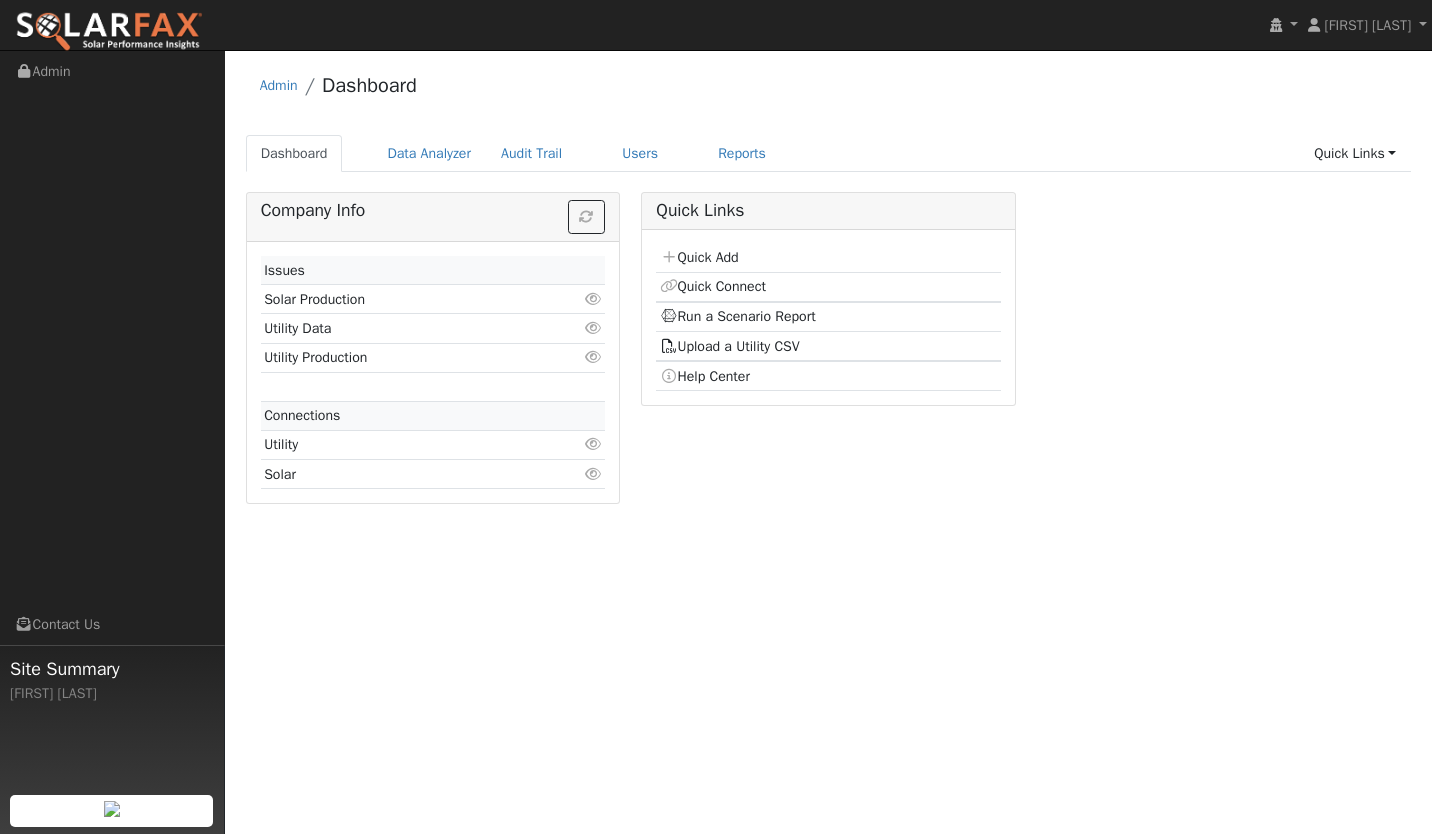 scroll, scrollTop: 0, scrollLeft: 0, axis: both 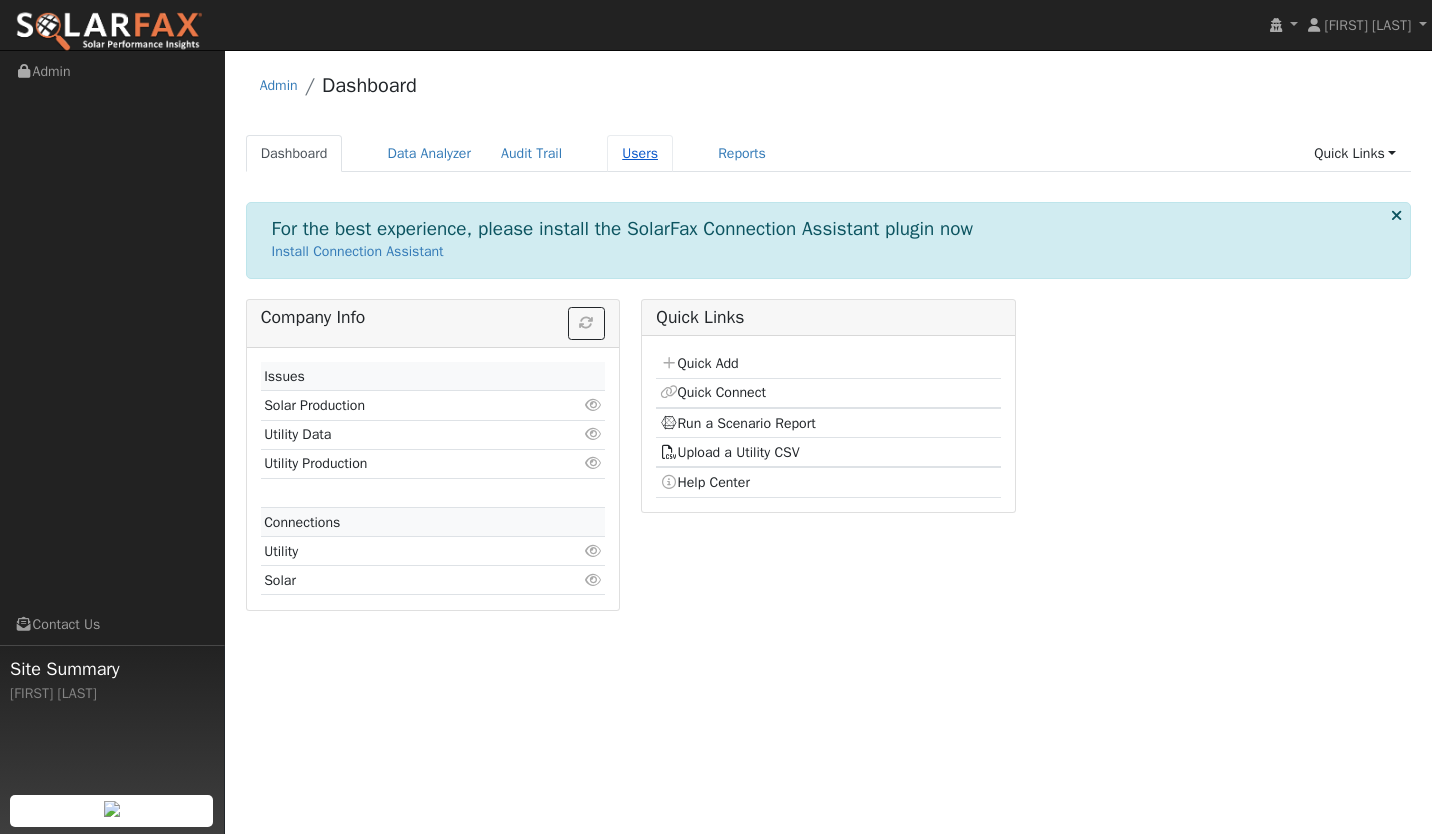 click on "Users" at bounding box center [640, 153] 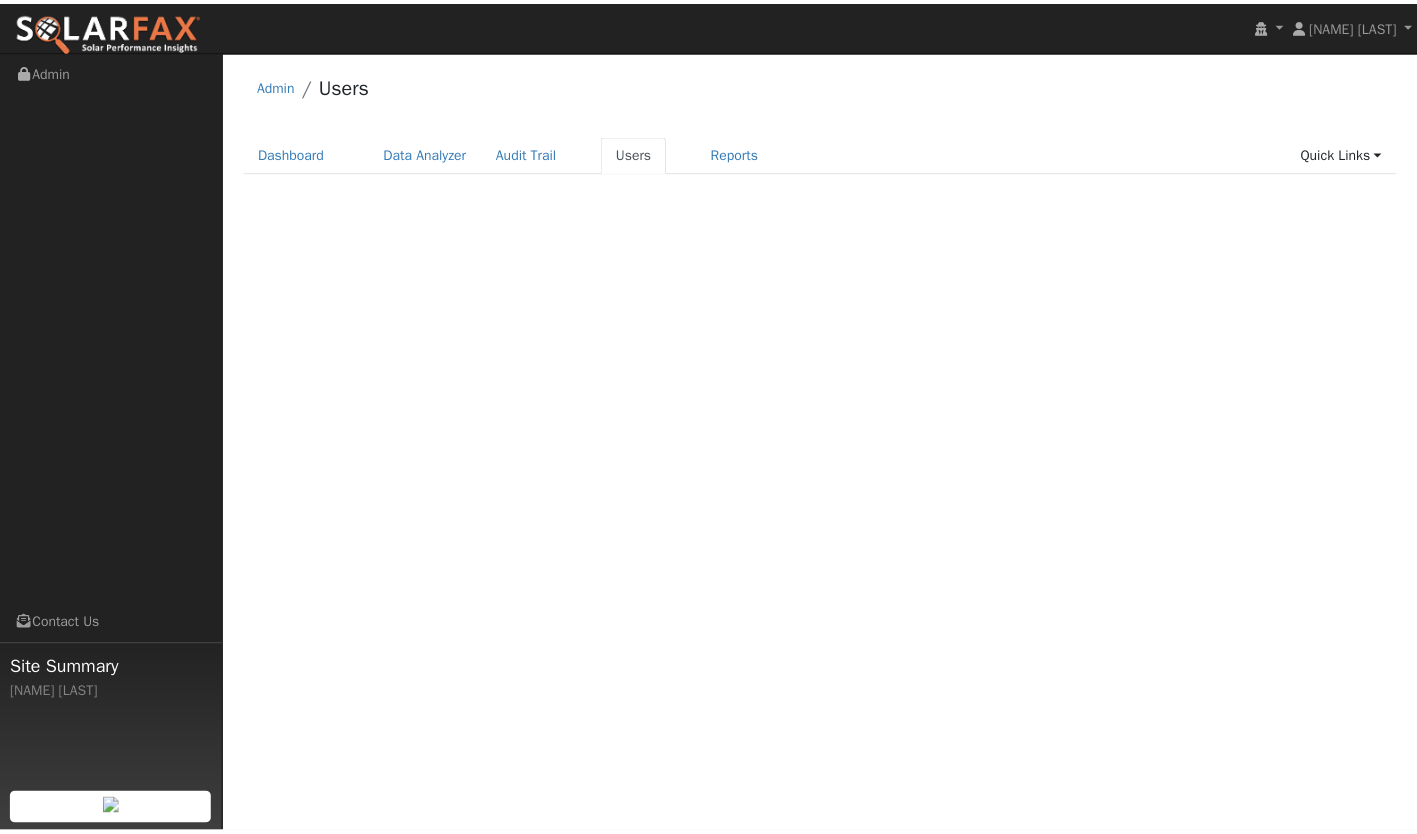 scroll, scrollTop: 0, scrollLeft: 0, axis: both 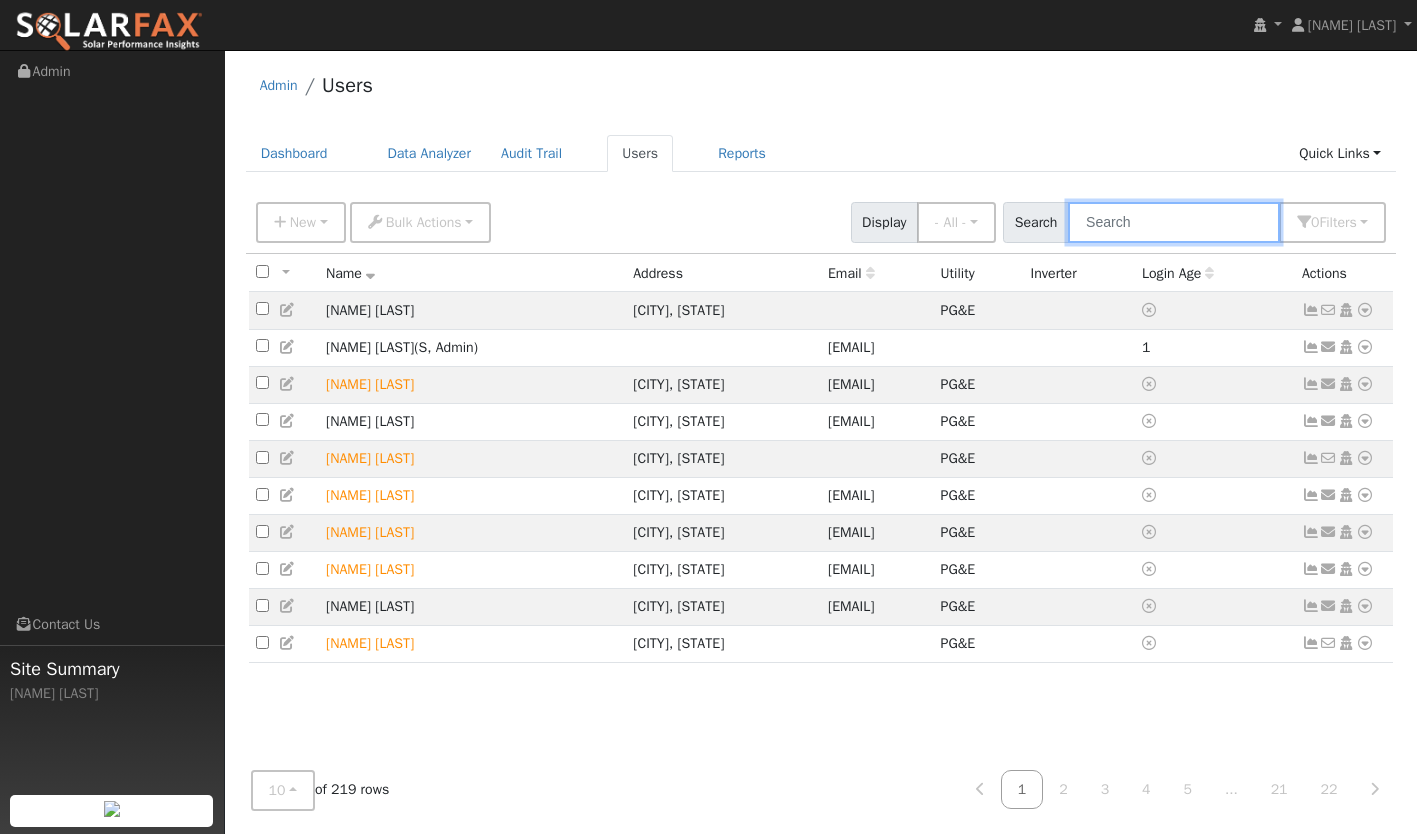 click at bounding box center (1174, 222) 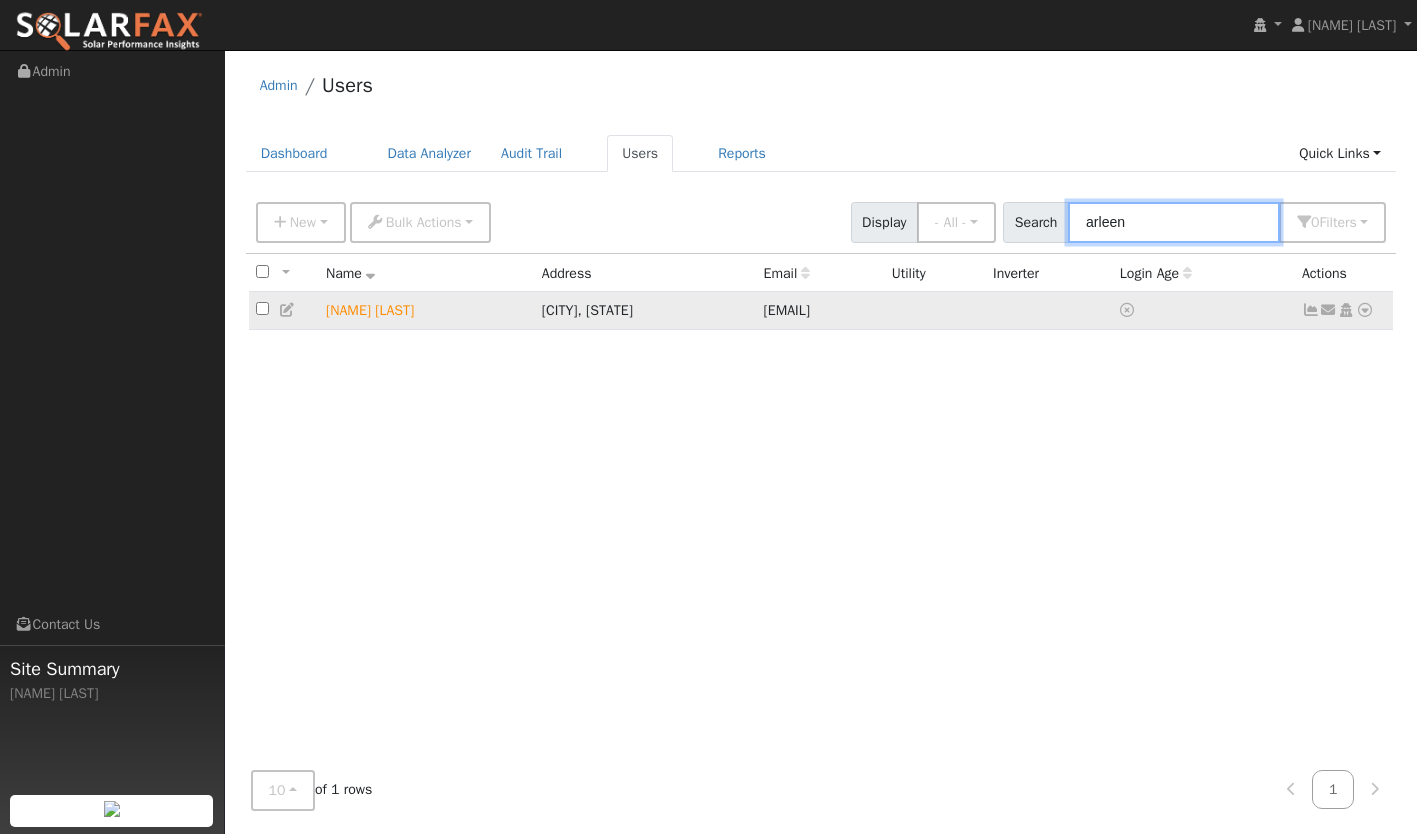 type on "arleen" 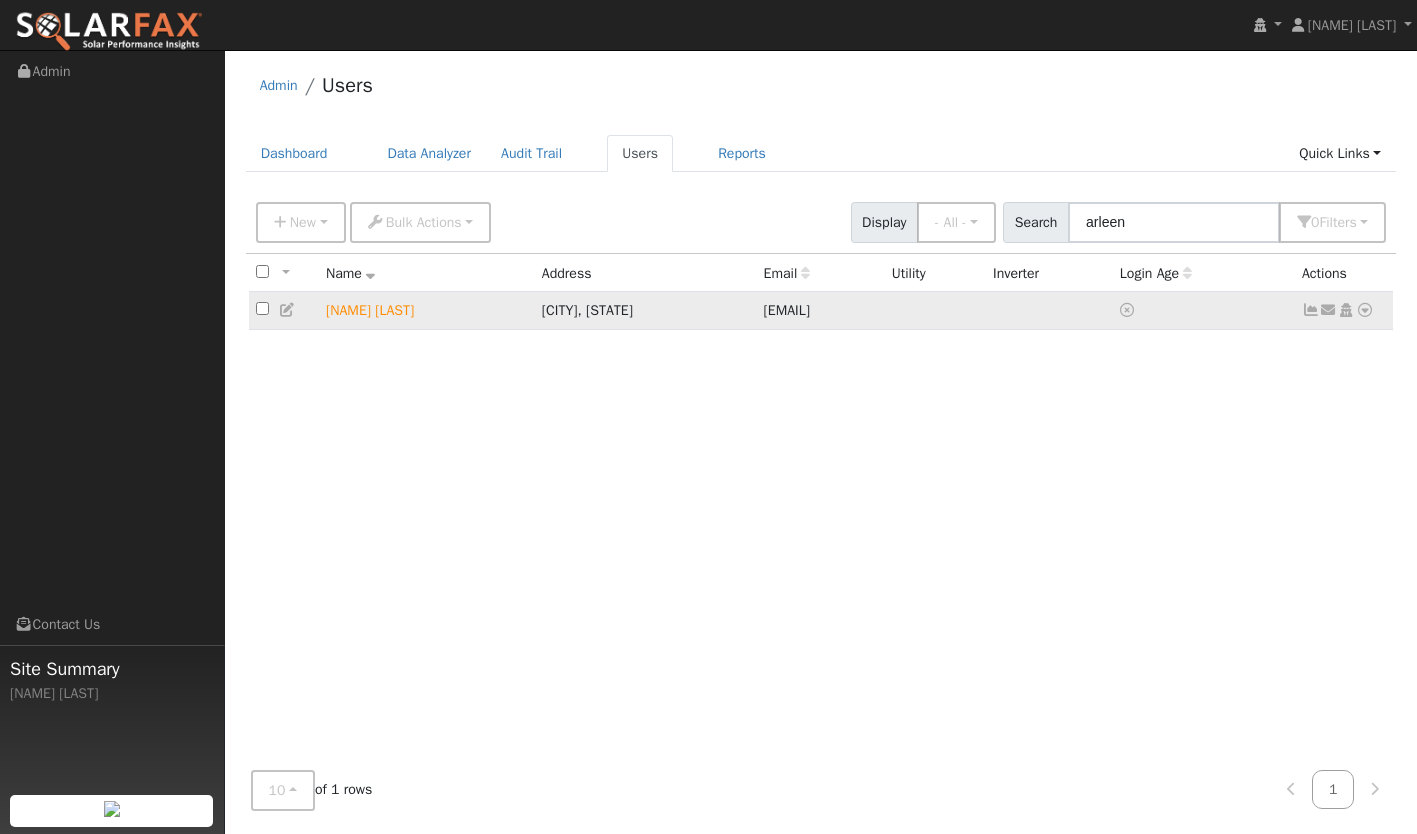 click at bounding box center (1311, 310) 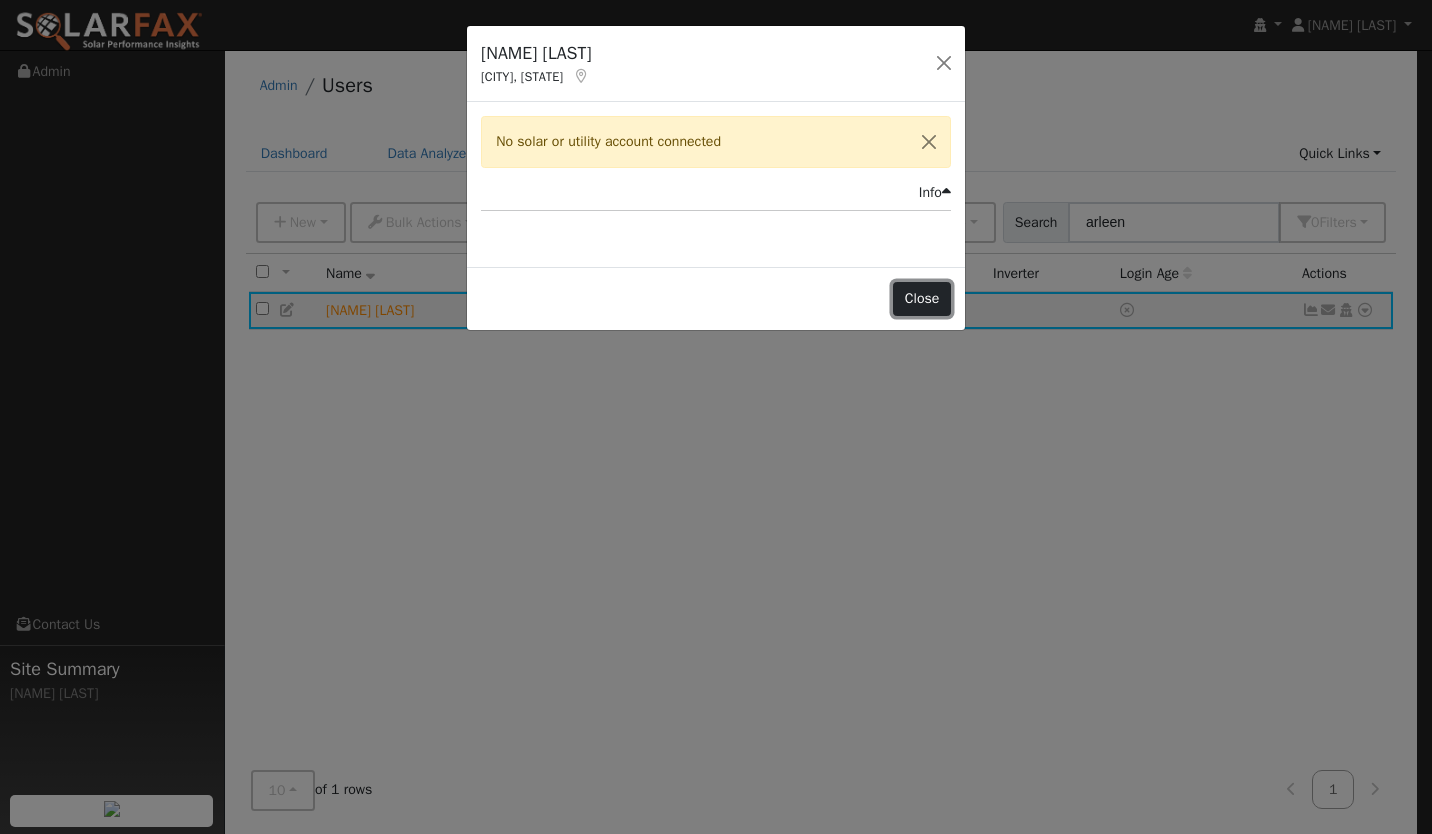 click on "Close" at bounding box center [922, 299] 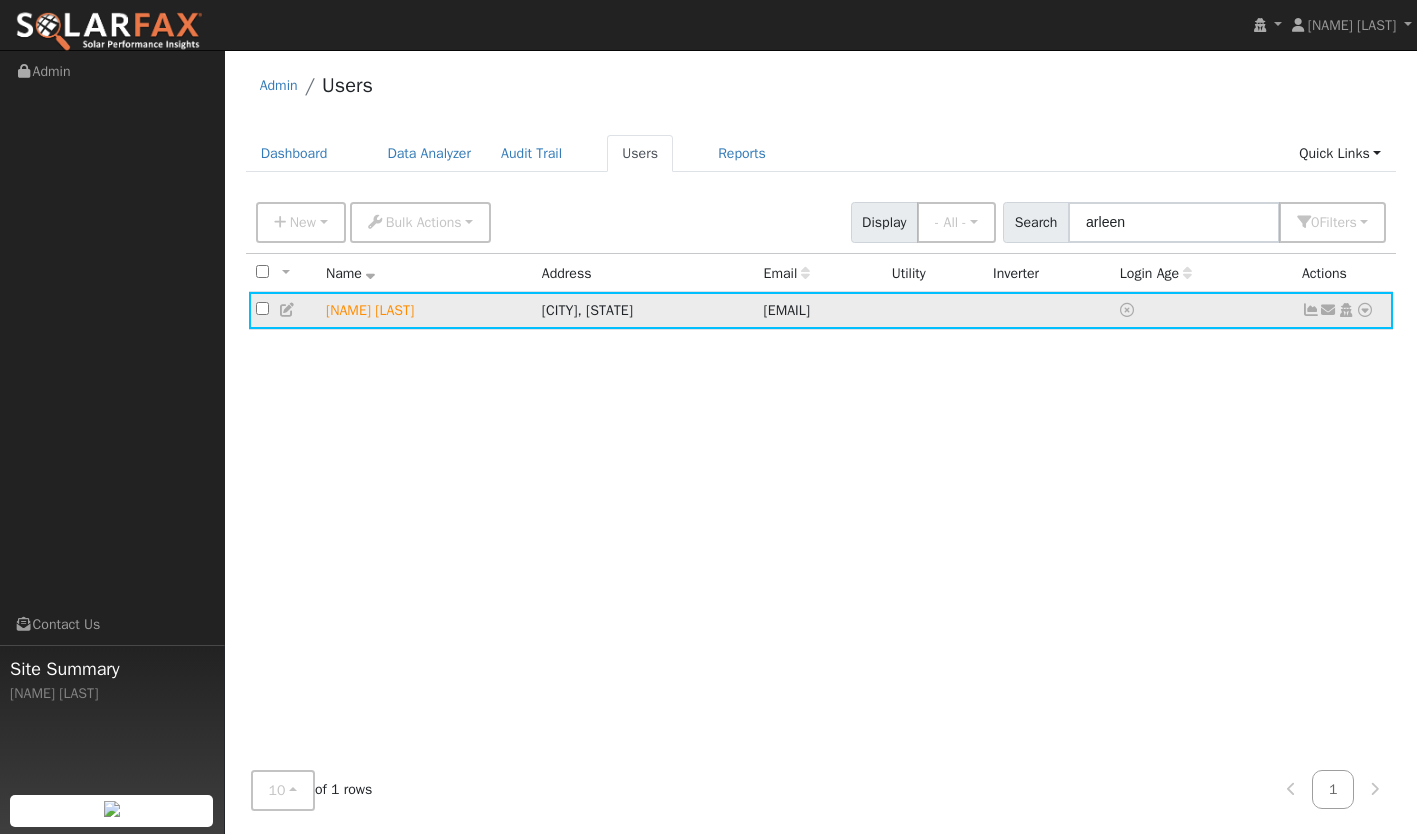 click at bounding box center (1365, 310) 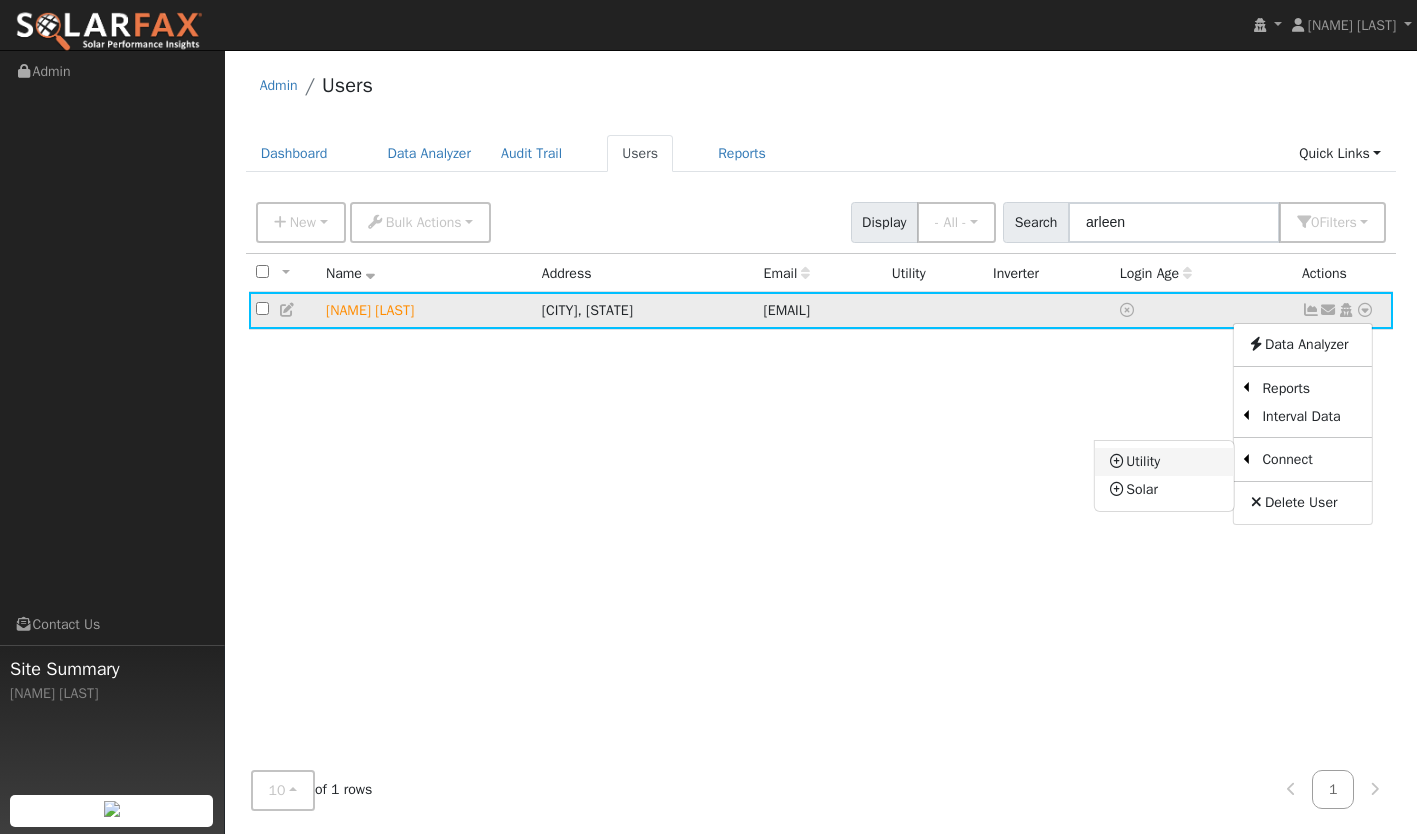click on "Utility" at bounding box center (1164, 462) 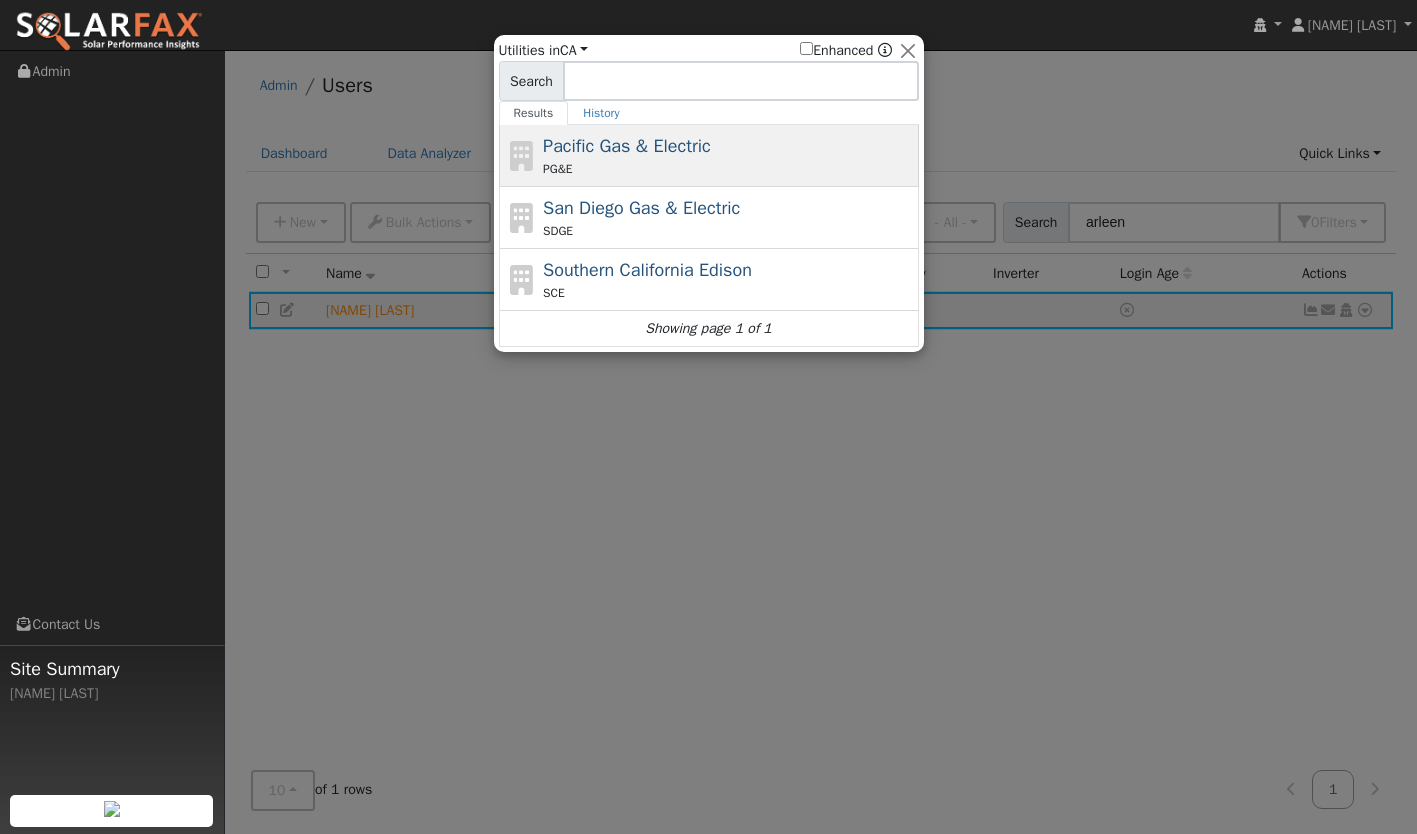 click on "Pacific Gas & Electric PG&E" at bounding box center (728, 155) 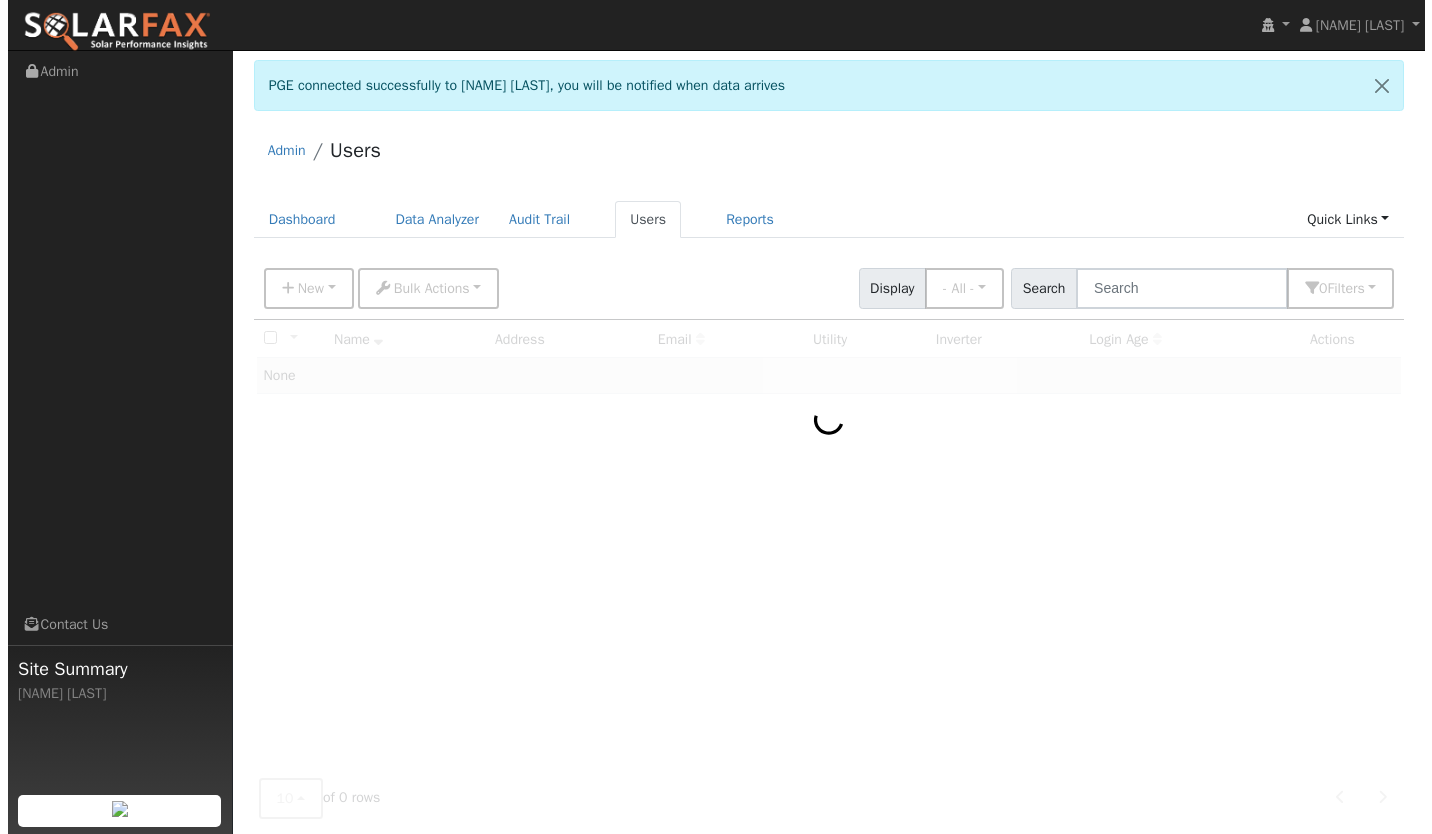 scroll, scrollTop: 0, scrollLeft: 0, axis: both 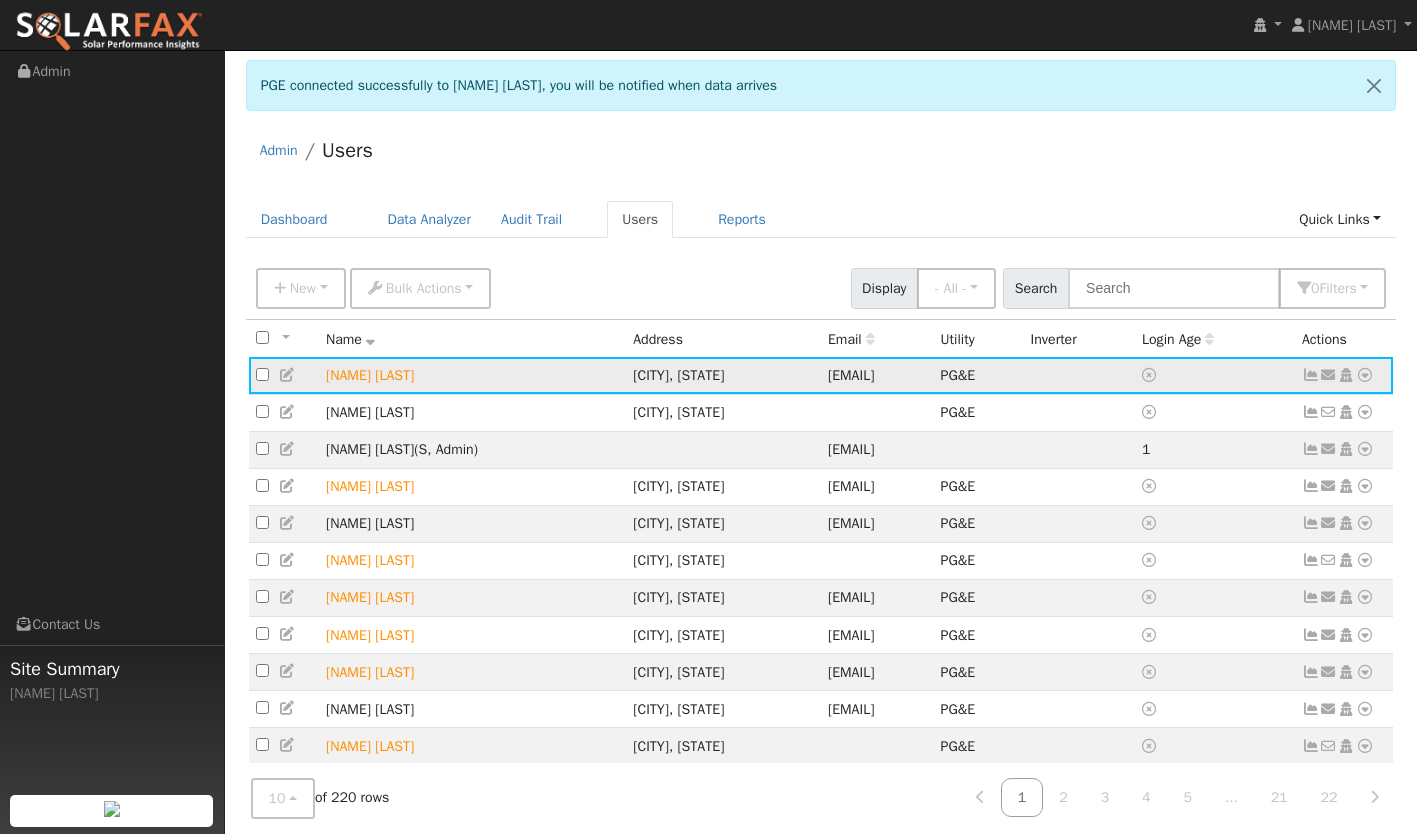 click at bounding box center (1311, 375) 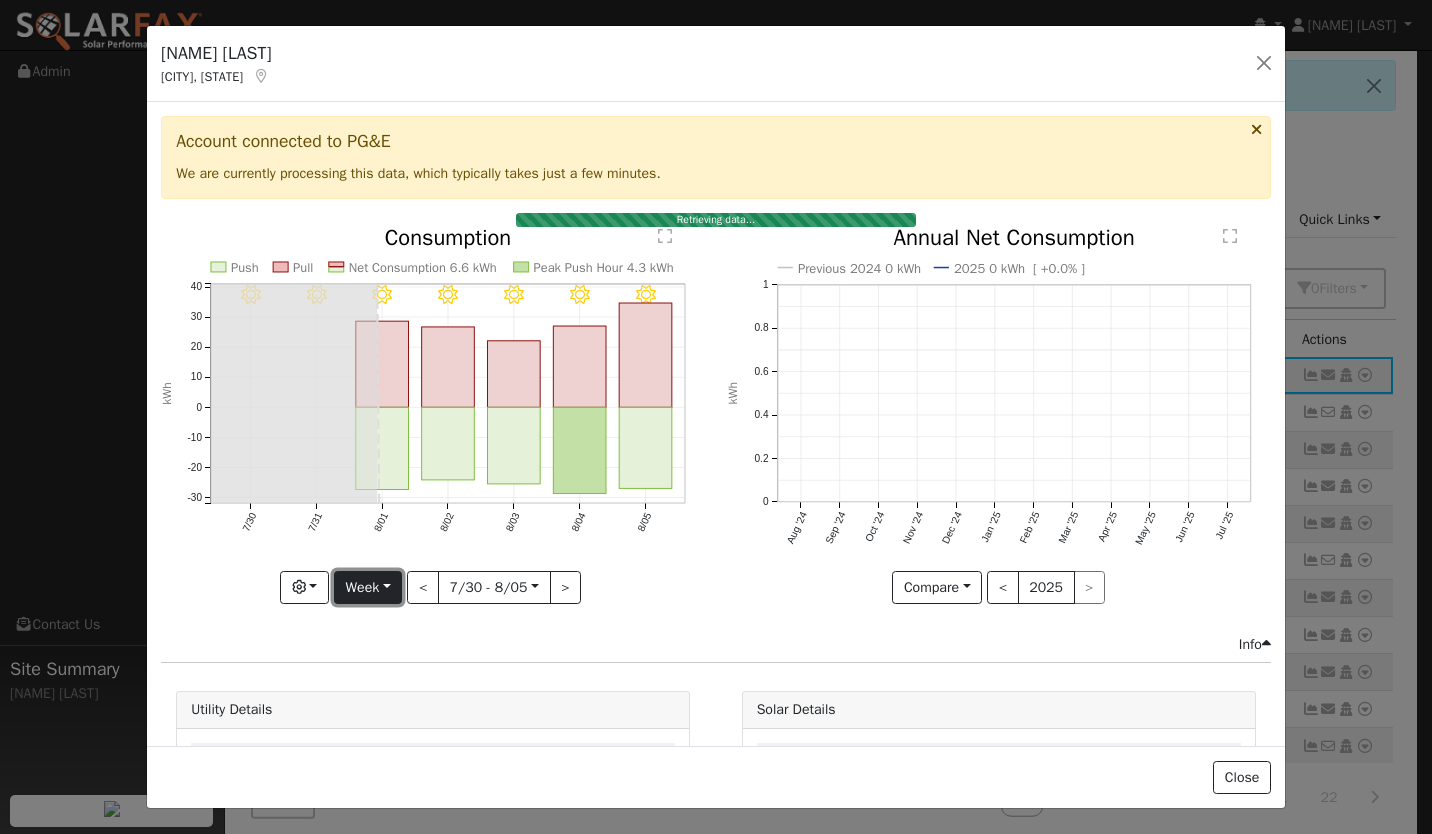 click on "Week" at bounding box center (368, 588) 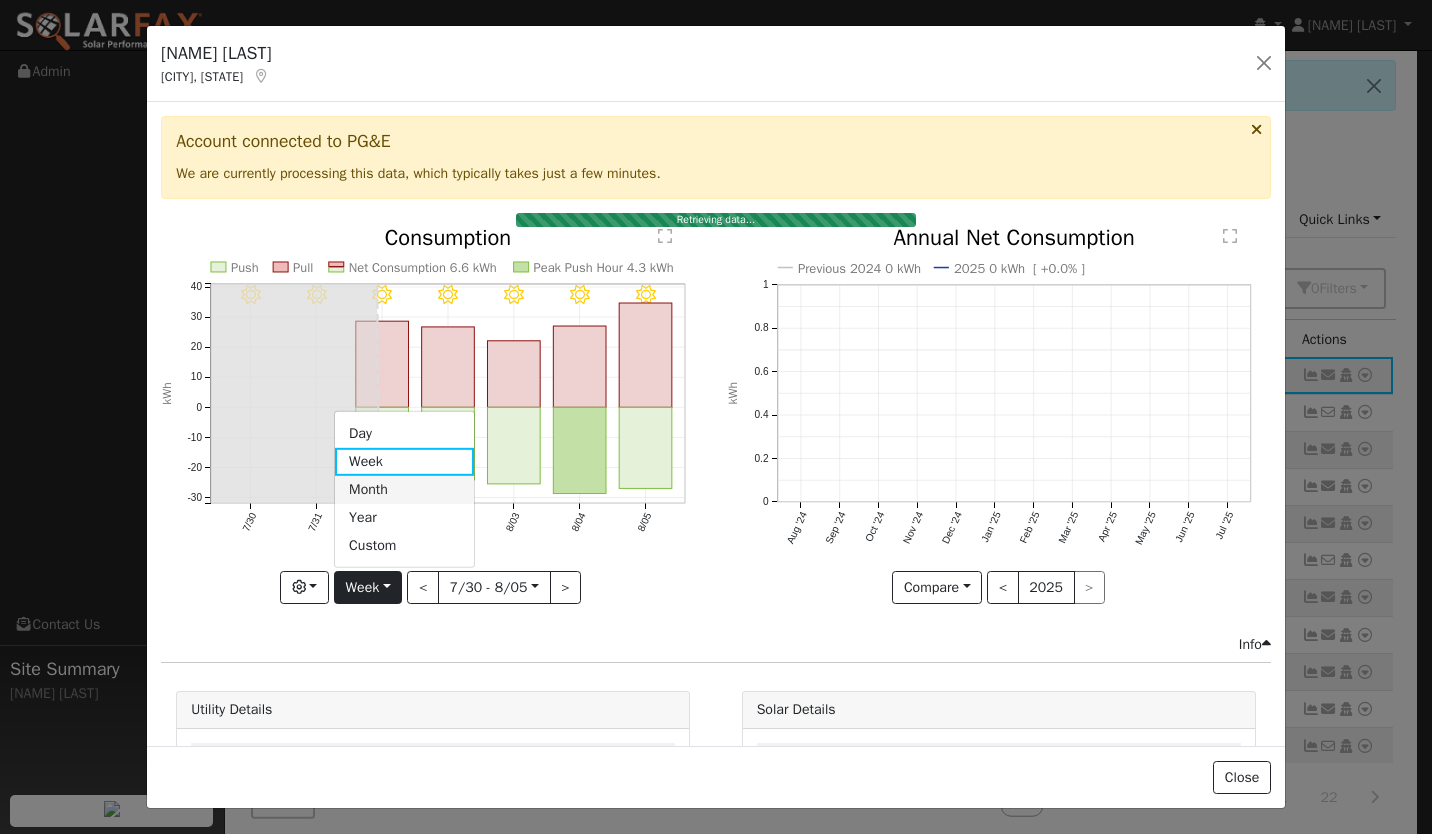 click on "Month" at bounding box center (404, 490) 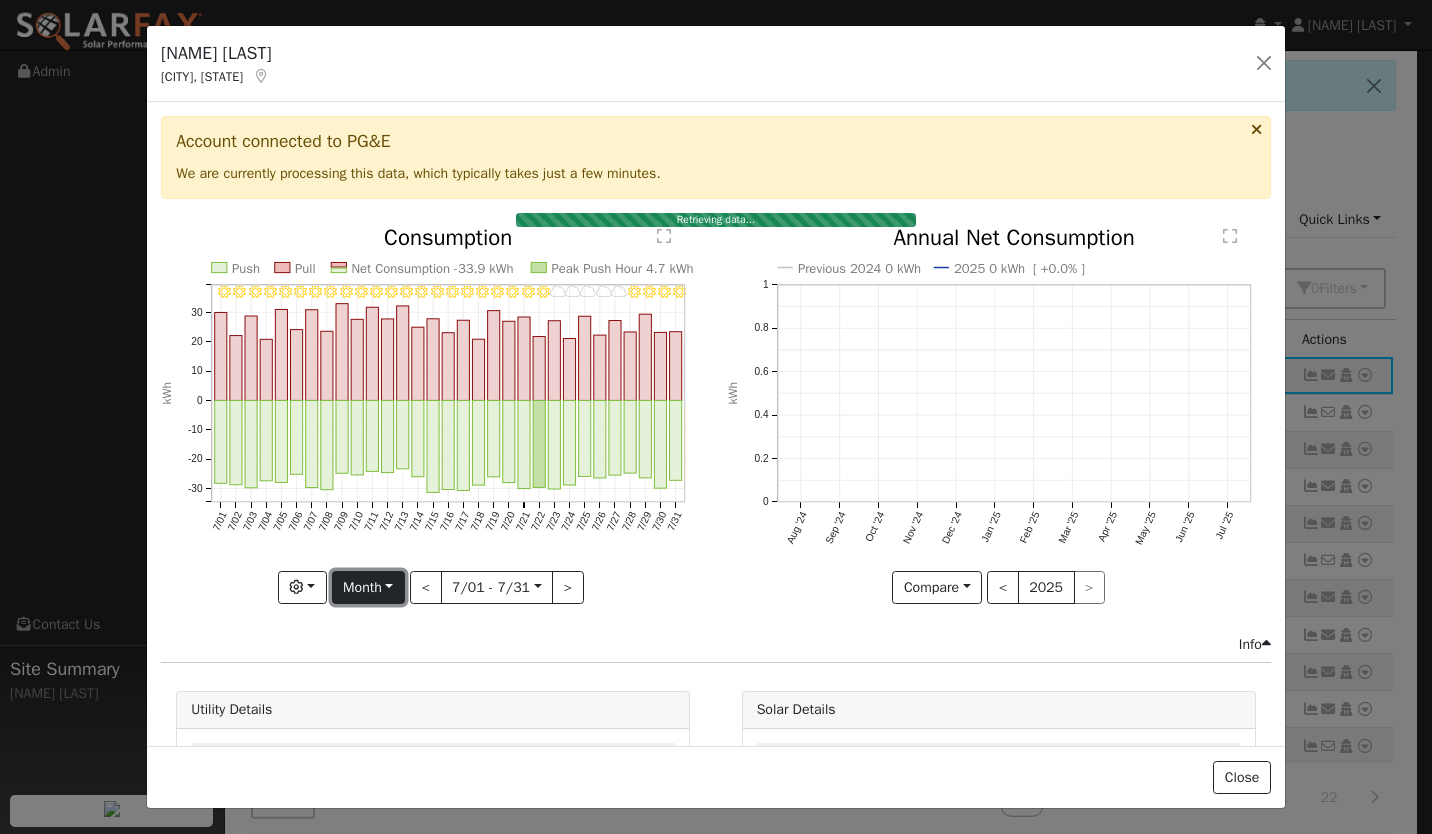 click on "Month" at bounding box center (368, 588) 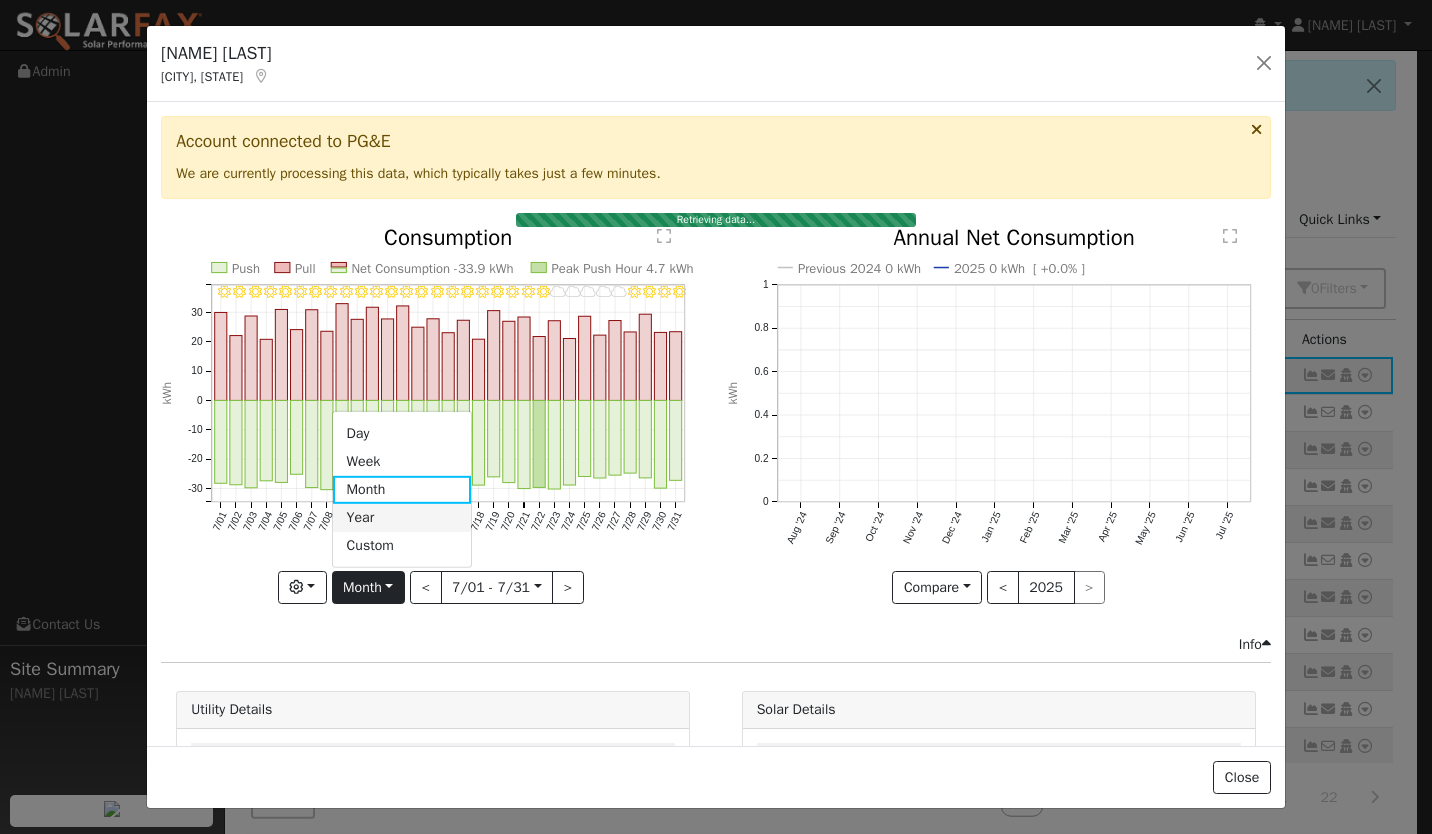 click on "Year" at bounding box center [402, 518] 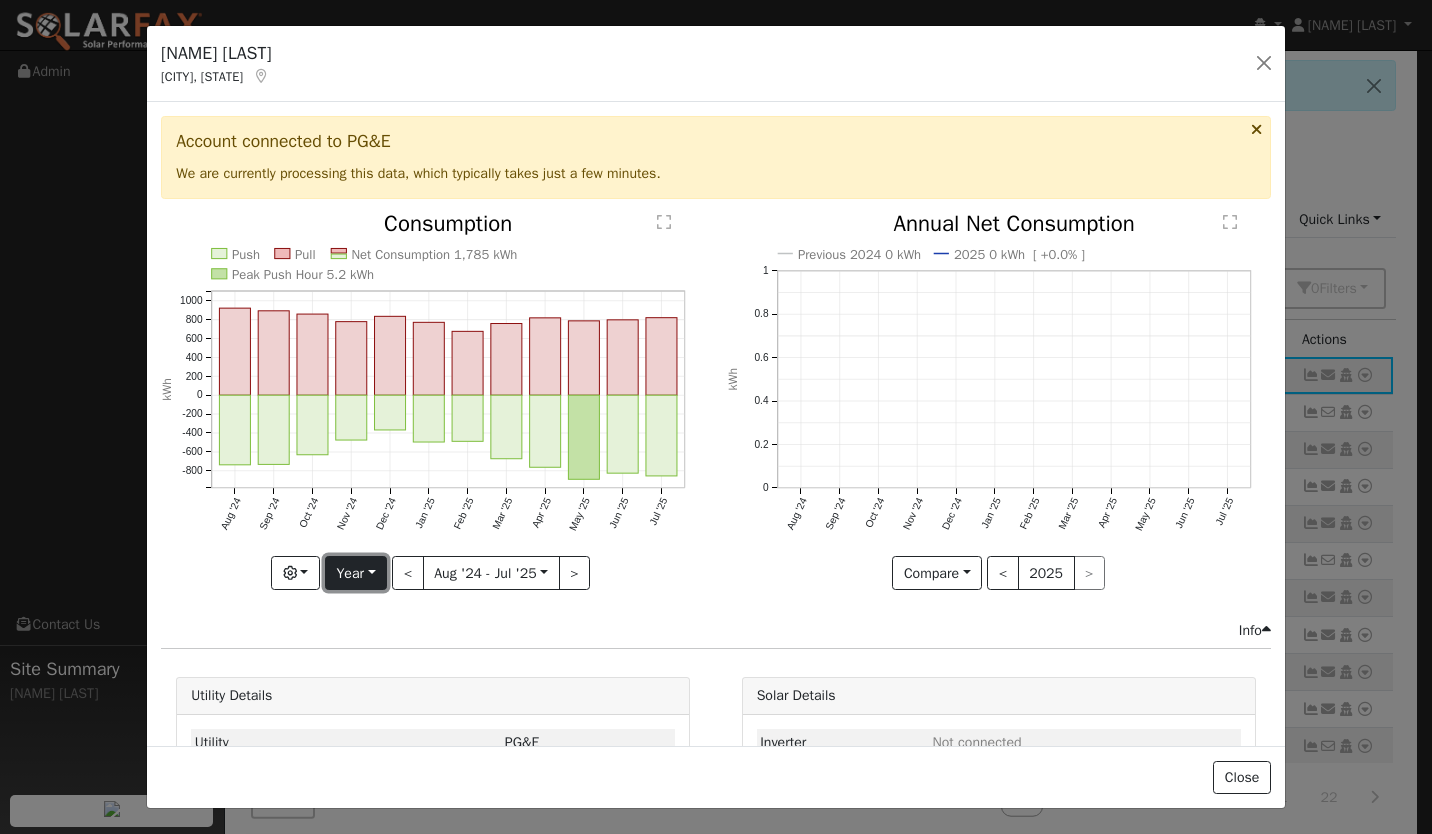 click on "Year" at bounding box center [356, 573] 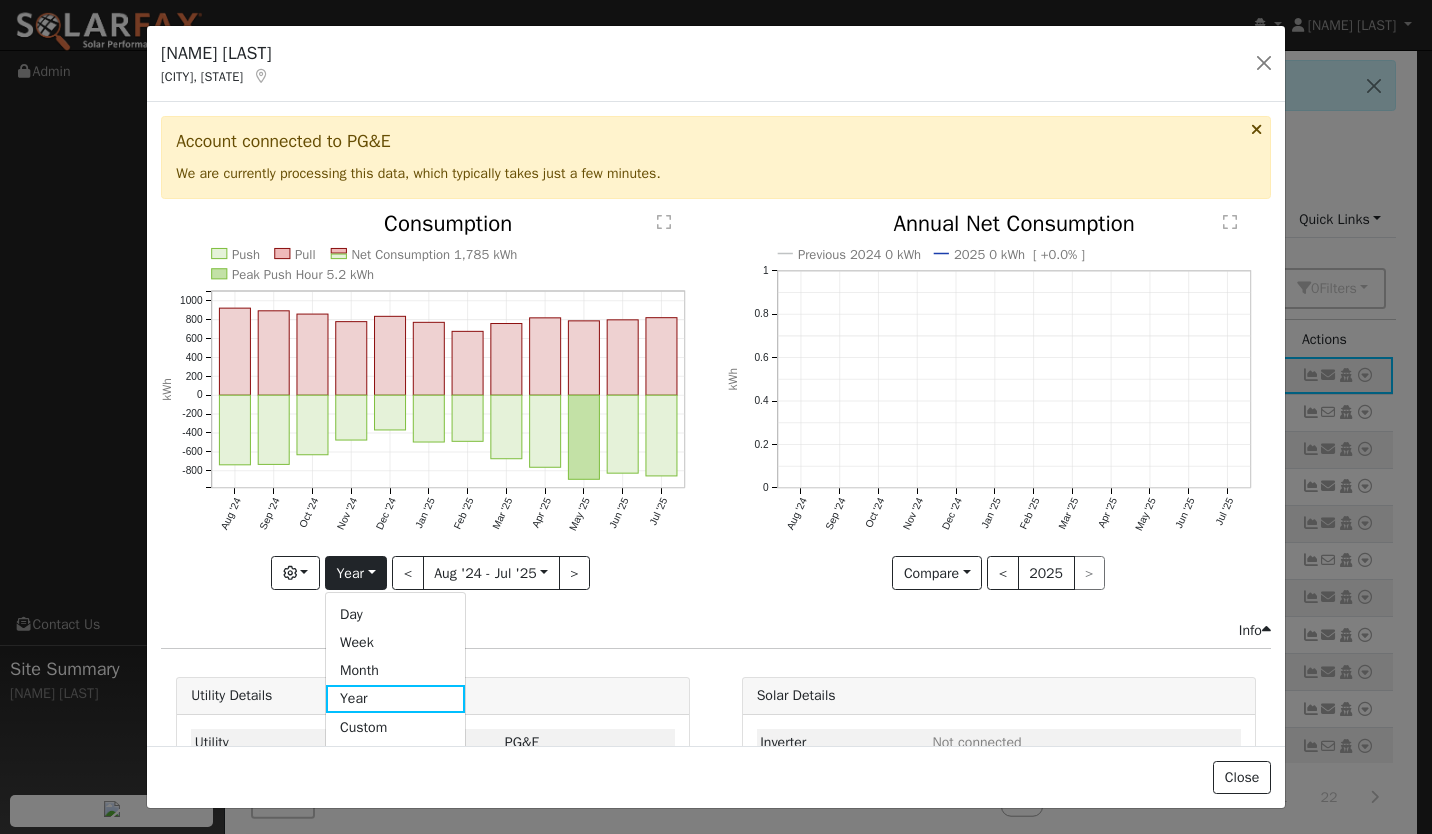 click on "Previous 2024 0 kWh 2025 0 kWh  [ +0.0% ] Aug '24 Sep '24 Oct '24 Nov '24 Dec '24 Jan '25 Feb '25 Mar '25 Apr '25 May '25 Jun '25 Jul '25 0 0.2 0.4 0.6 0.8 1  Annual Net Consumption kWh Compare Compare Previous Current Year  <  2025 >" at bounding box center [998, 416] 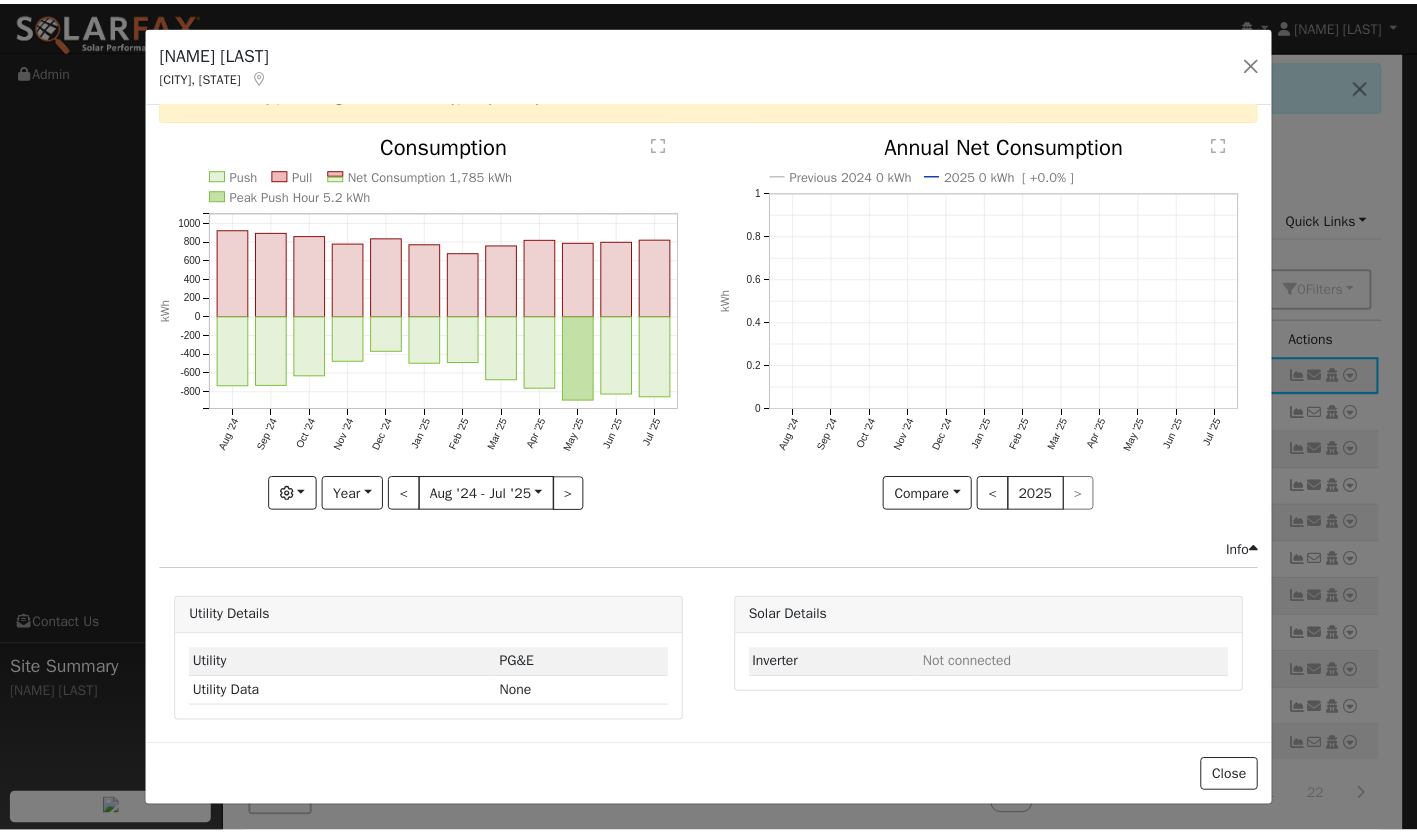 scroll, scrollTop: 0, scrollLeft: 0, axis: both 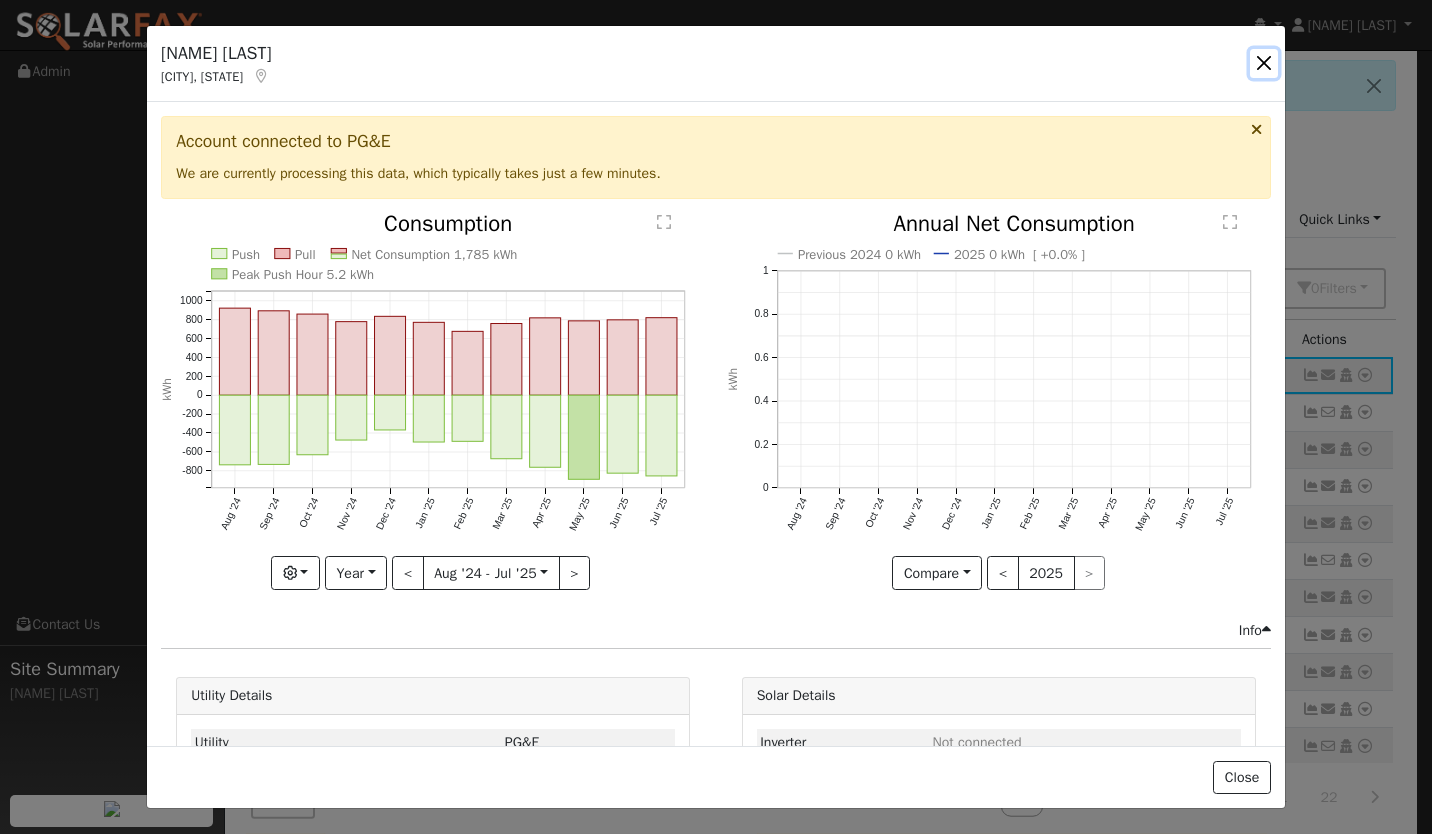 click at bounding box center (1264, 63) 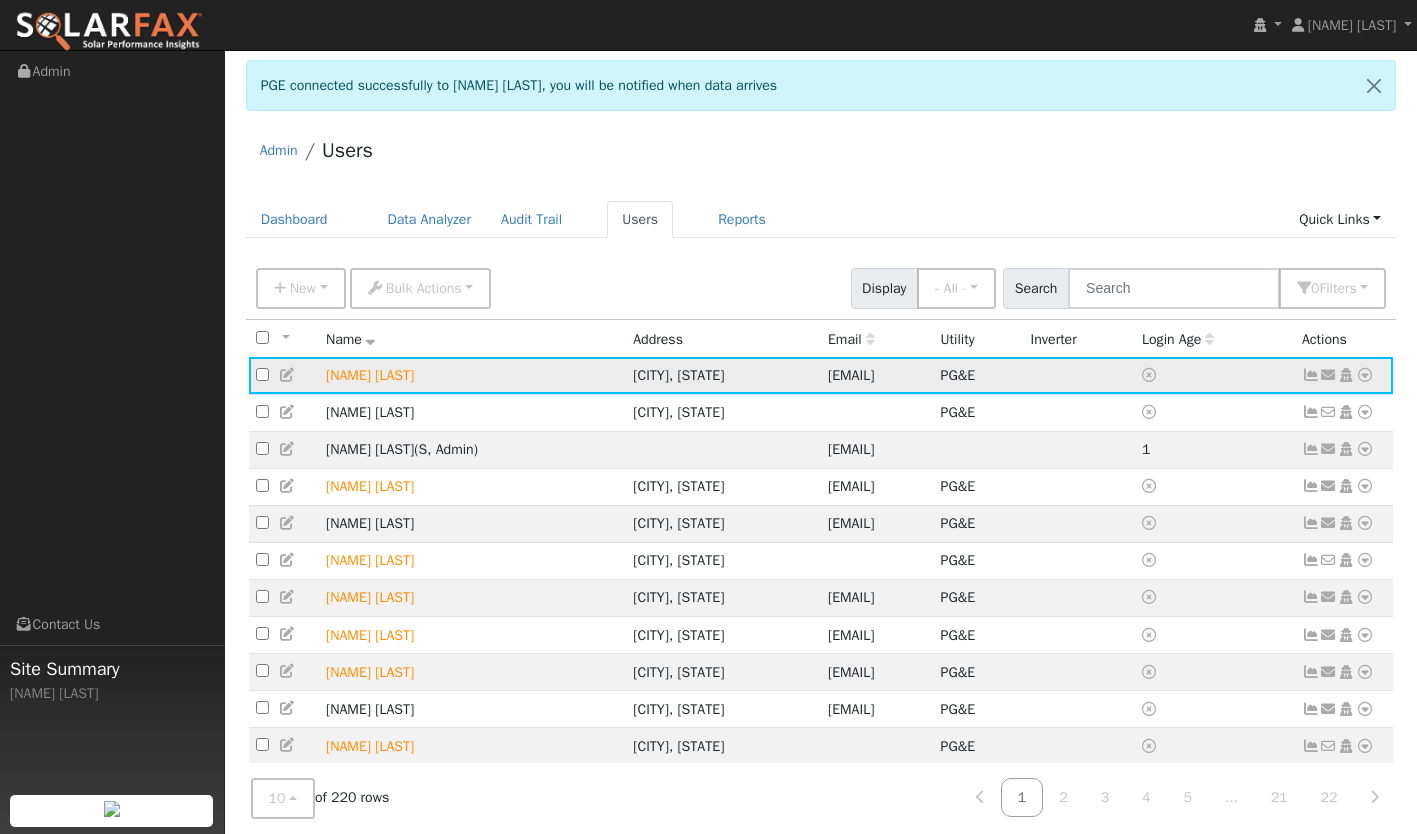 click at bounding box center (1365, 375) 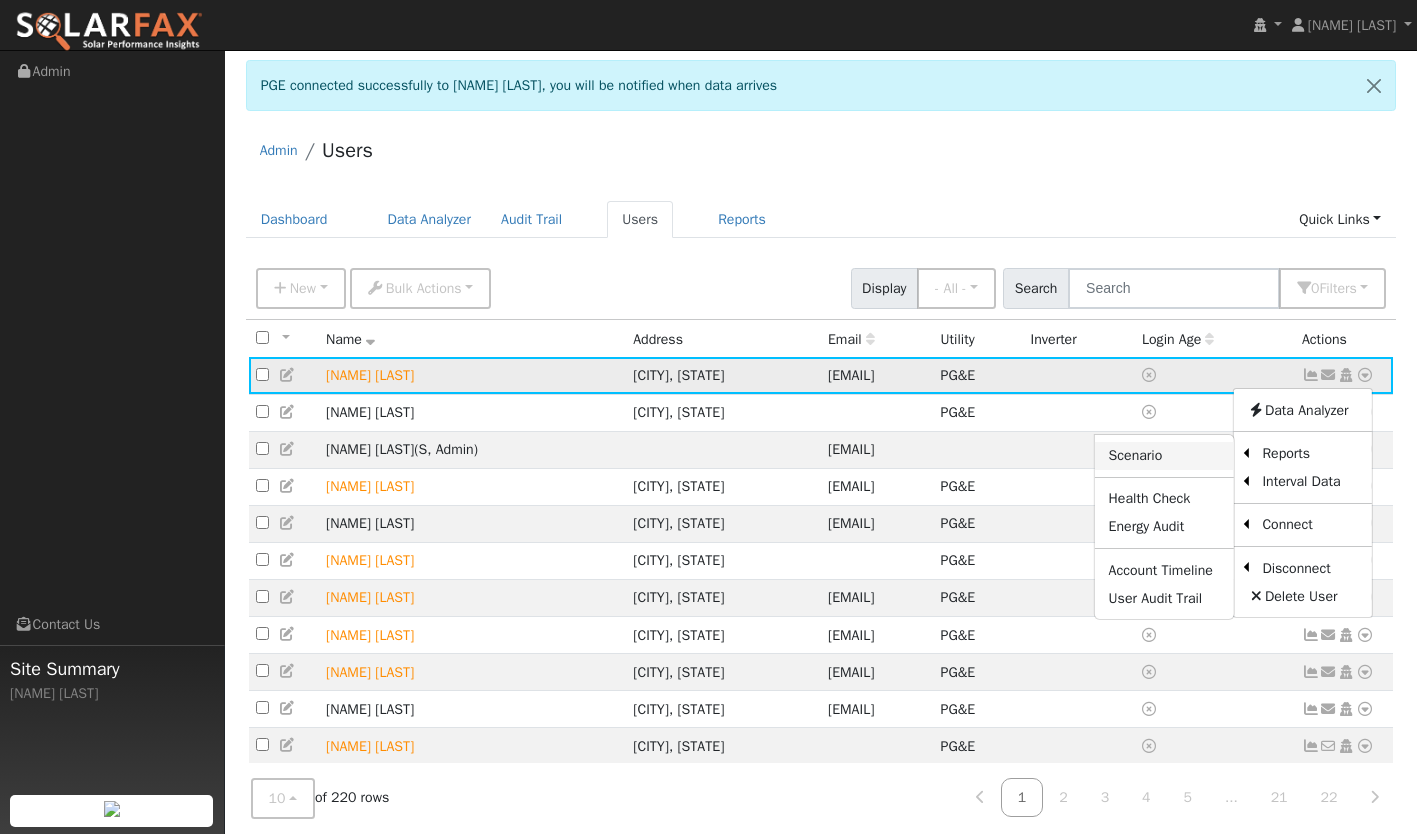 click on "Scenario" at bounding box center (1164, 456) 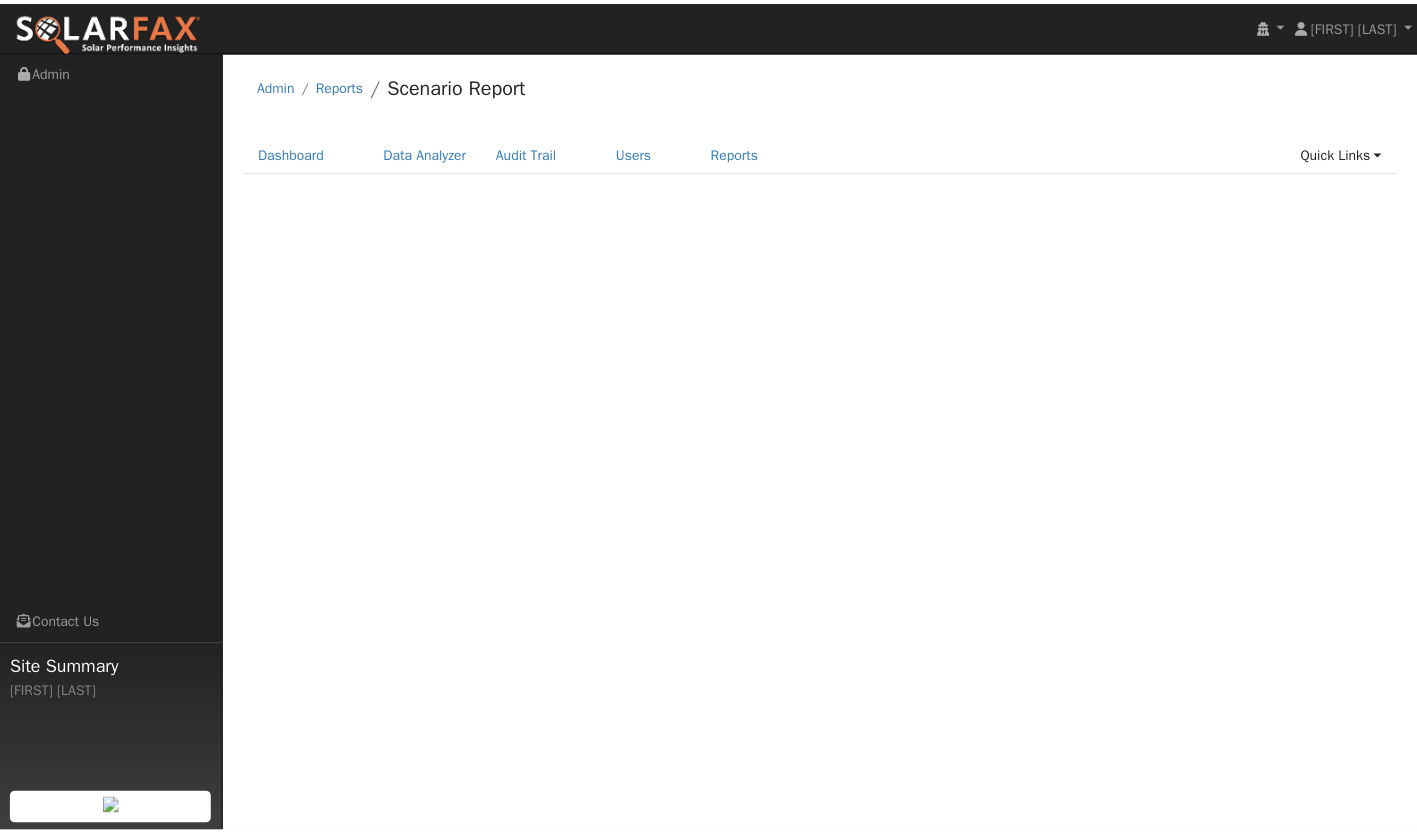 scroll, scrollTop: 0, scrollLeft: 0, axis: both 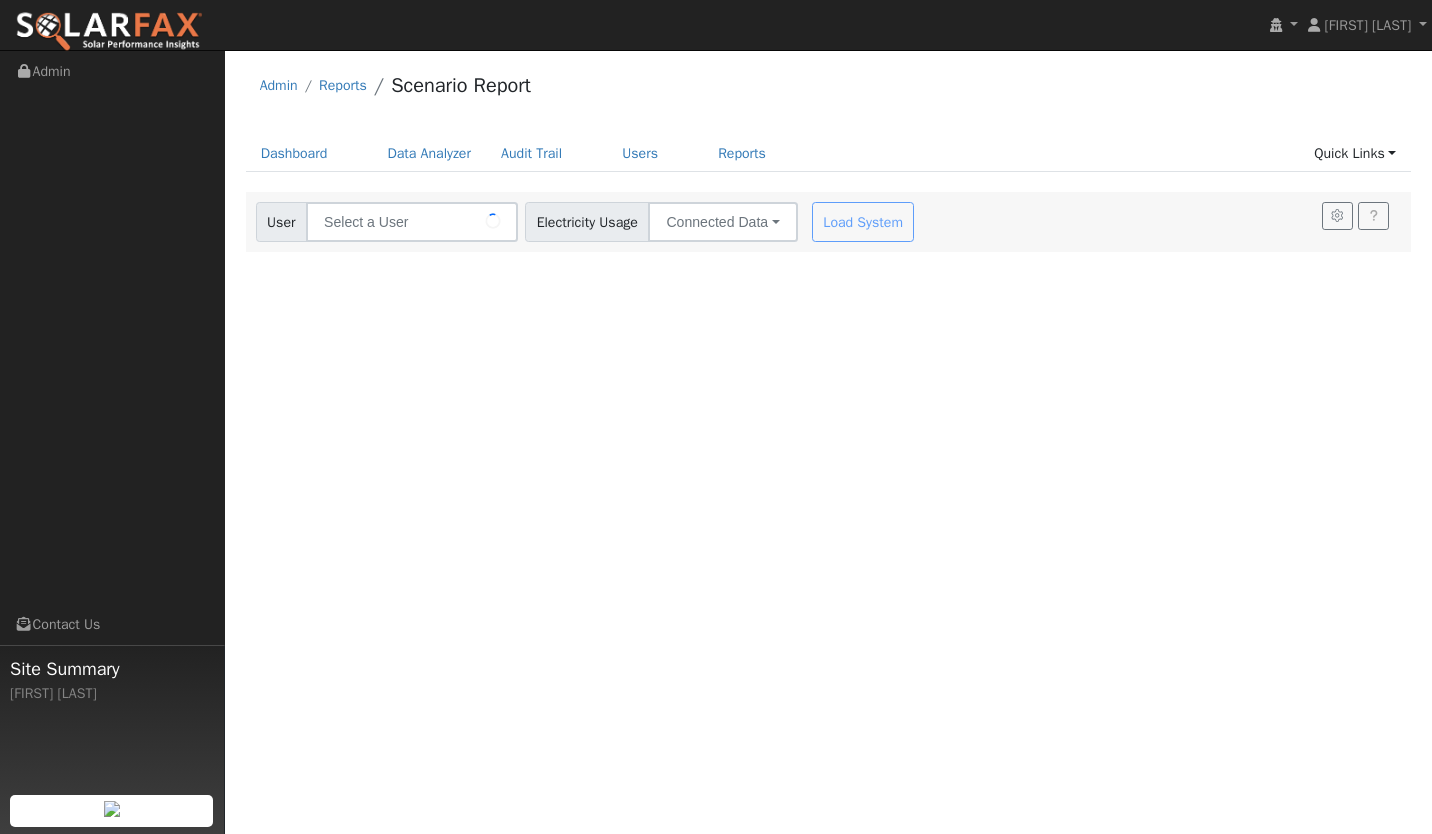 type on "[FIRST] [LAST]" 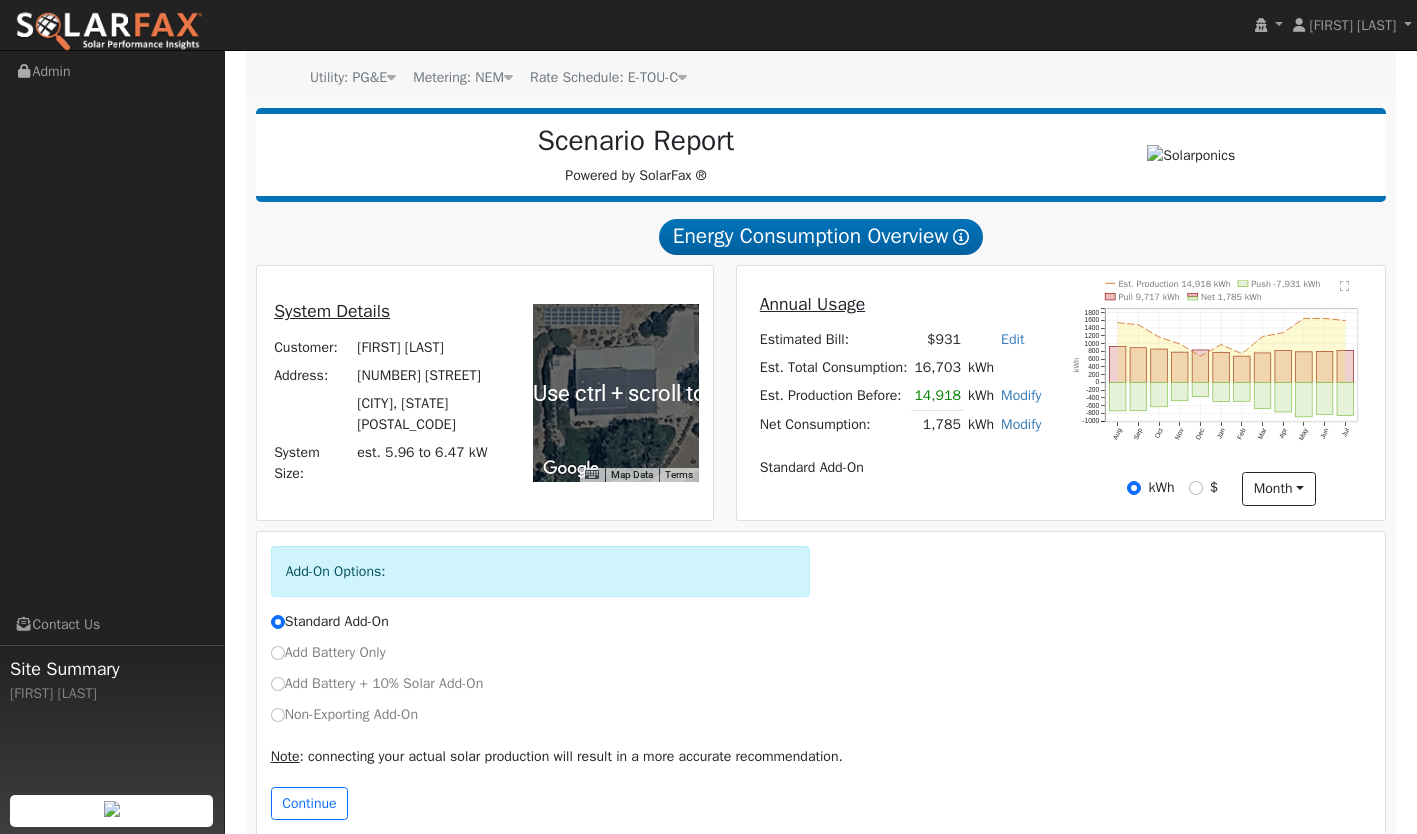 scroll, scrollTop: 194, scrollLeft: 0, axis: vertical 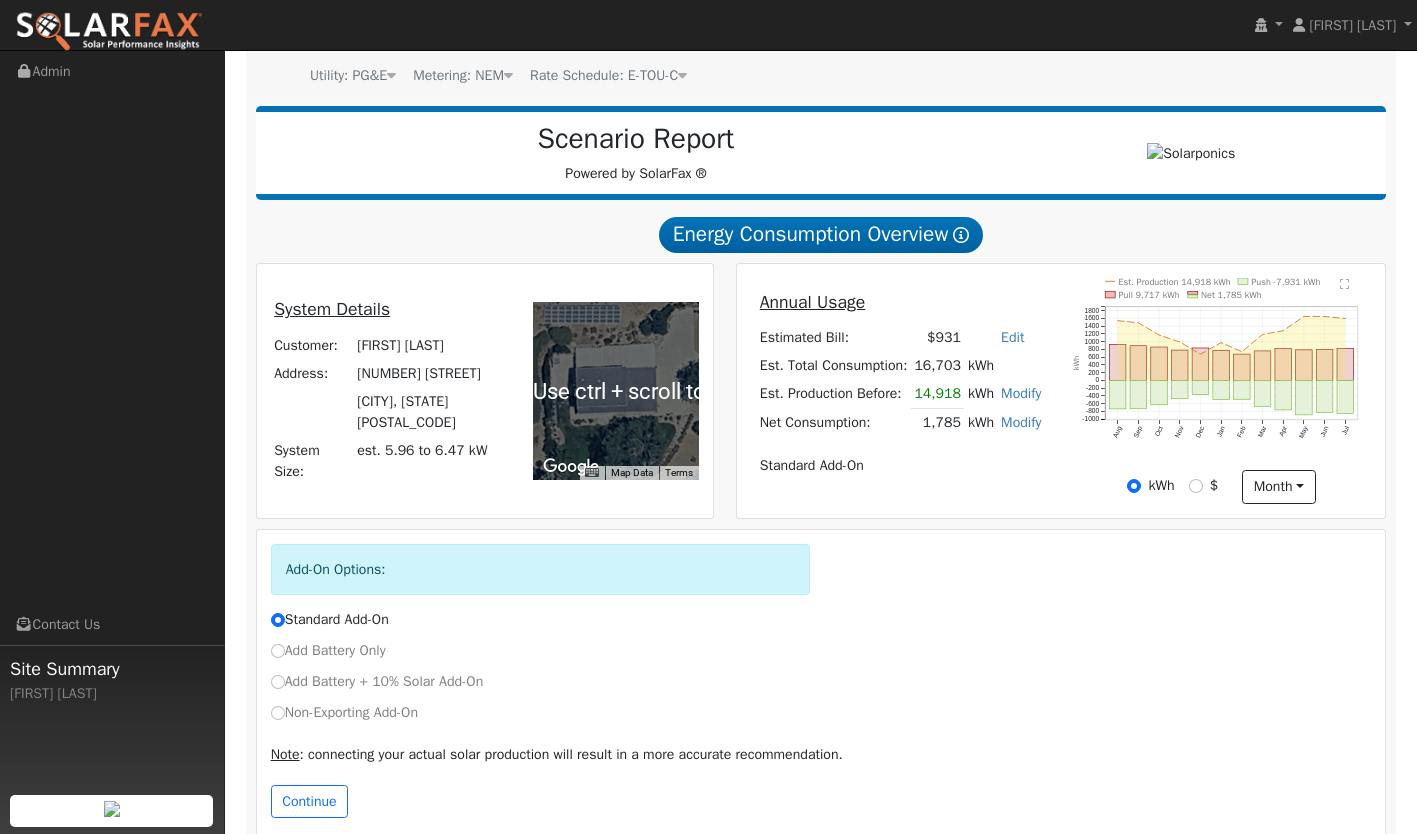 click on "Add Battery Only" at bounding box center (328, 650) 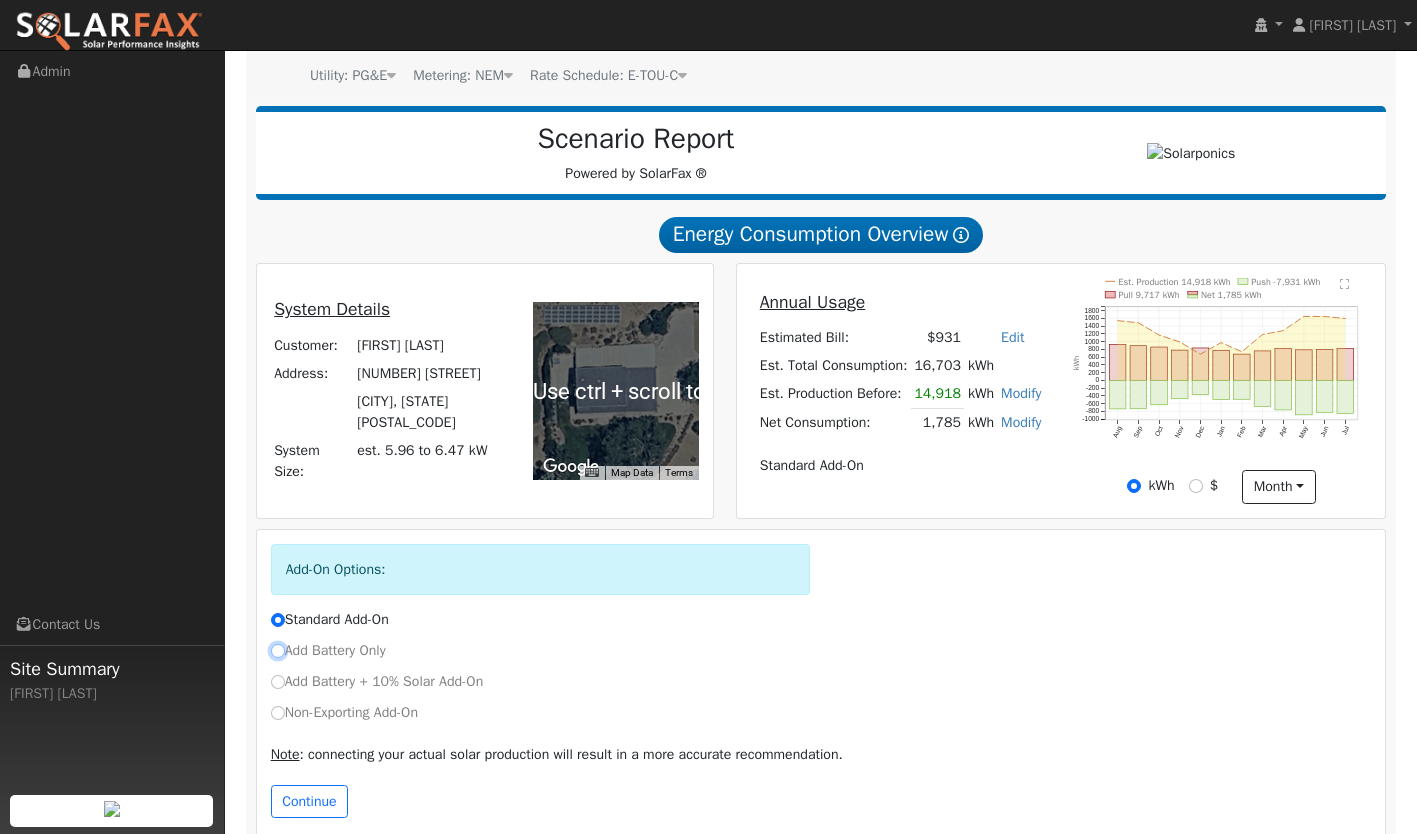 click on "Add Battery Only" at bounding box center (278, 651) 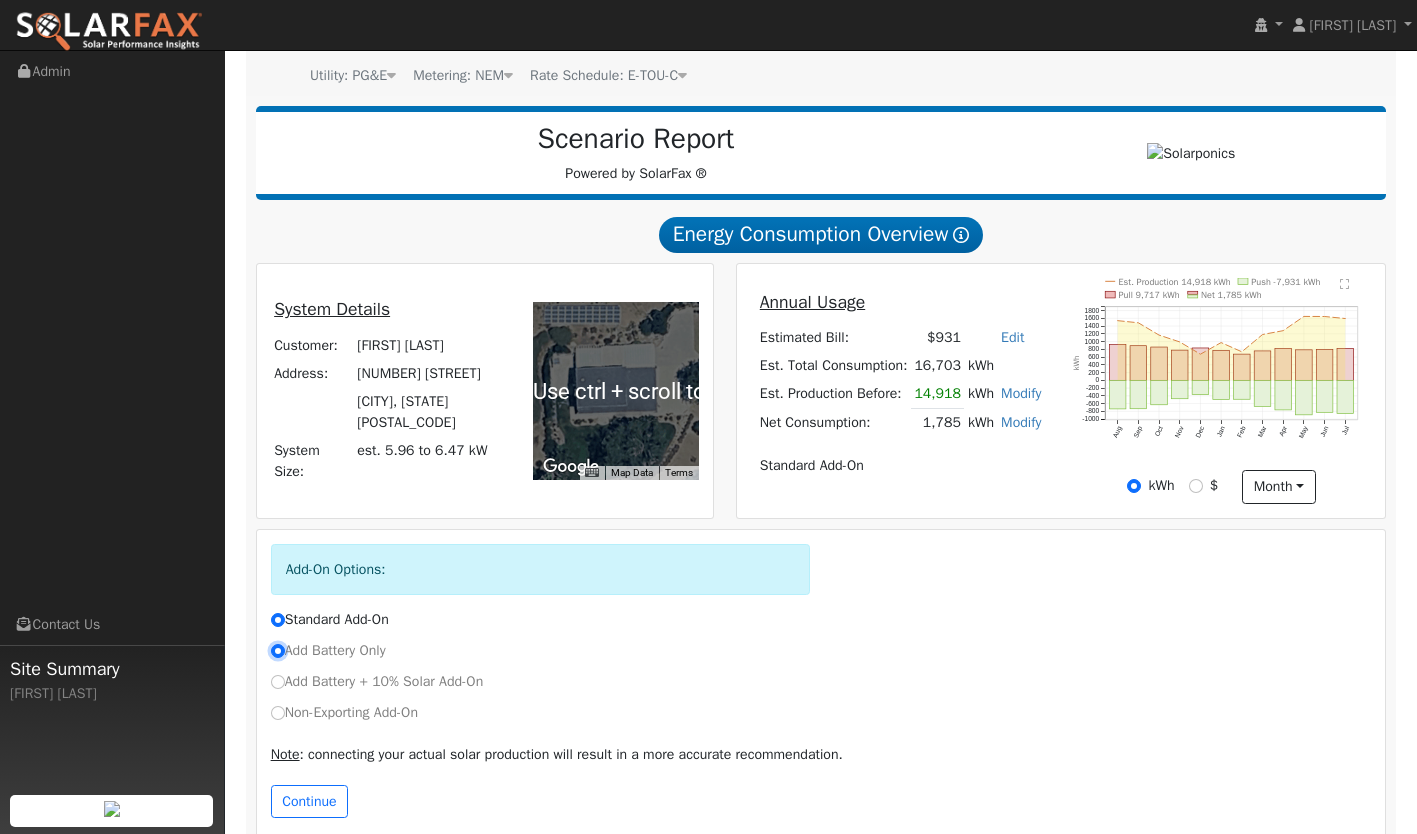 radio on "true" 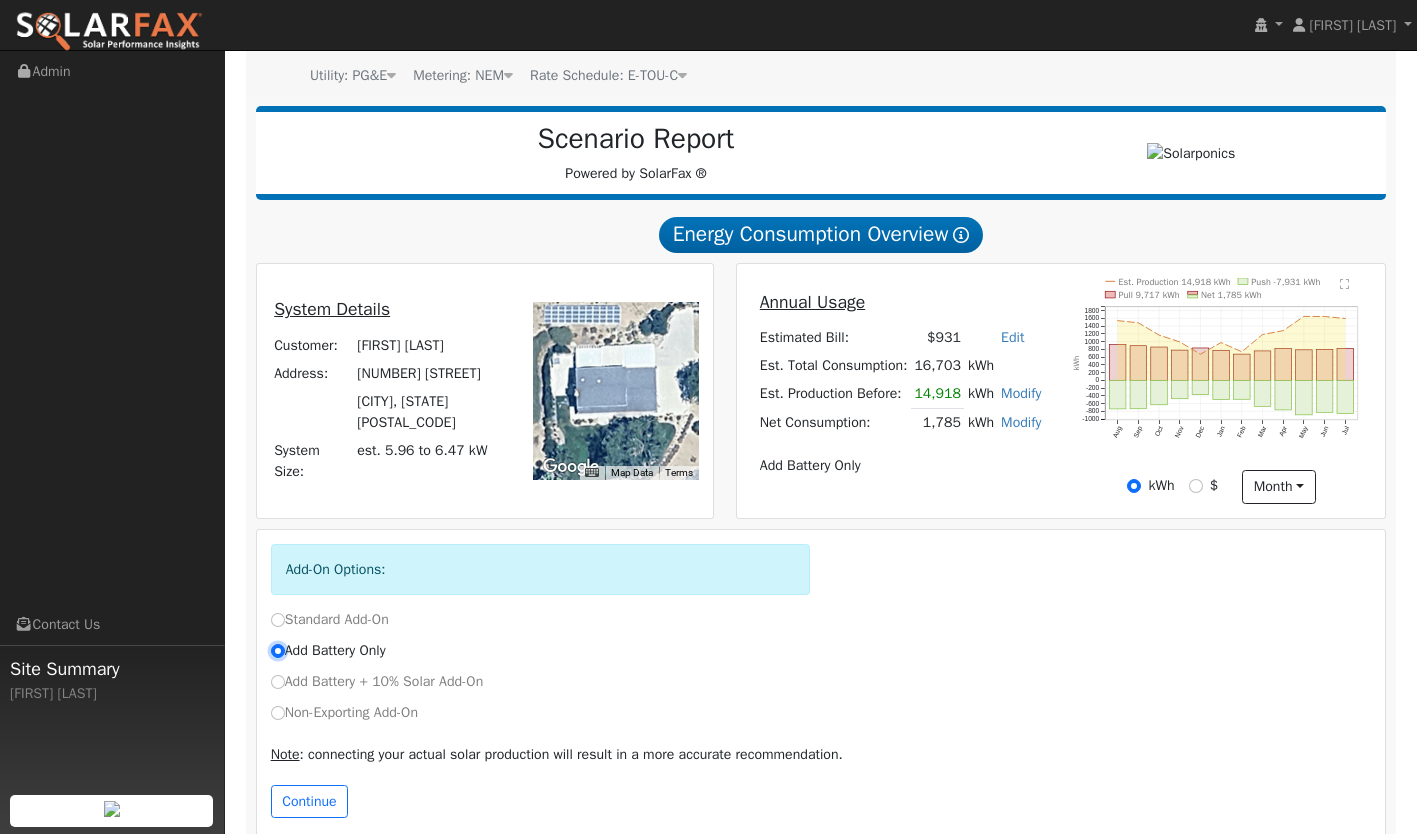 scroll, scrollTop: 223, scrollLeft: 0, axis: vertical 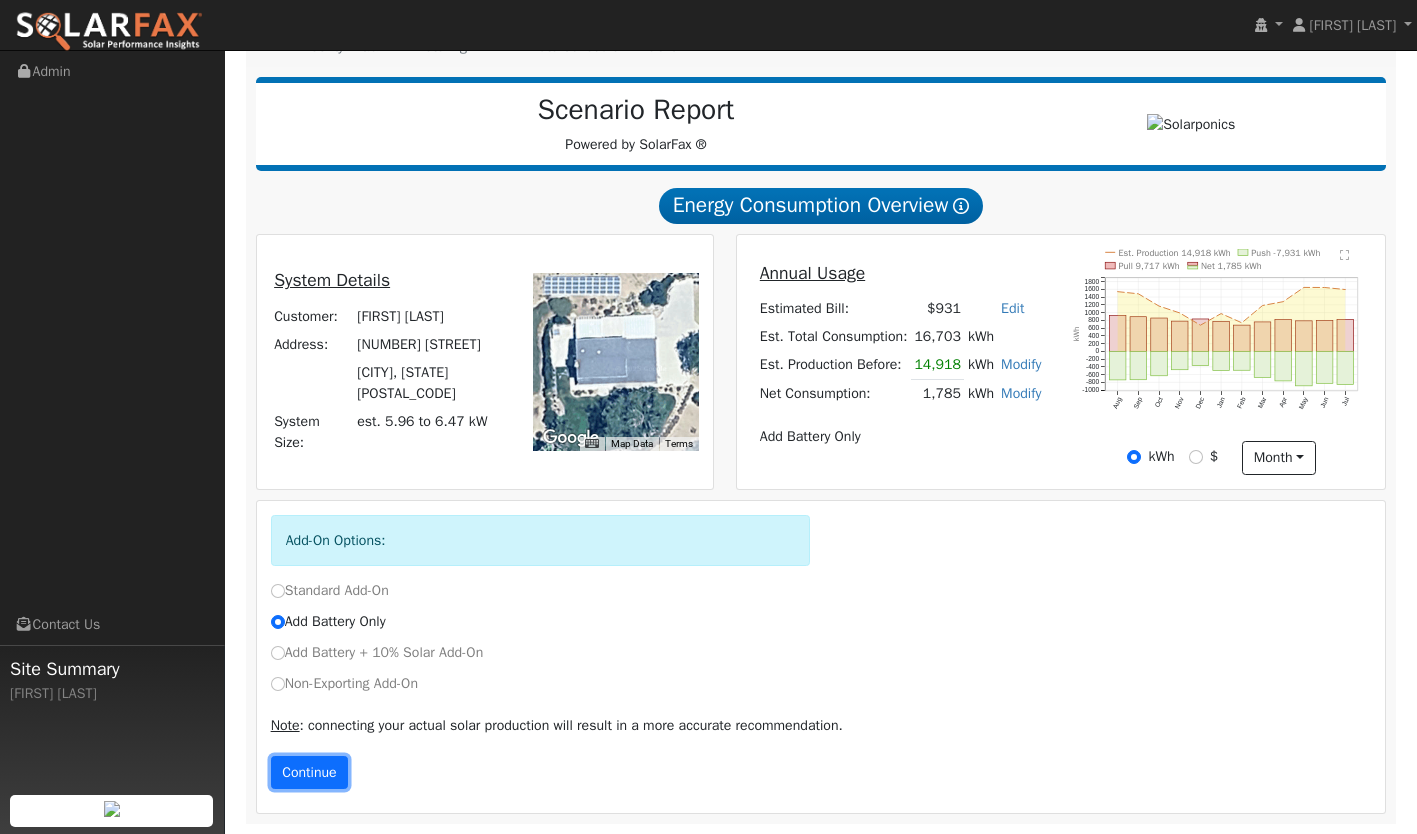 click on "Continue" at bounding box center [310, 773] 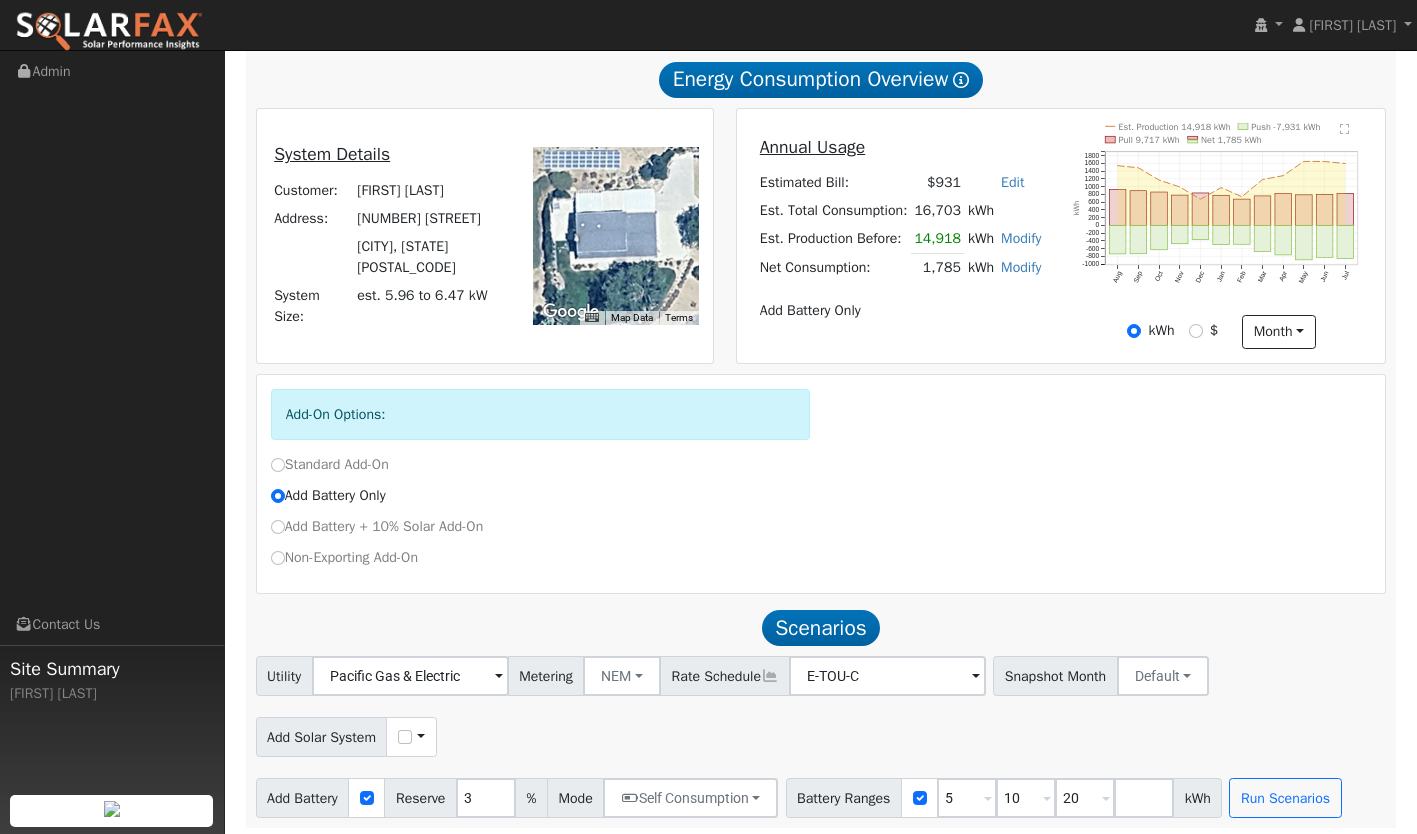 scroll, scrollTop: 353, scrollLeft: 0, axis: vertical 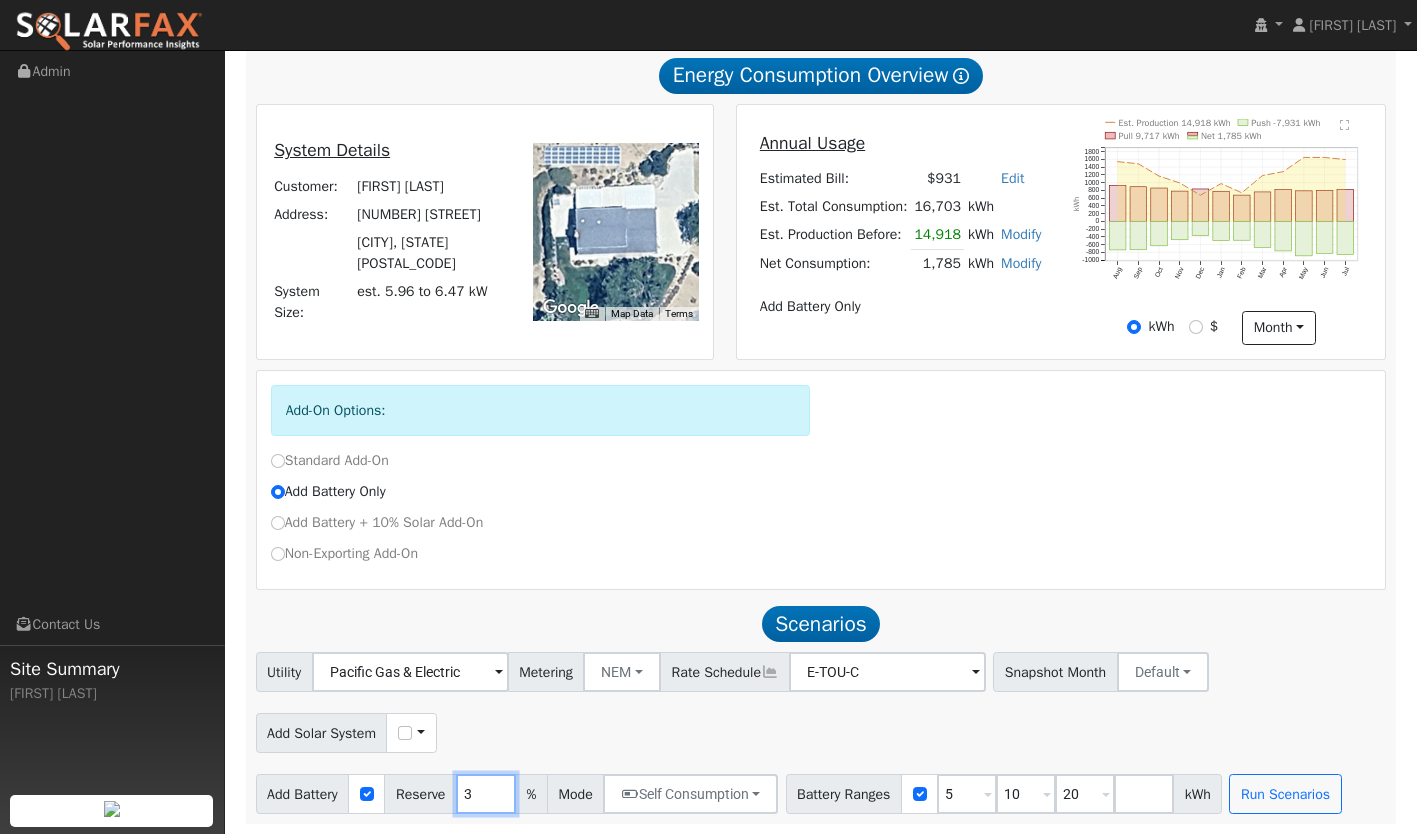 click on "3" at bounding box center (486, 794) 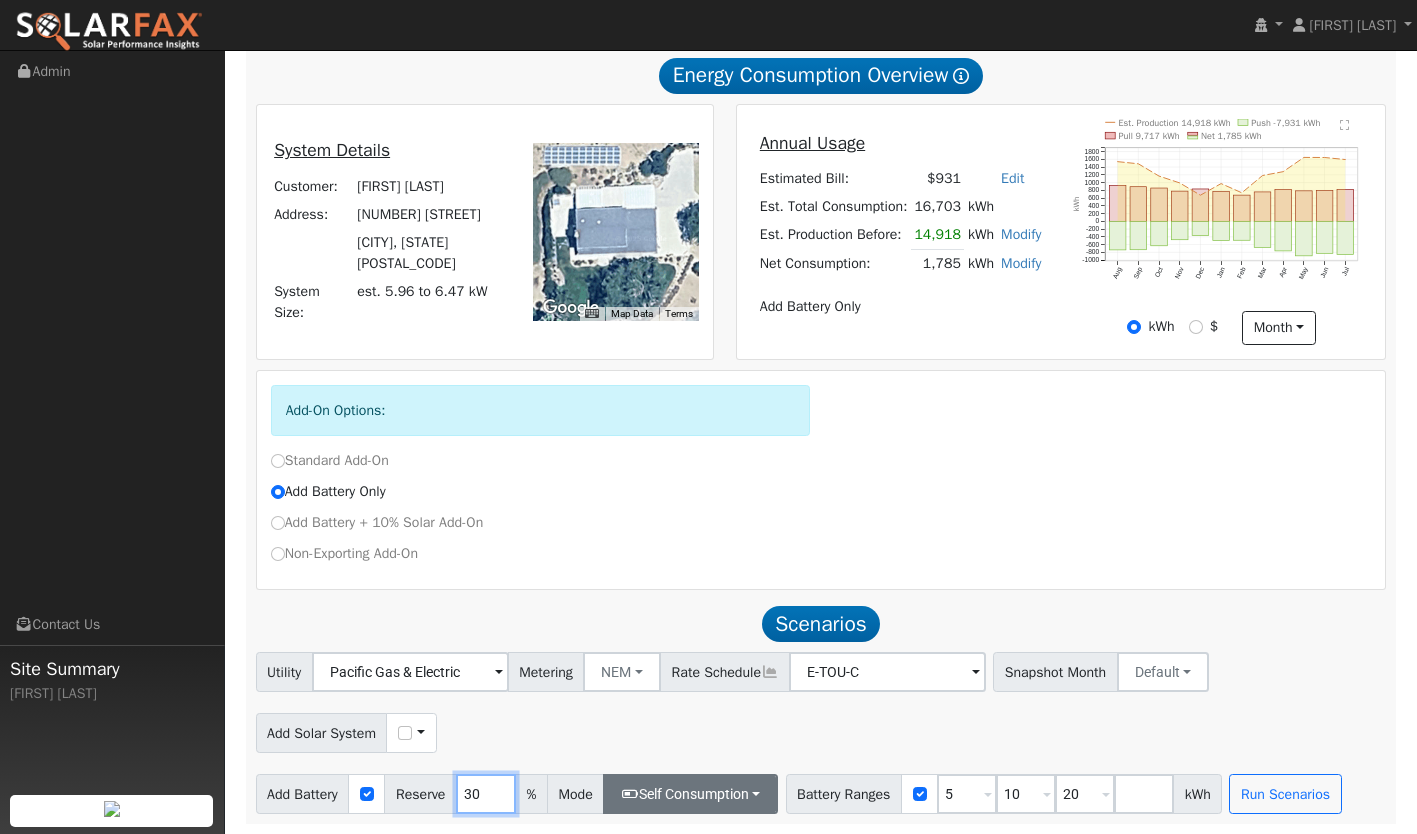 type on "30" 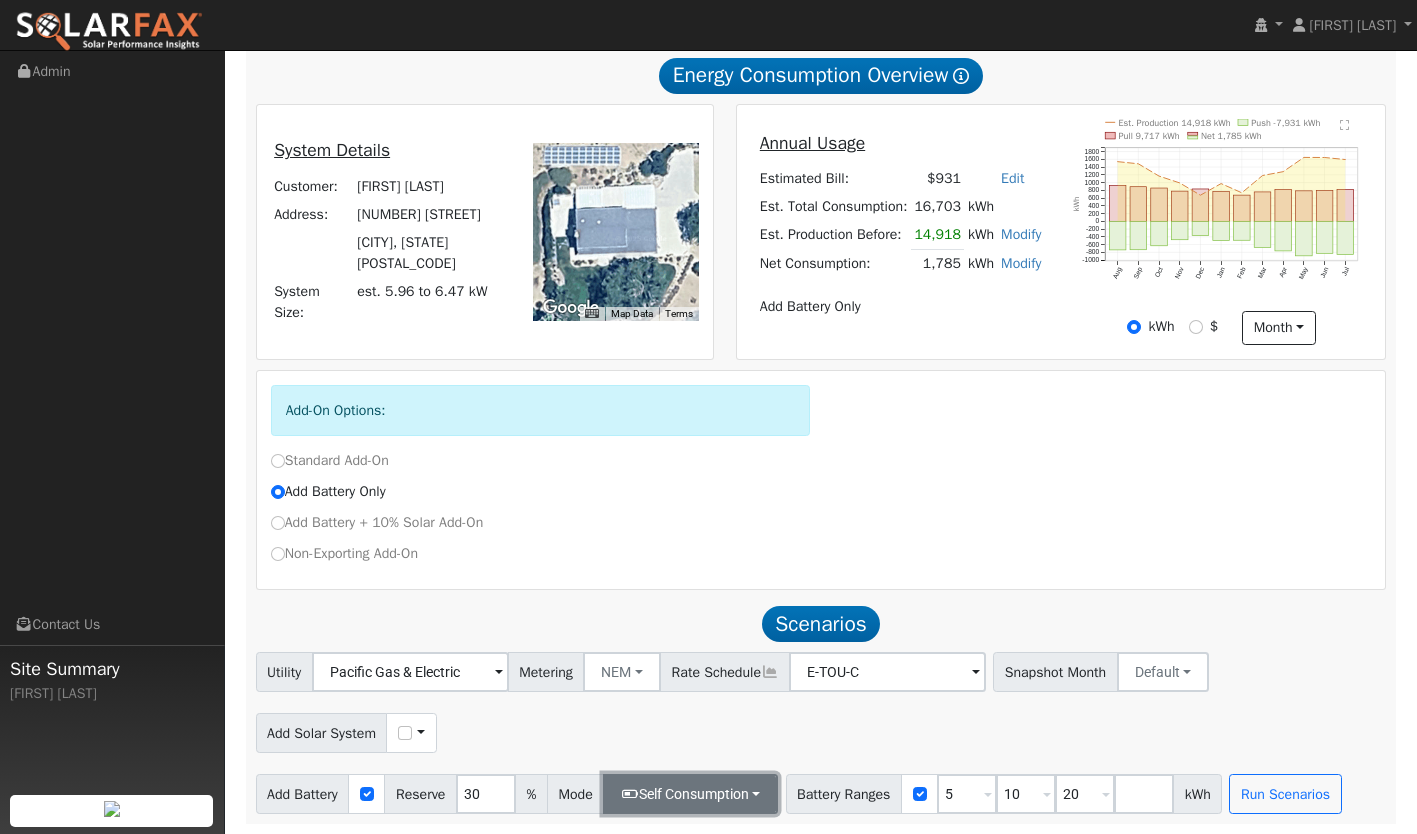click on "Self Consumption" at bounding box center [690, 794] 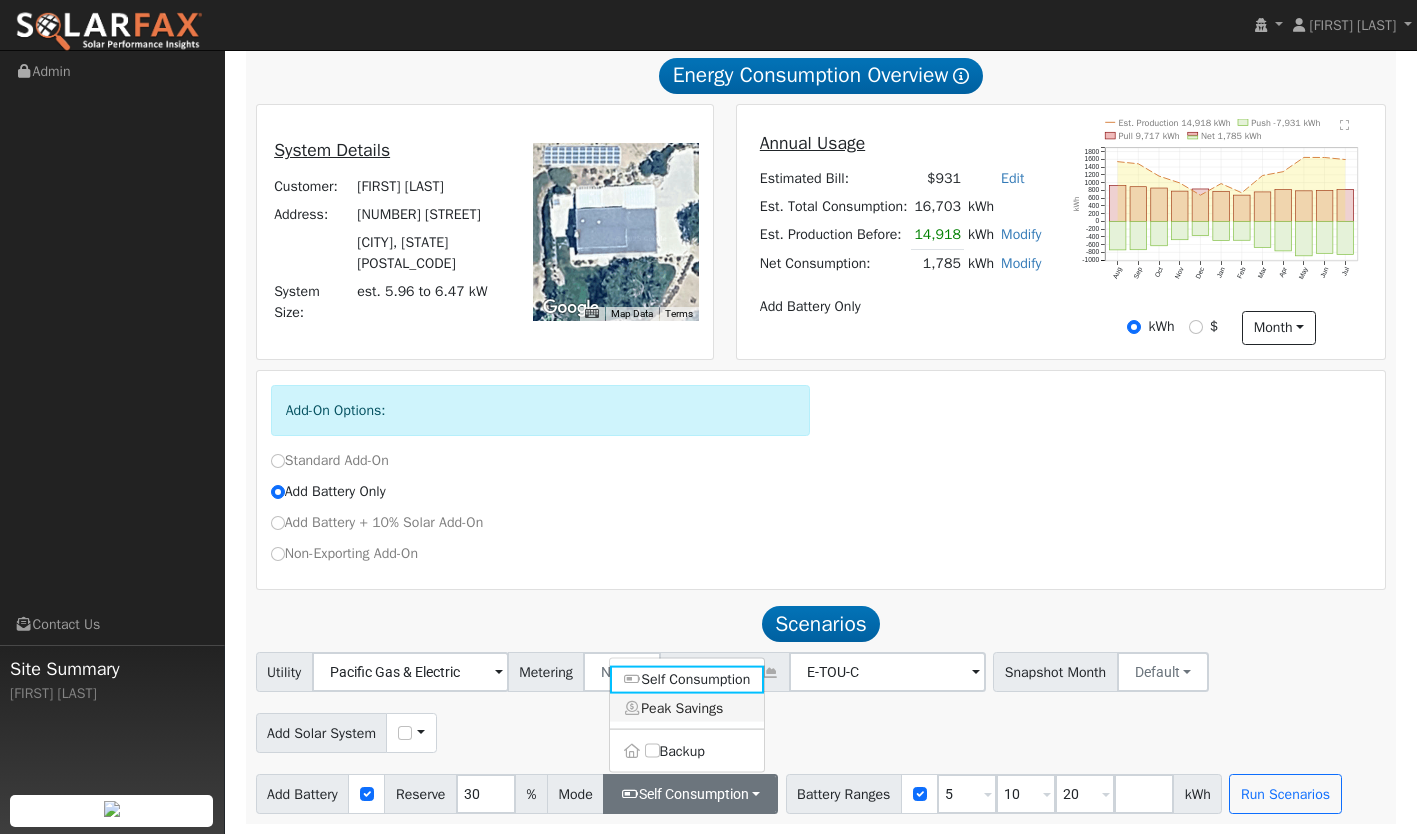 click on "Peak Savings" at bounding box center [687, 708] 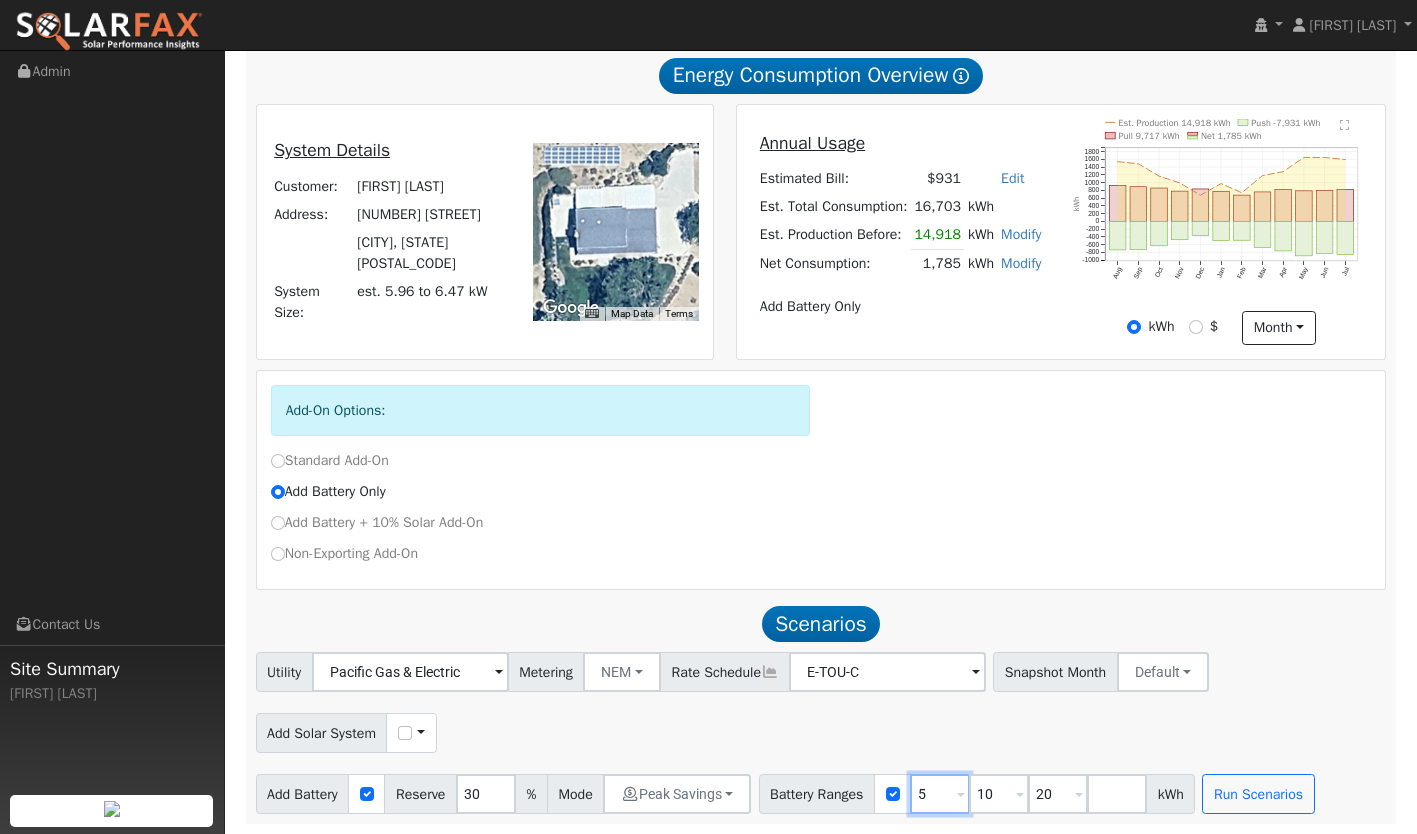 click on "5" at bounding box center [940, 794] 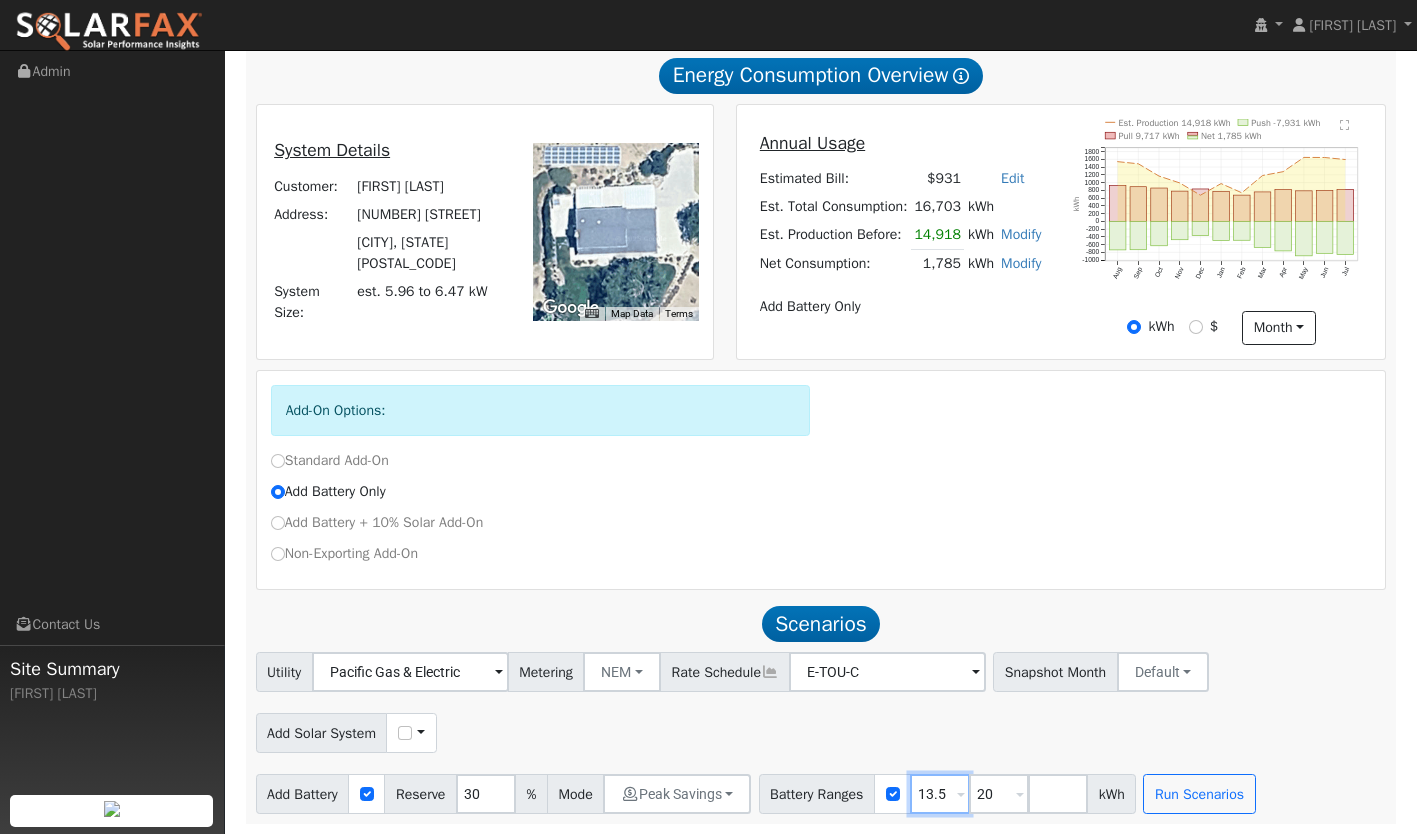type on "13.5" 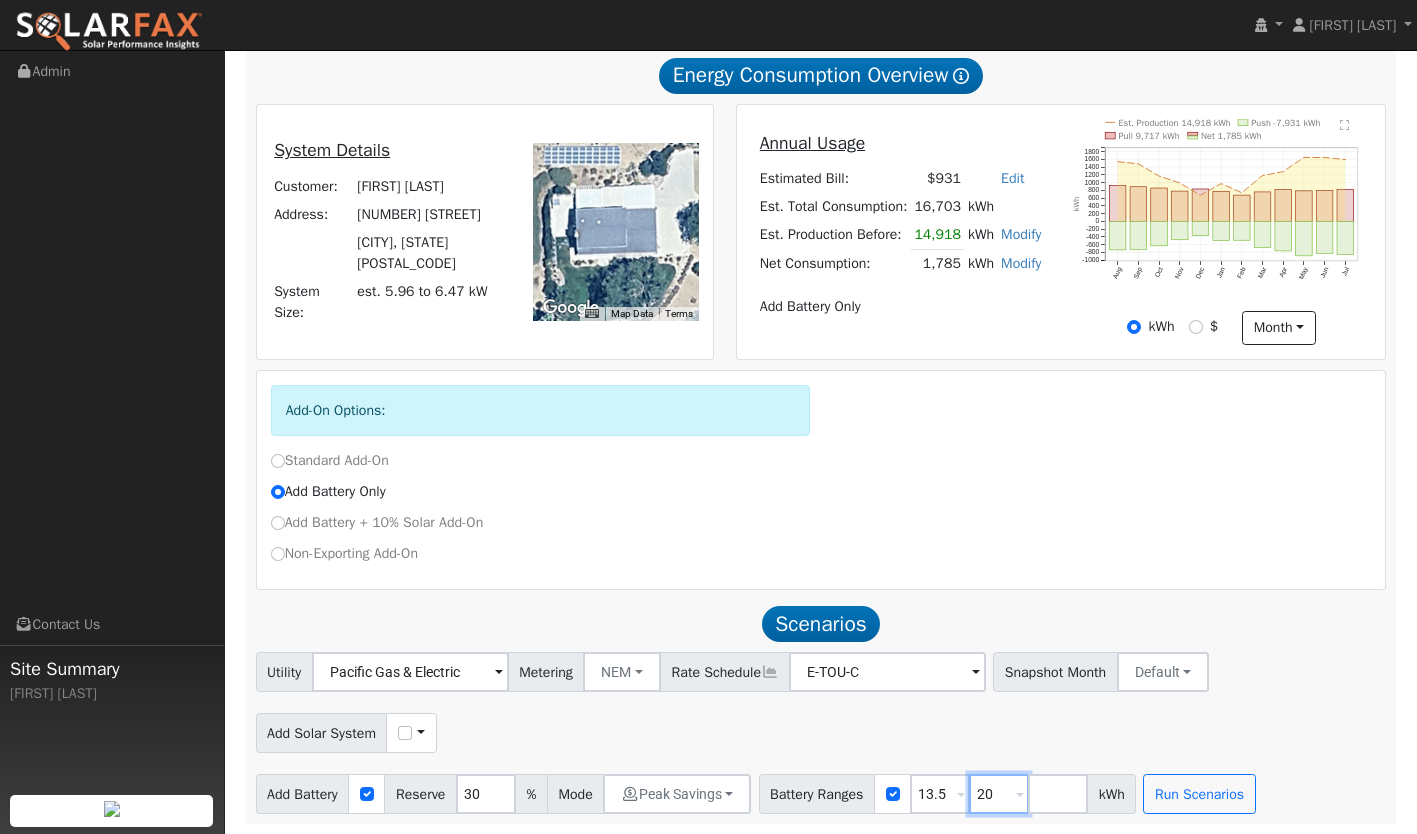 click on "20" at bounding box center [999, 794] 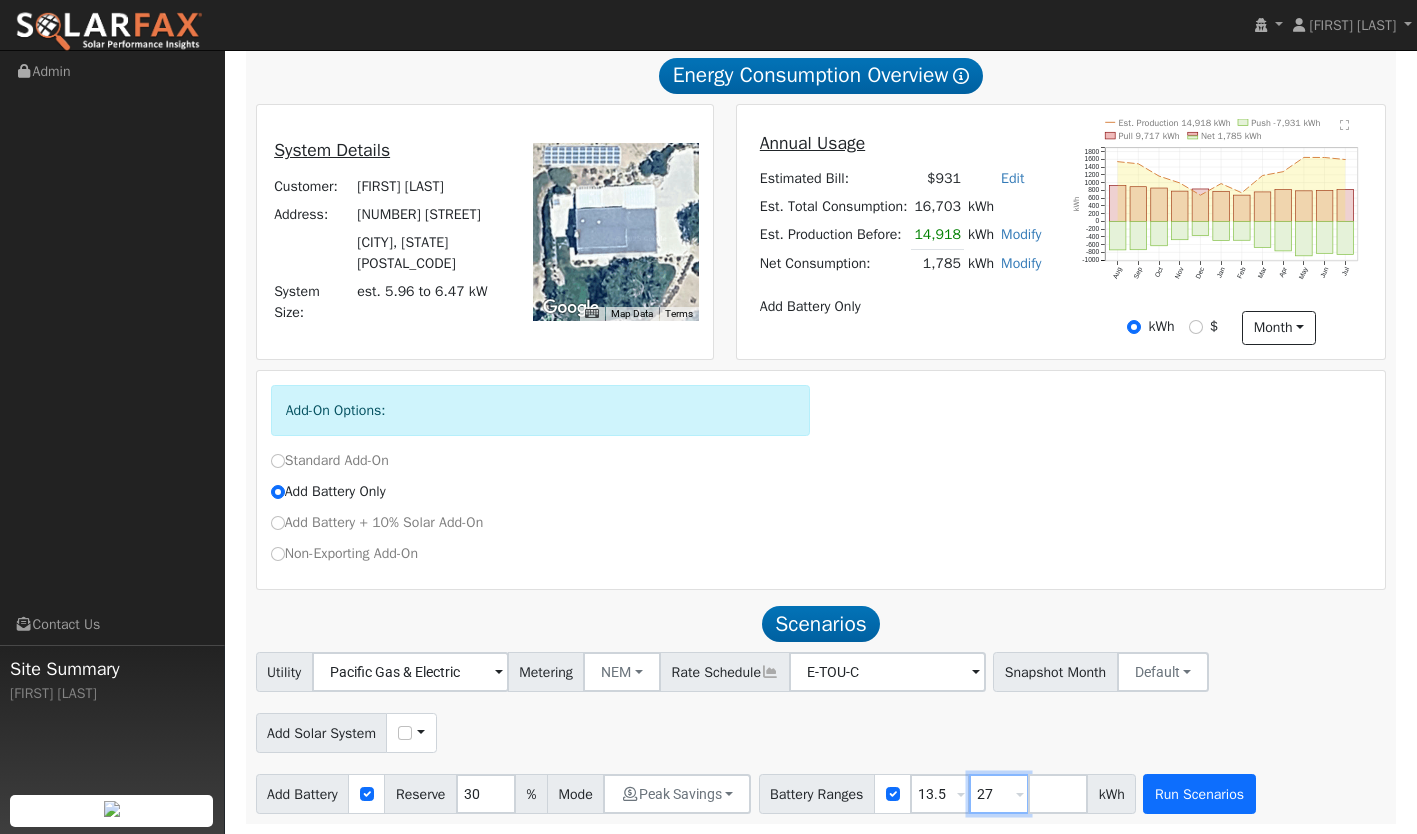 type on "27" 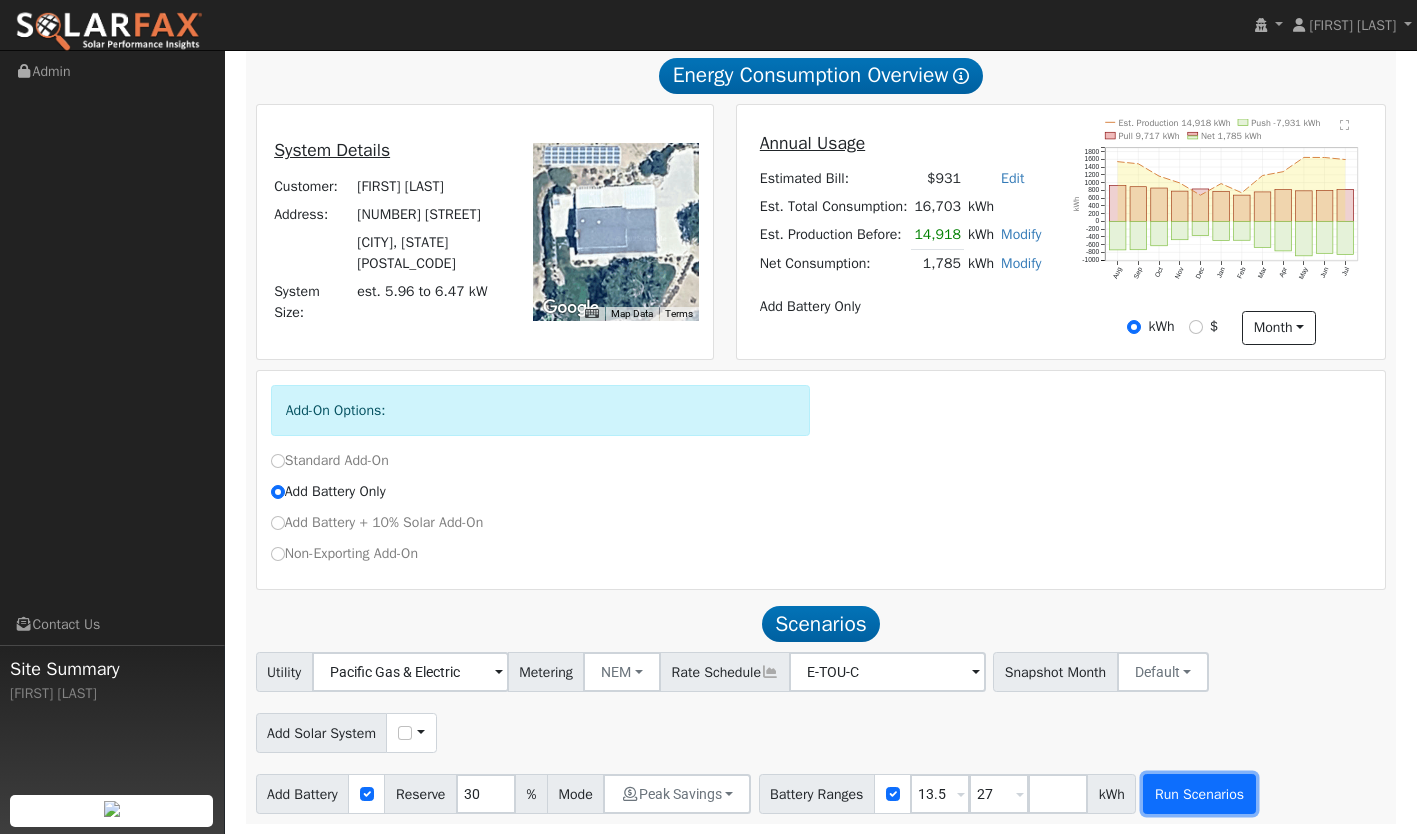 click on "Run Scenarios" at bounding box center (1199, 794) 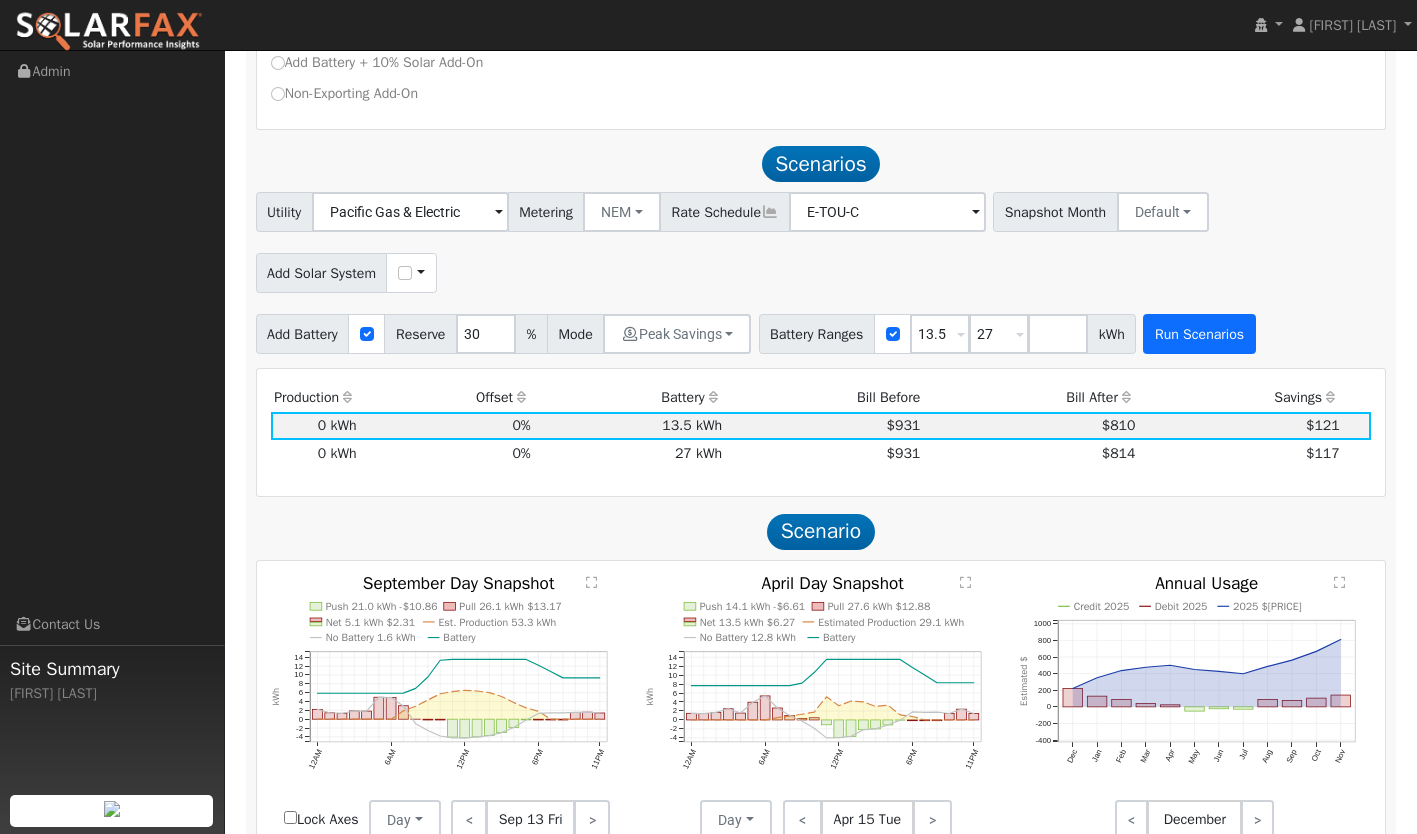 scroll, scrollTop: 897, scrollLeft: 0, axis: vertical 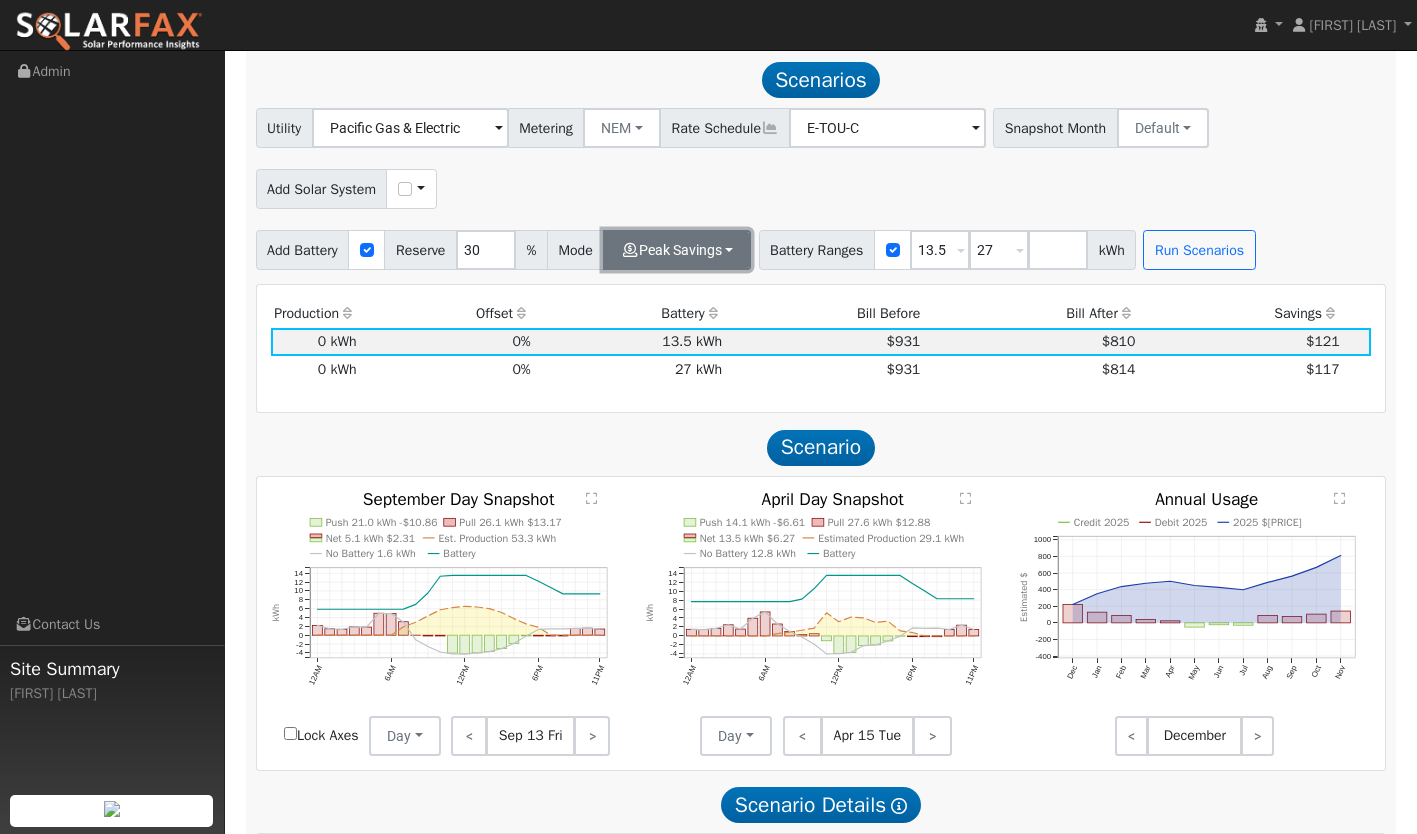 click on "Peak Savings" at bounding box center (677, 250) 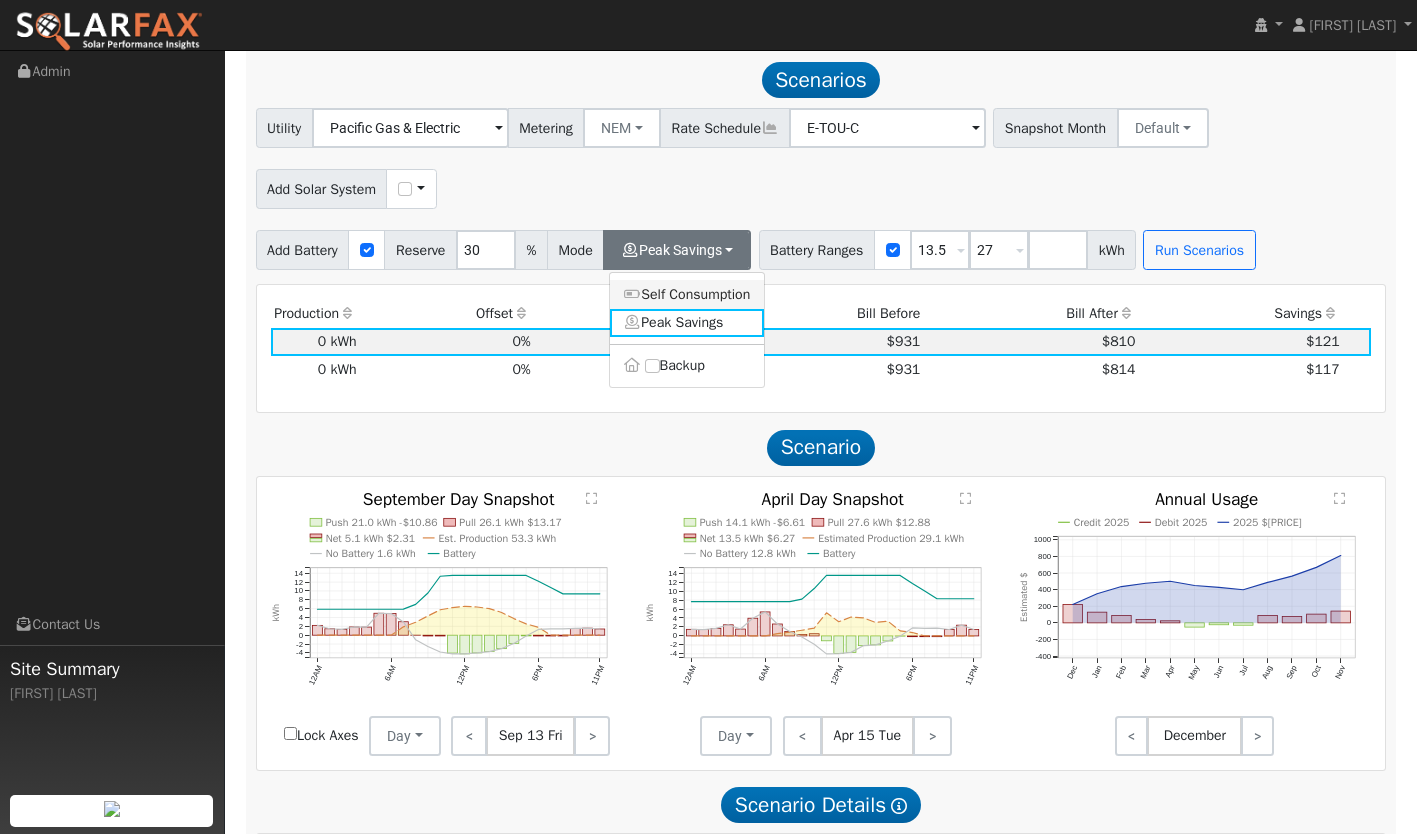 click on "Self Consumption" at bounding box center [687, 294] 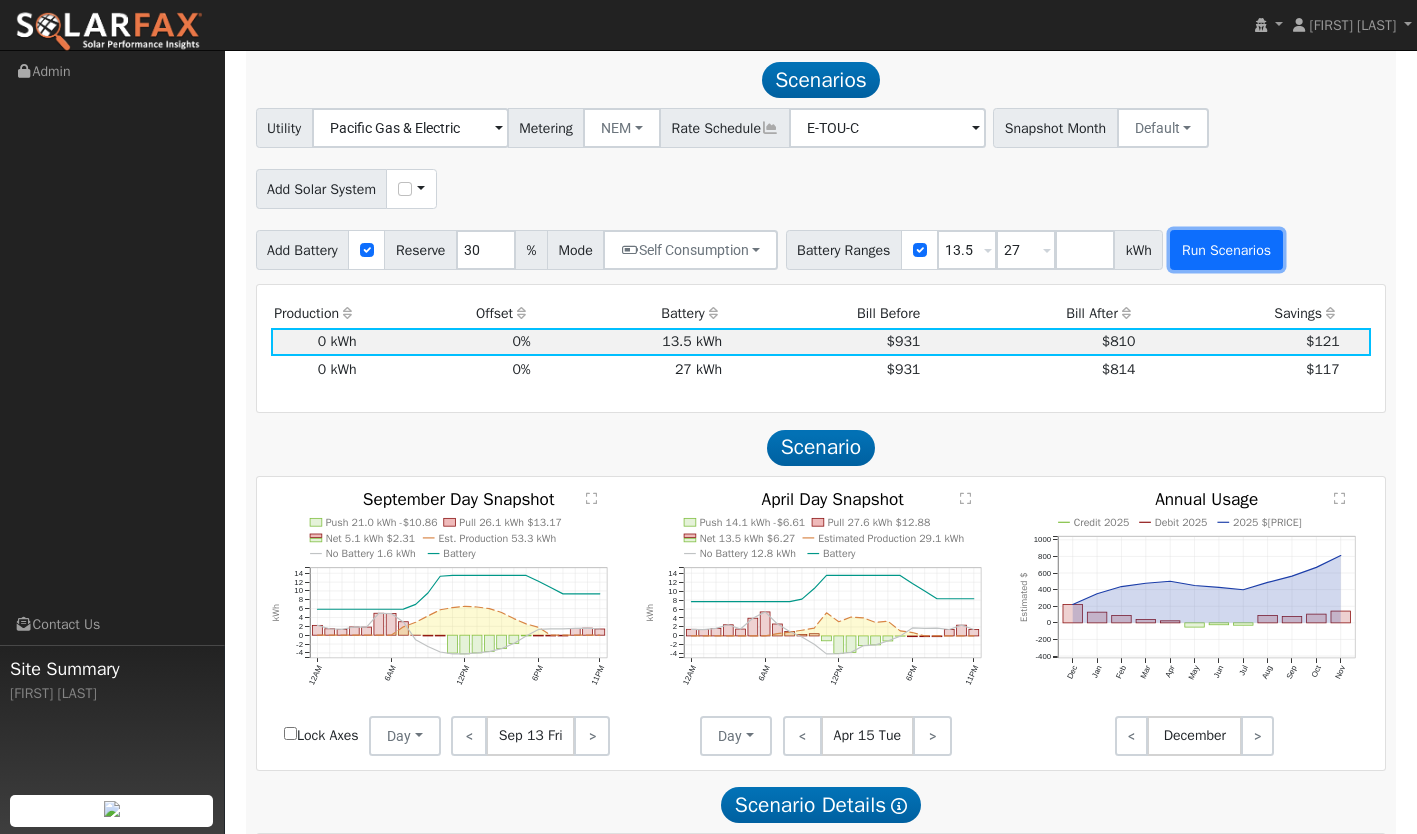click on "Run Scenarios" at bounding box center [1226, 250] 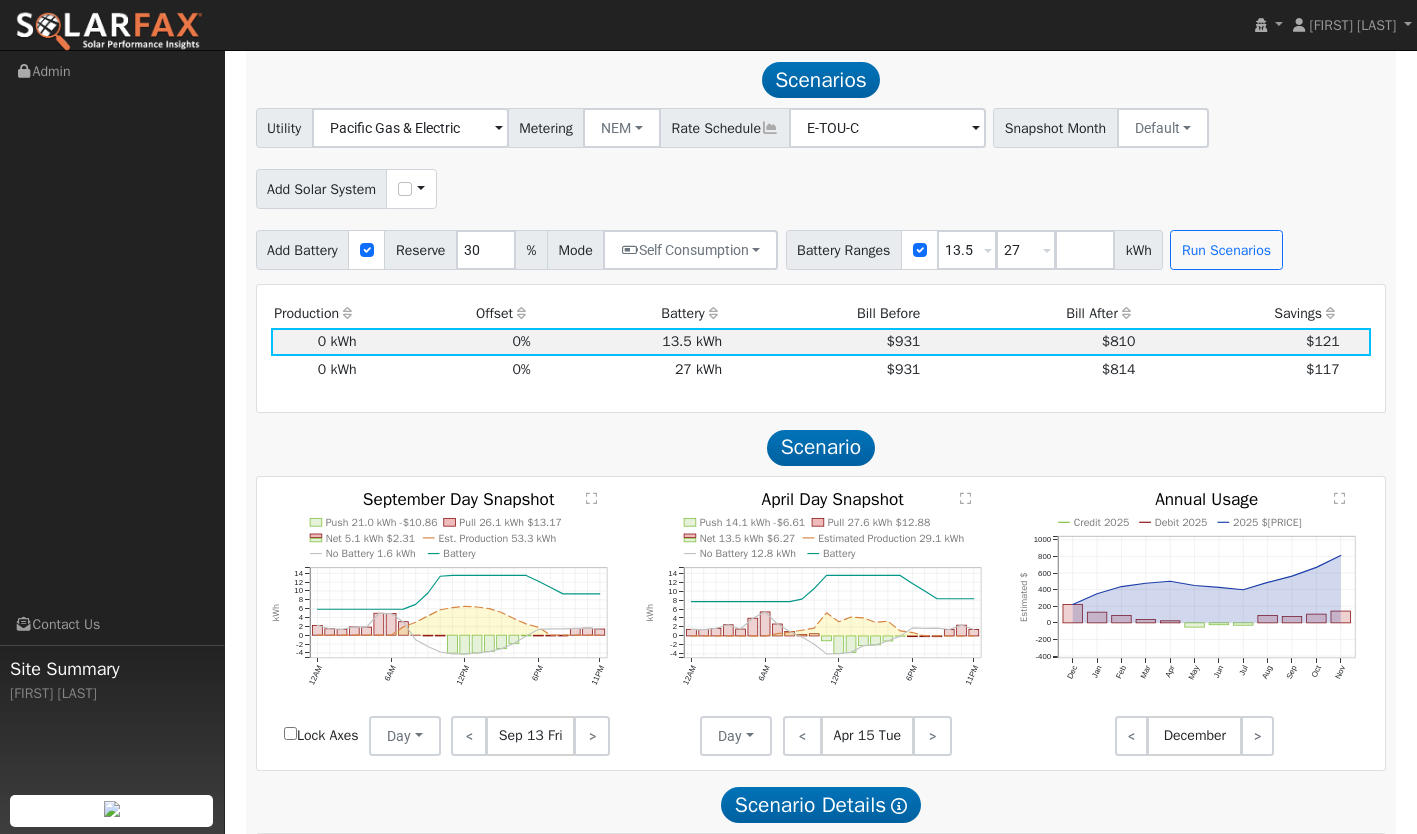 click on "Use CSV Data" at bounding box center (411, 189) 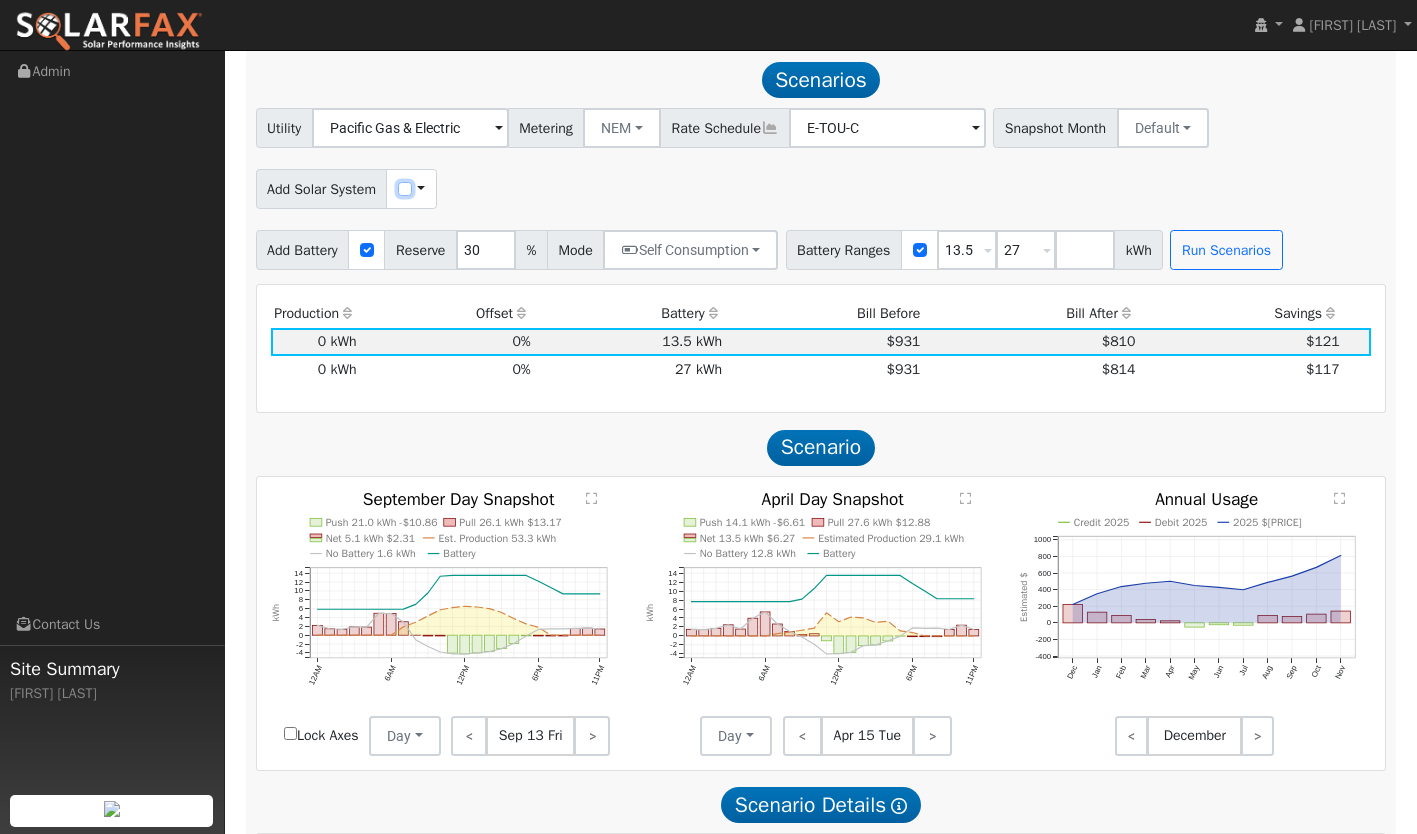 click at bounding box center (405, 189) 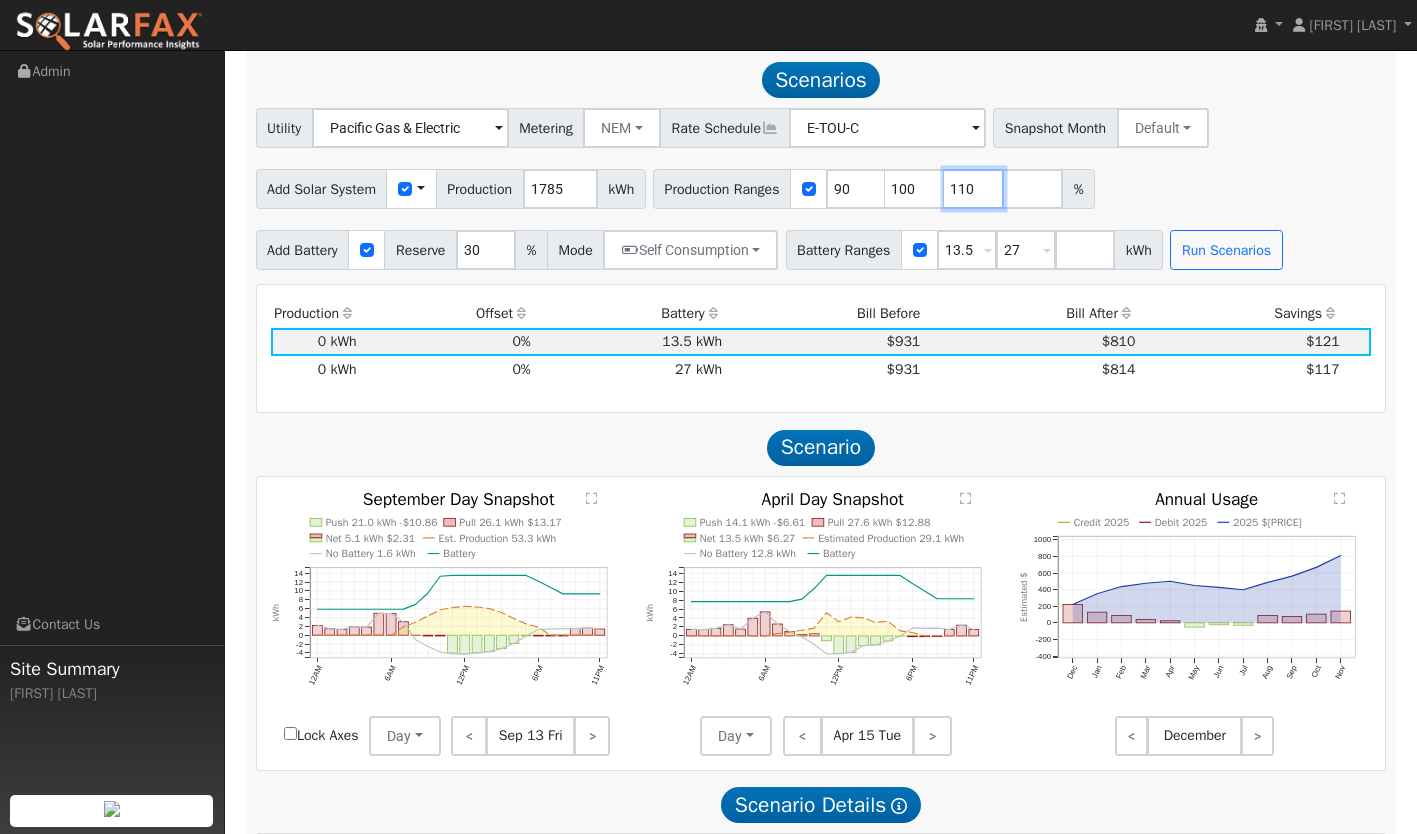 drag, startPoint x: 980, startPoint y: 193, endPoint x: 931, endPoint y: 188, distance: 49.25444 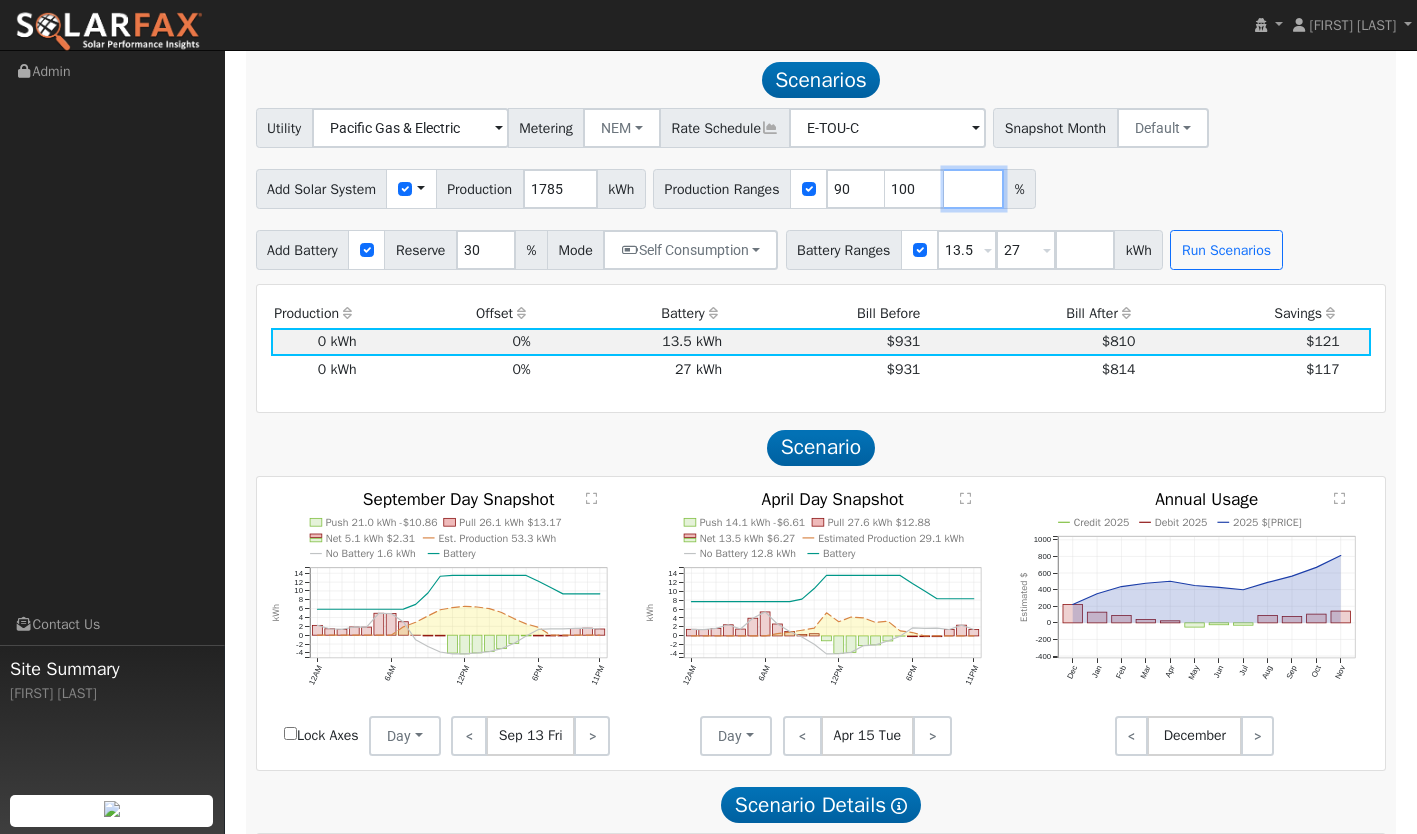type 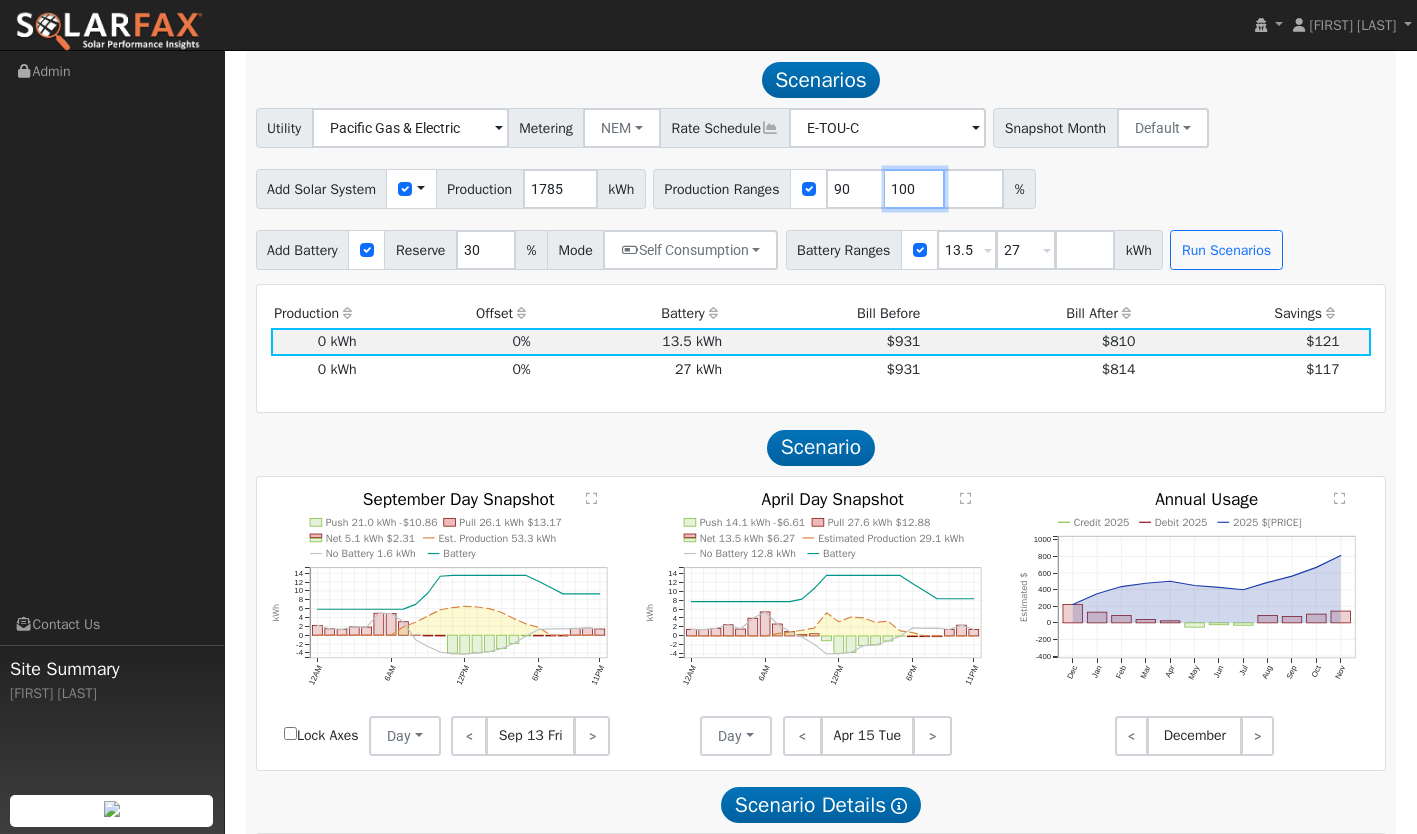 click on "100" at bounding box center [915, 189] 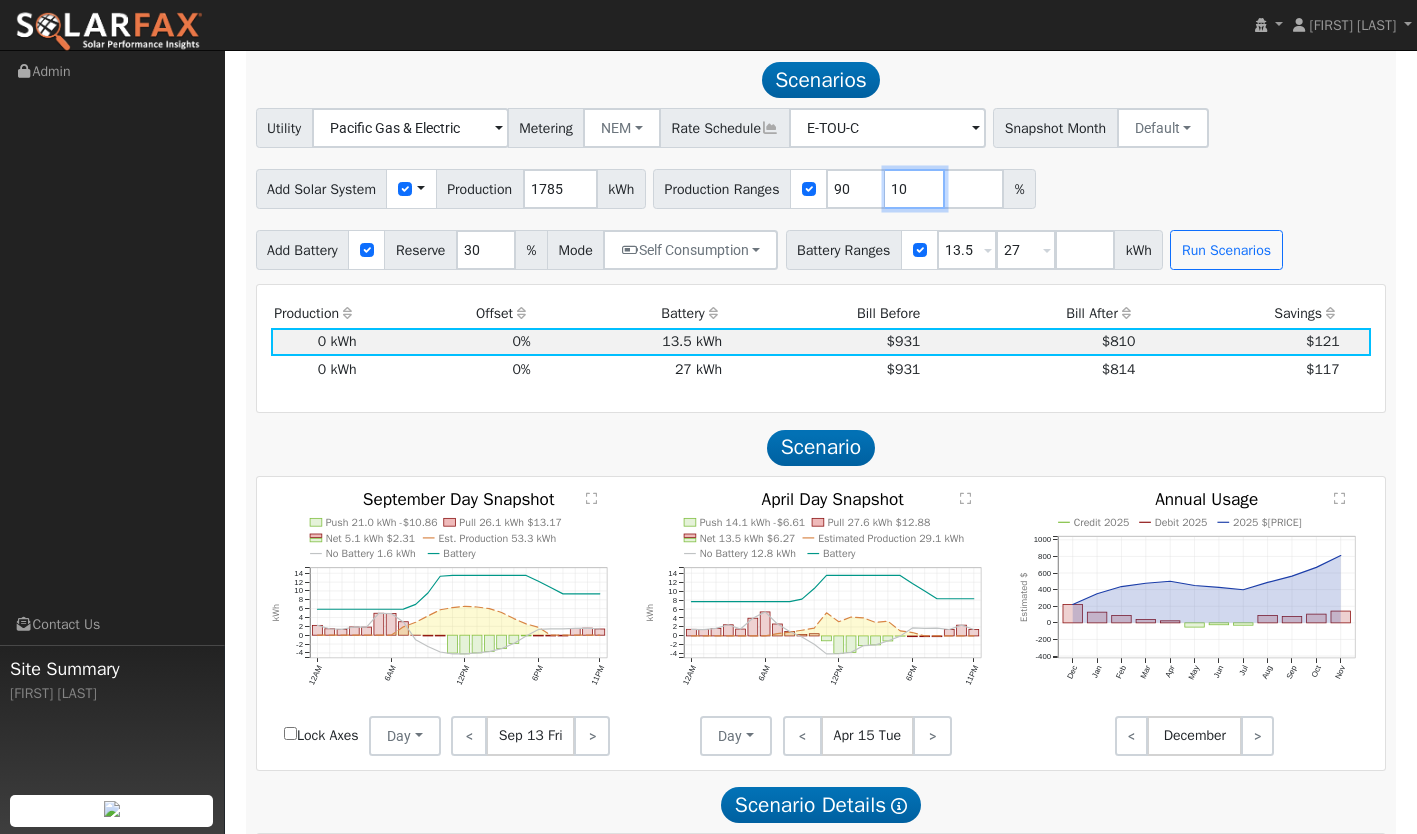 type on "0" 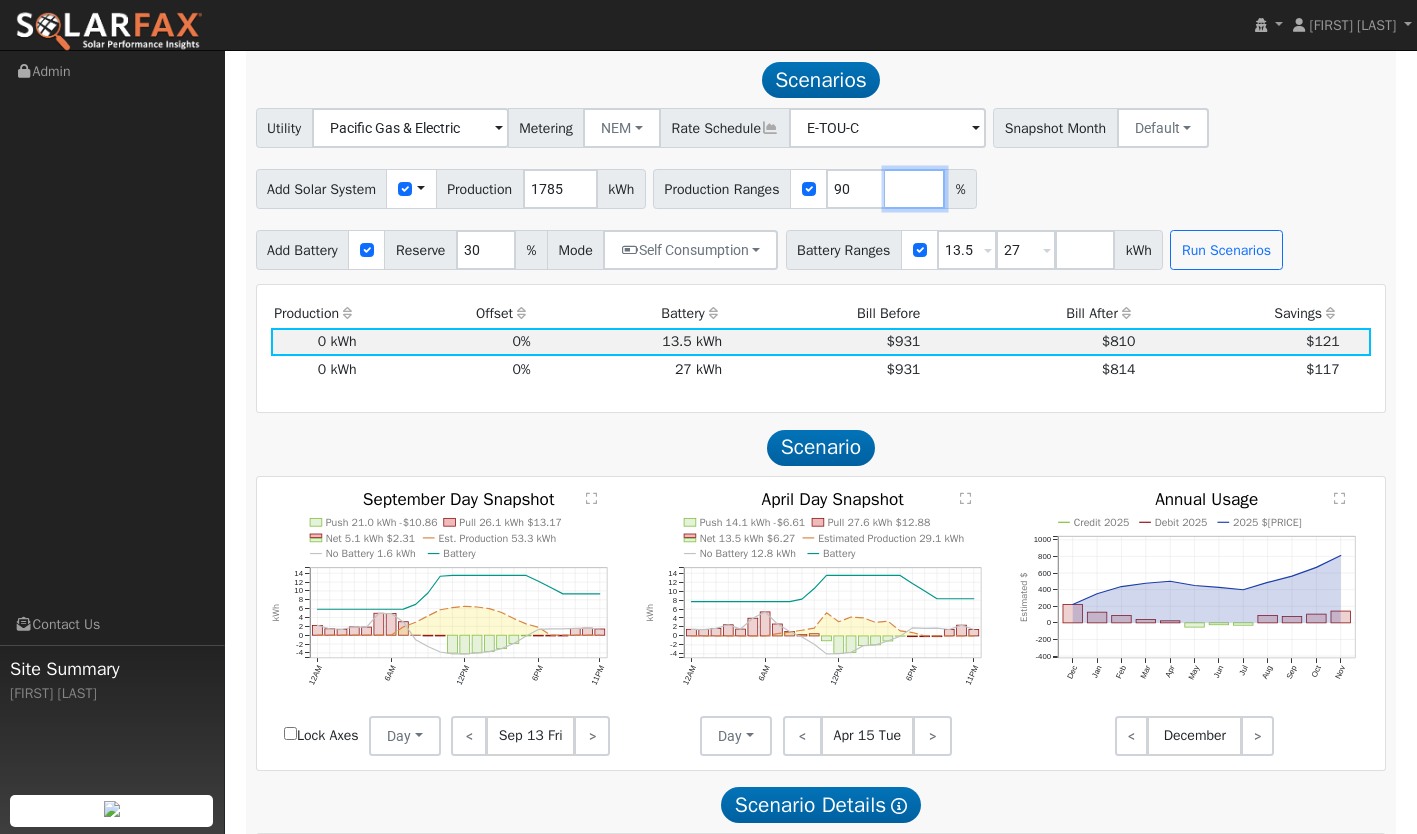 type 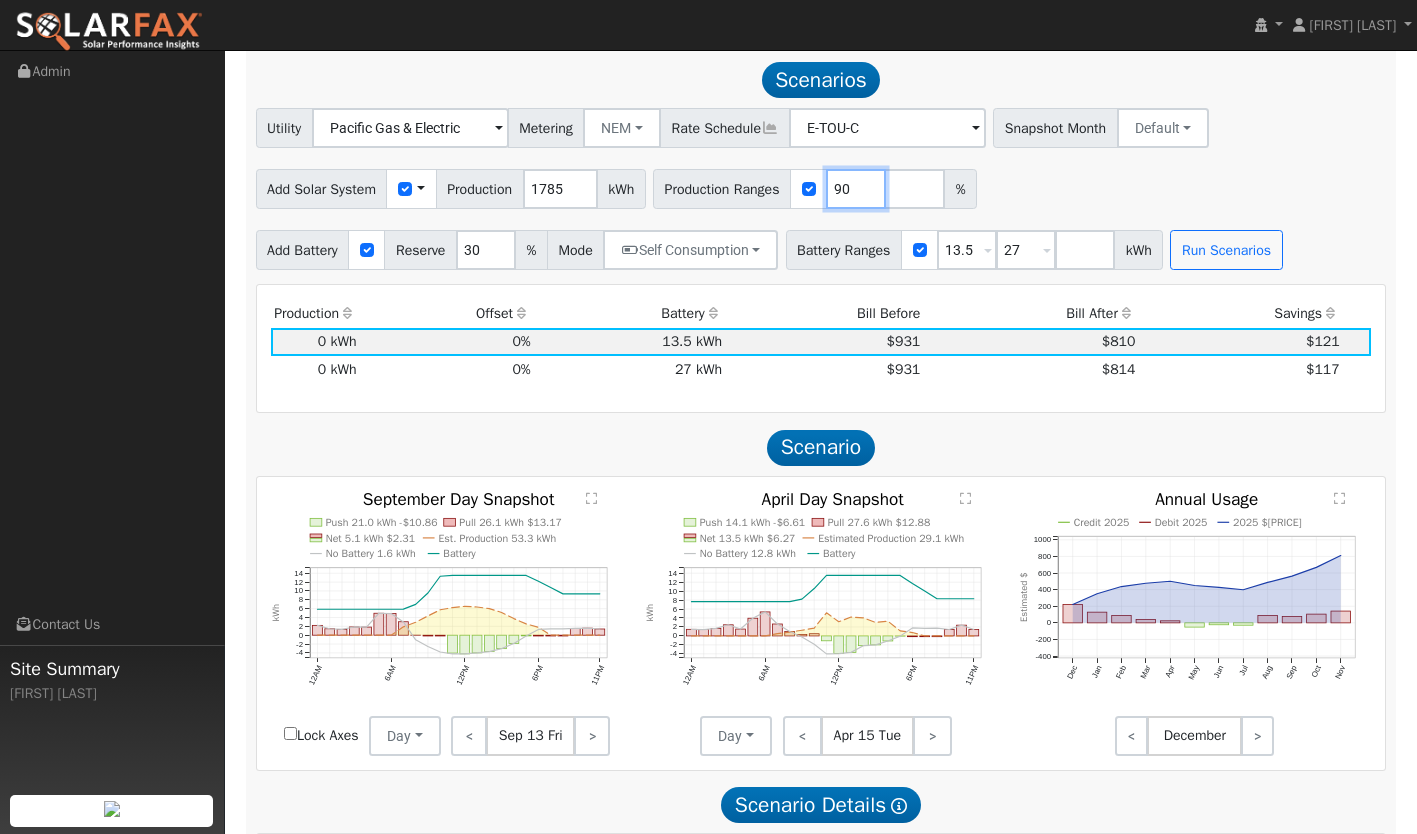 click on "90" at bounding box center (856, 189) 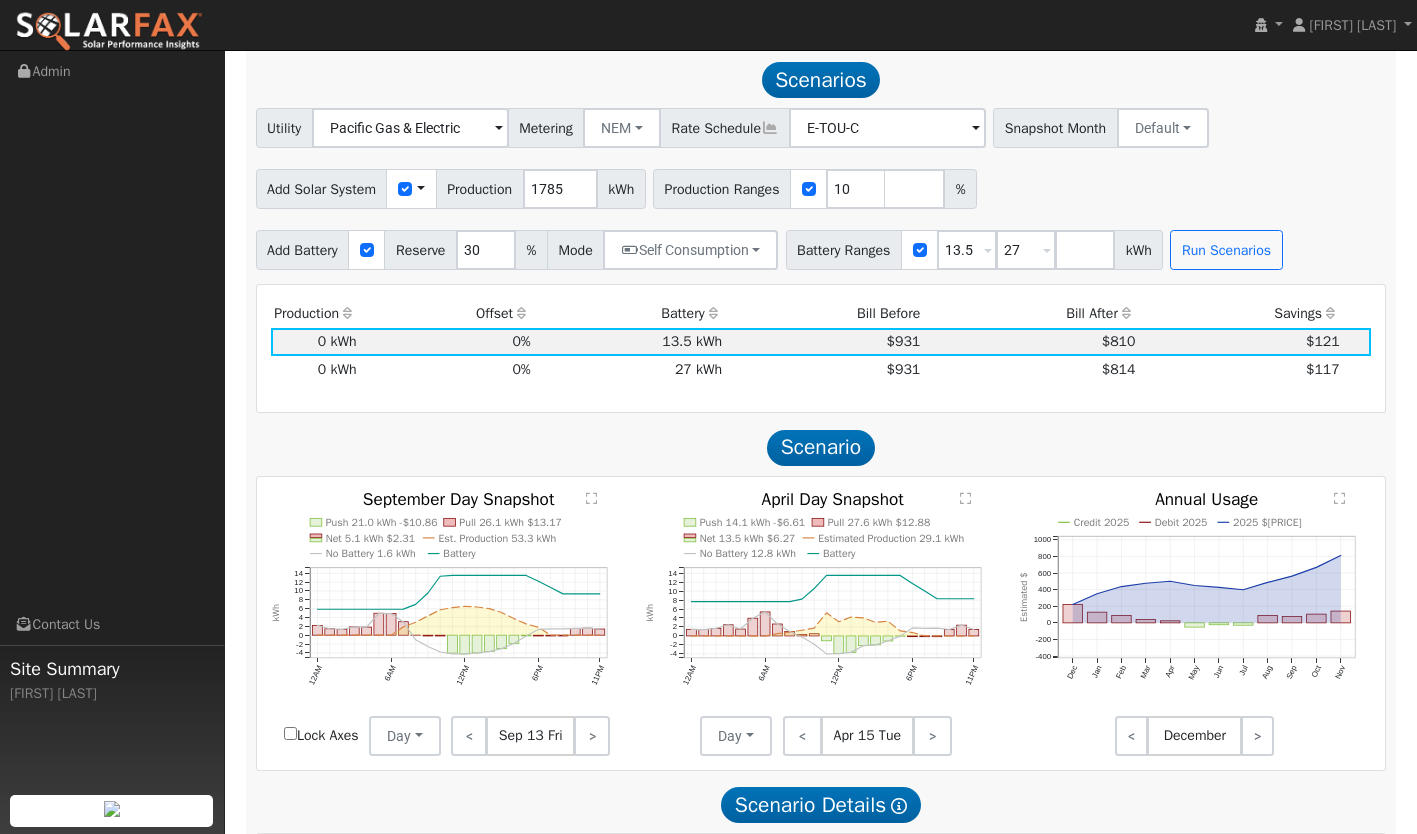 click on "Add Solar System Use CSV Data Production 1785 kWh Production Ranges 10 %" at bounding box center (821, 185) 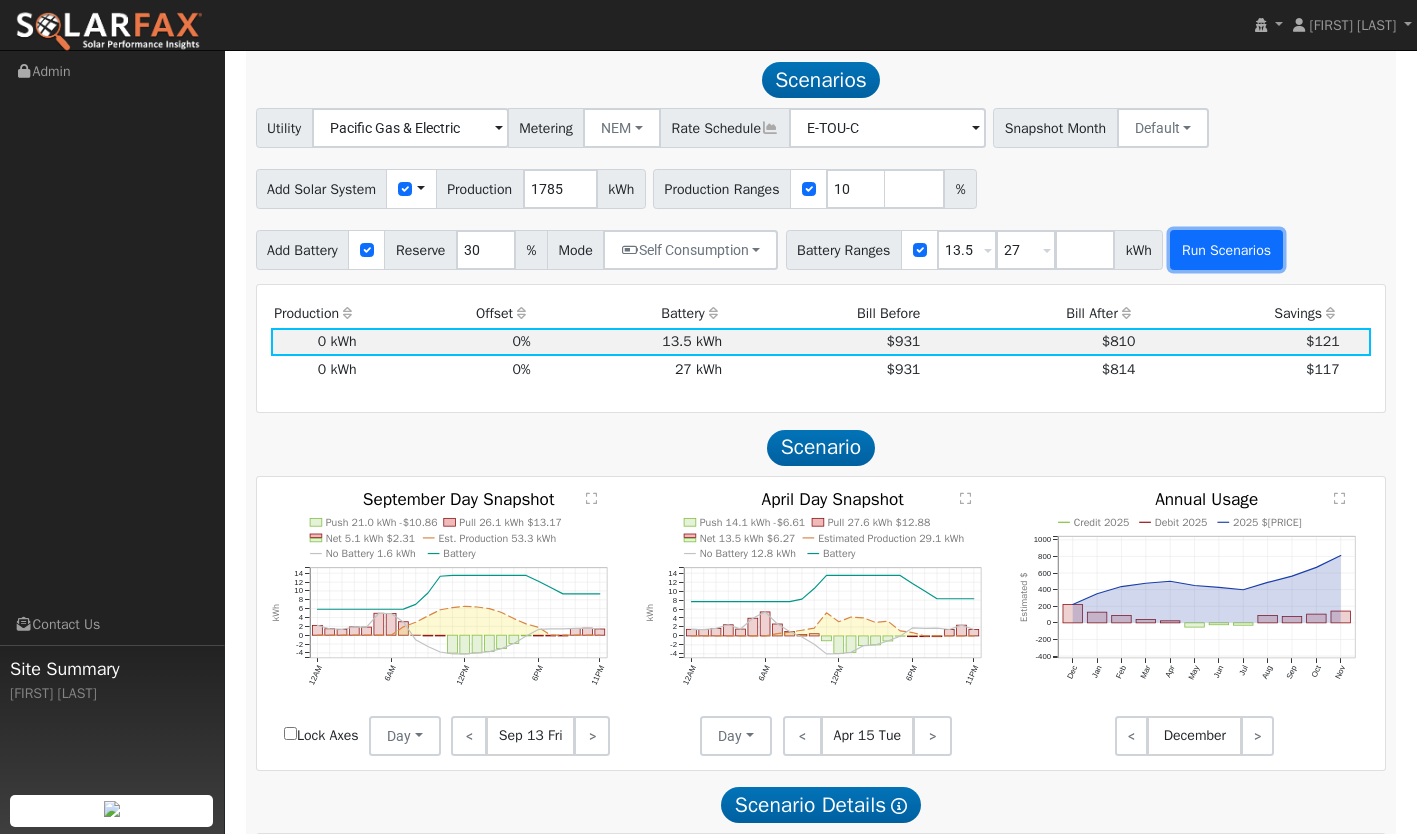 click on "Run Scenarios" at bounding box center [1226, 250] 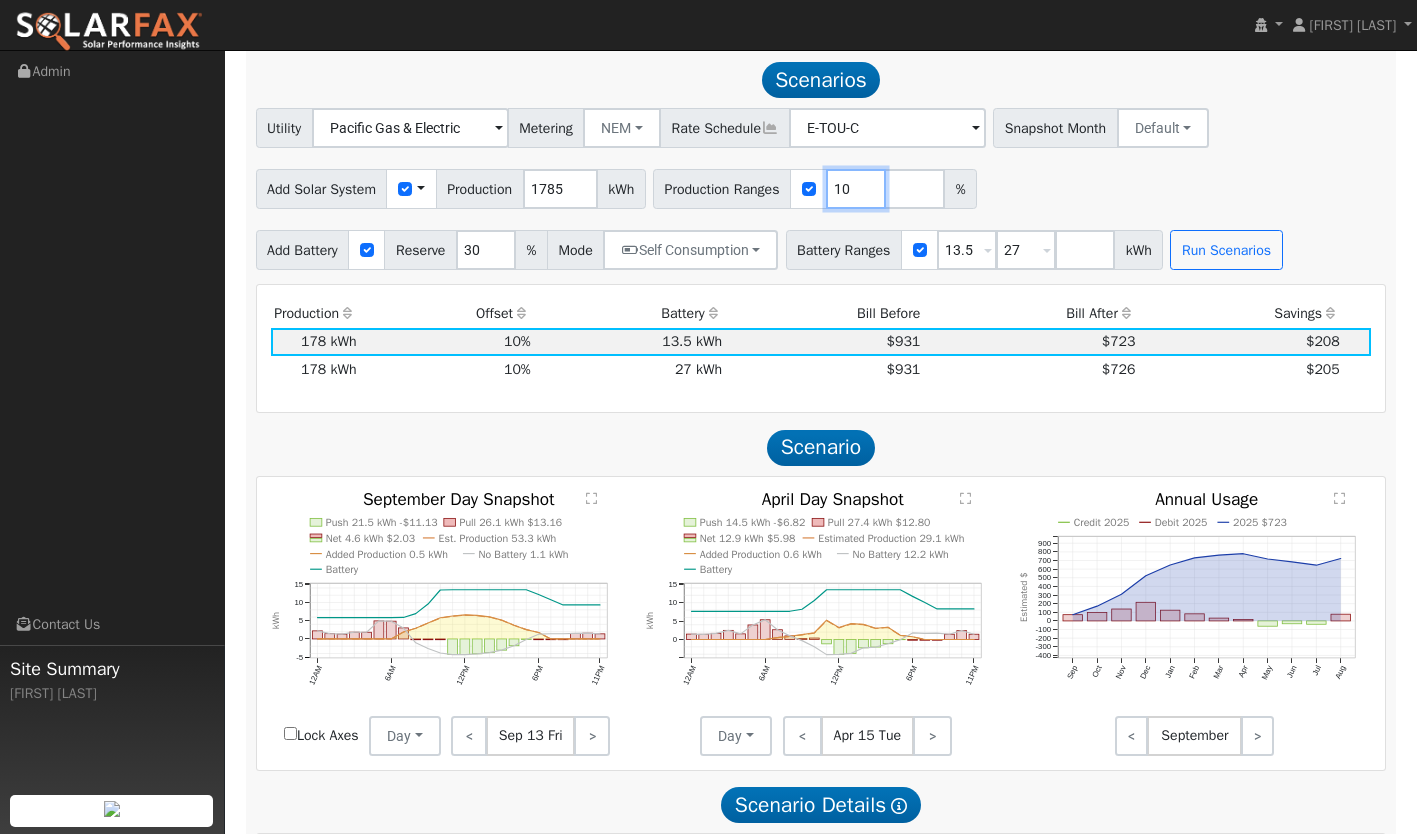 click on "10" at bounding box center [856, 189] 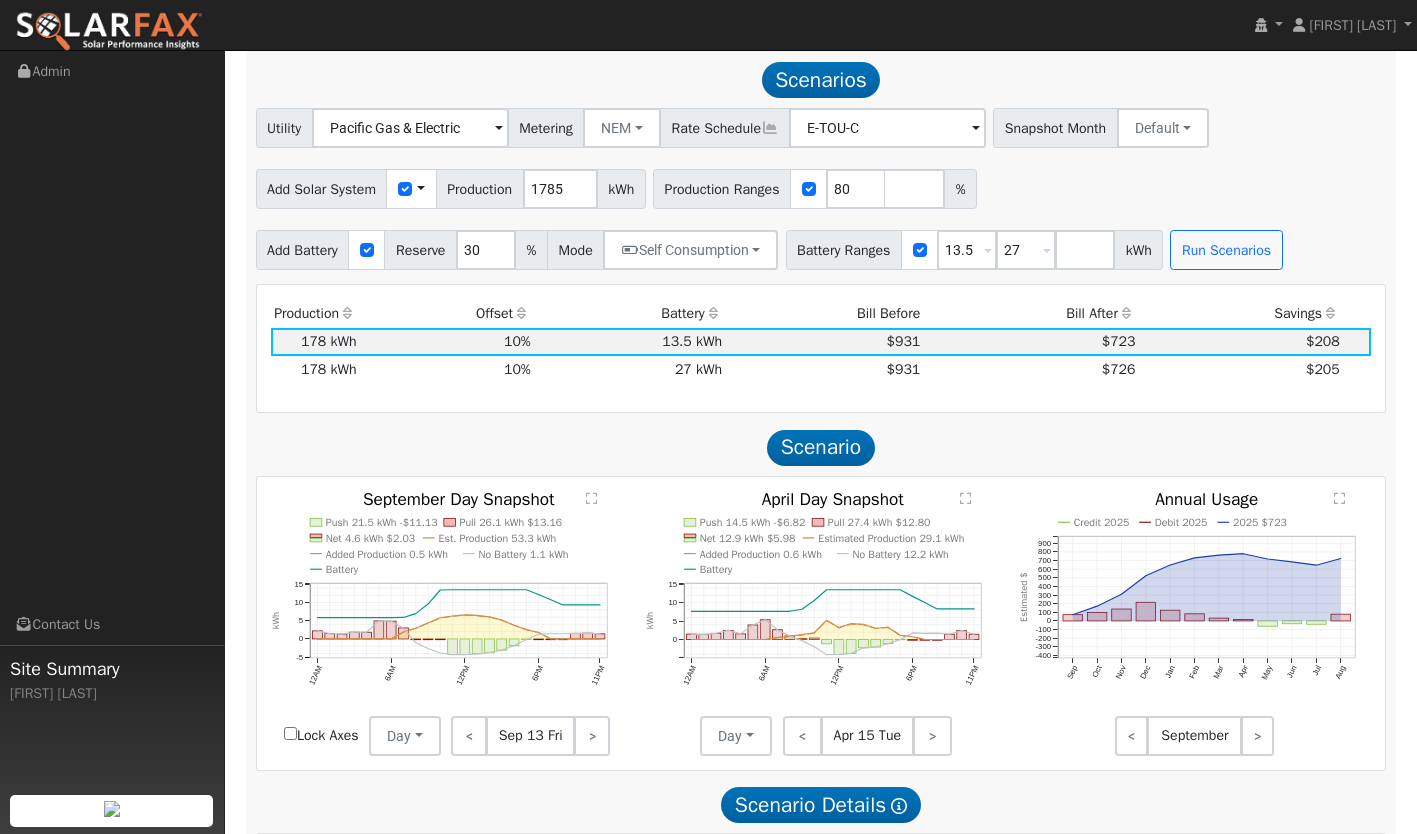 click on "Add Solar System Use CSV Data Production 1785 kWh Production Ranges 80 %" at bounding box center (821, 185) 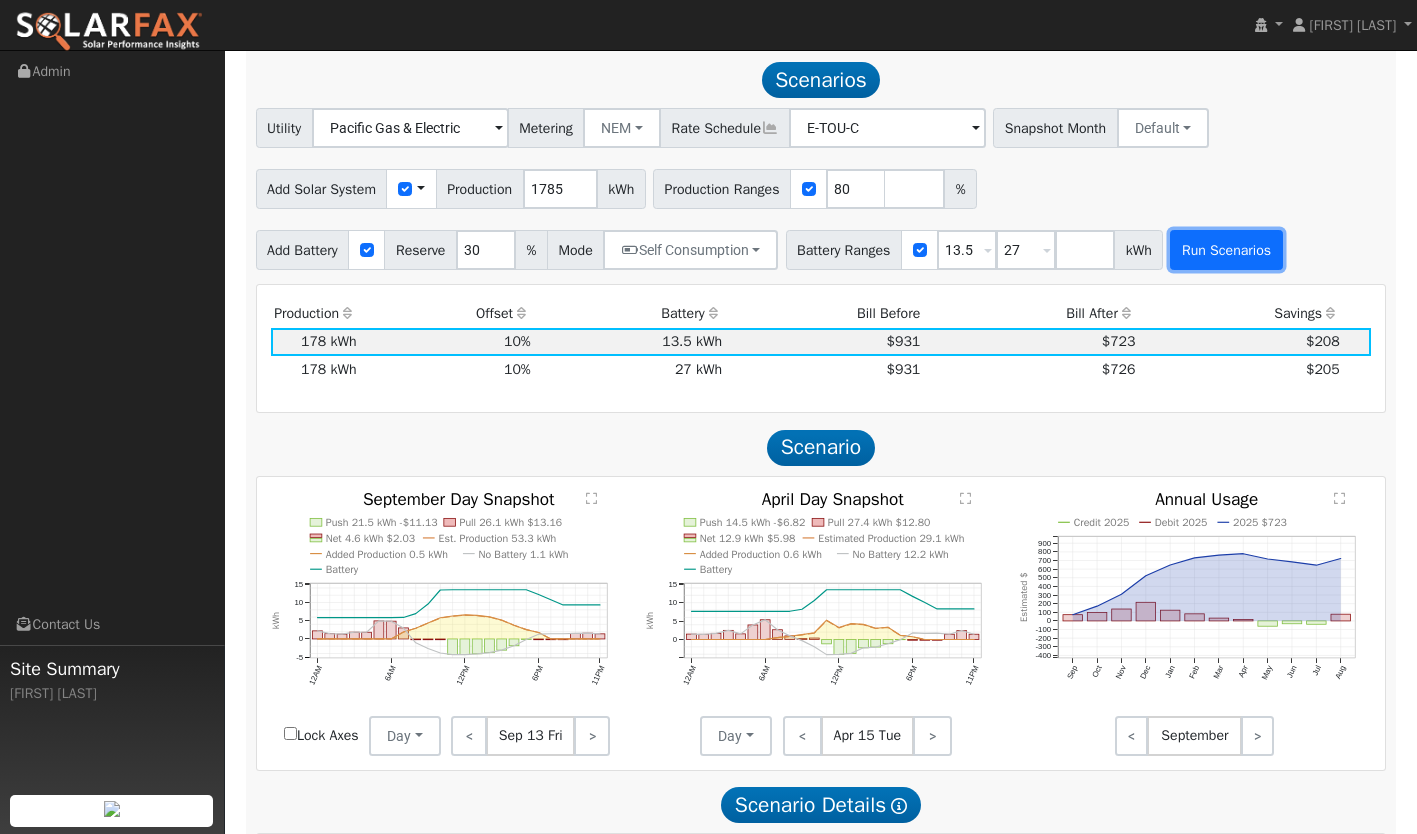 click on "Run Scenarios" at bounding box center (1226, 250) 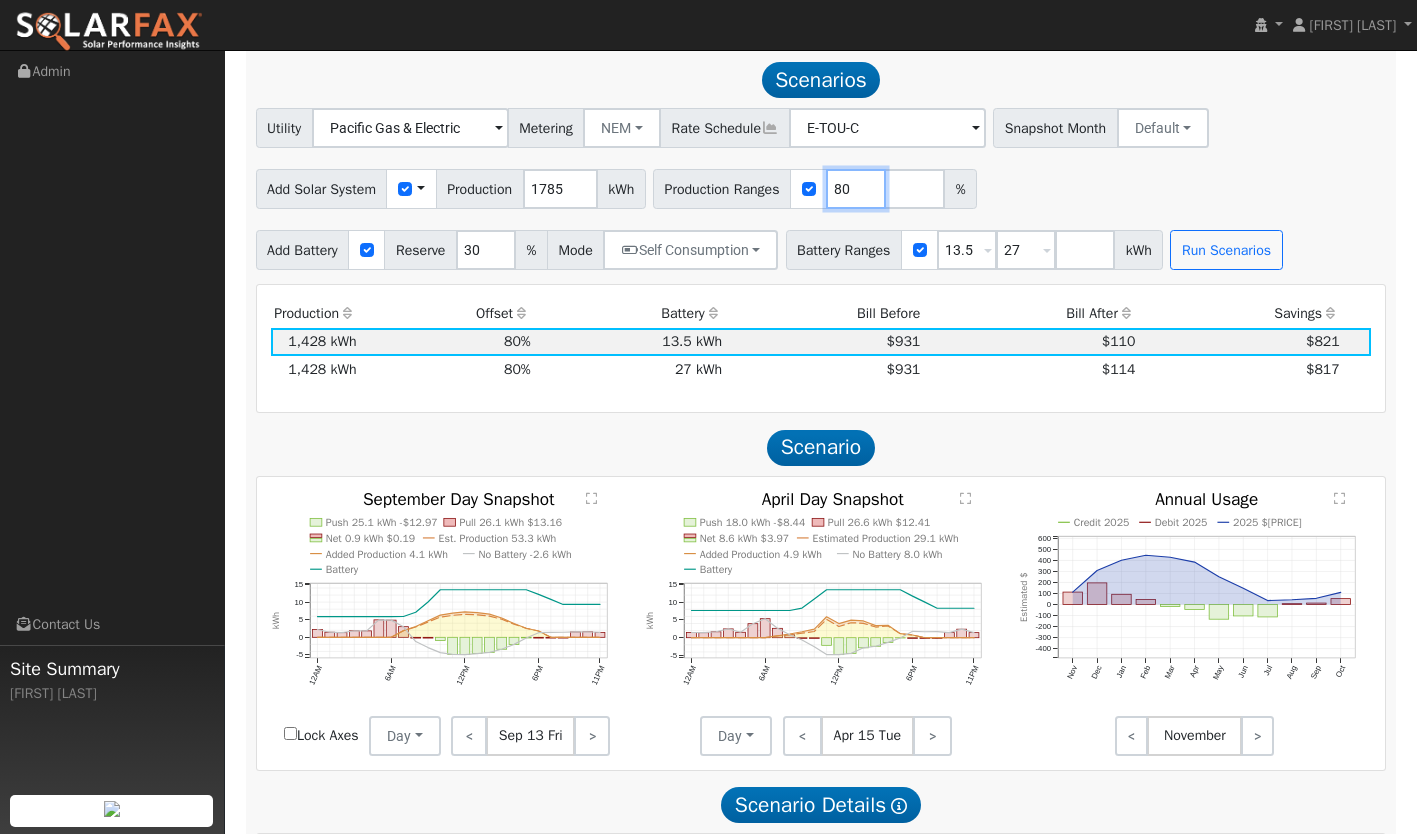 click on "80" at bounding box center (856, 189) 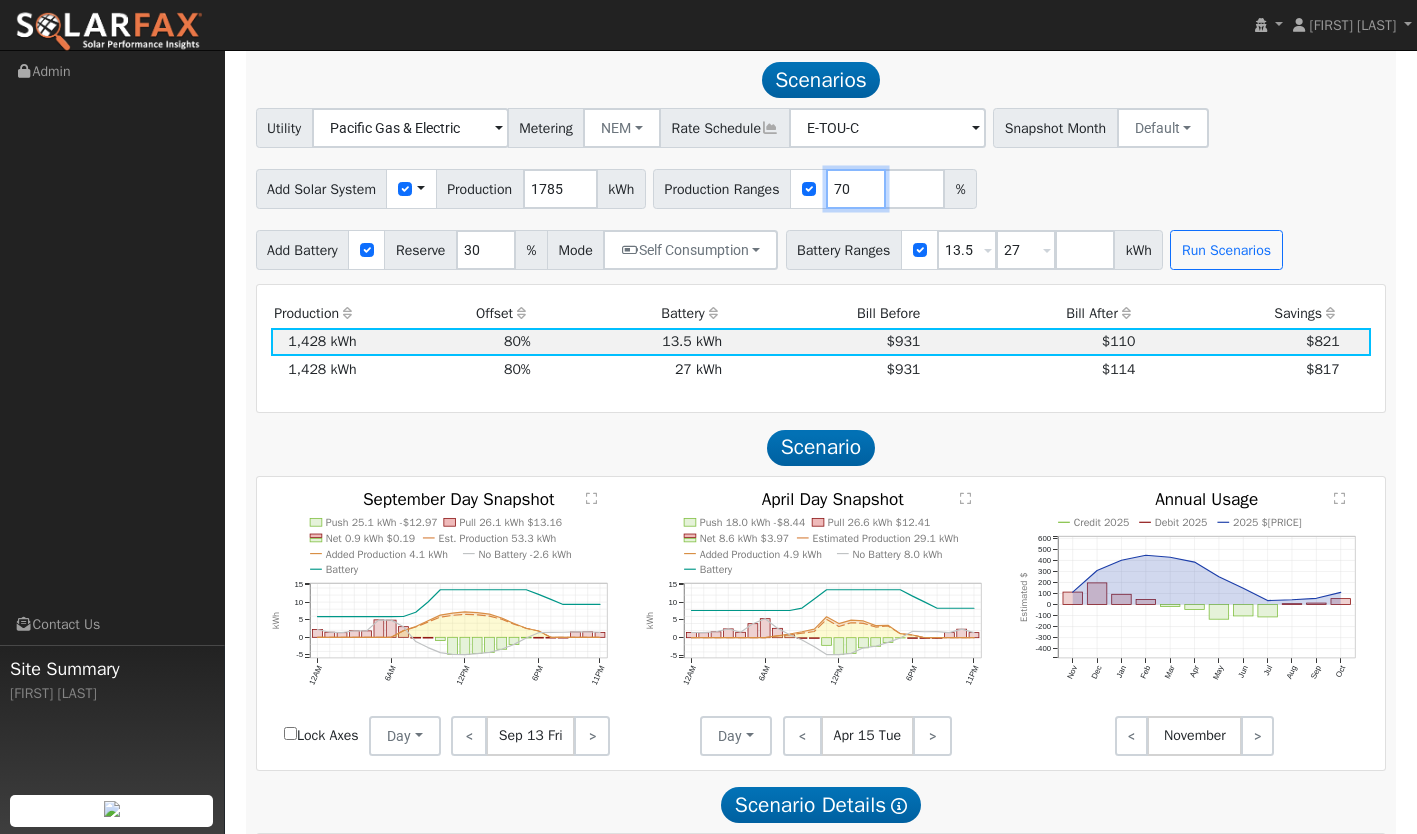 type on "70" 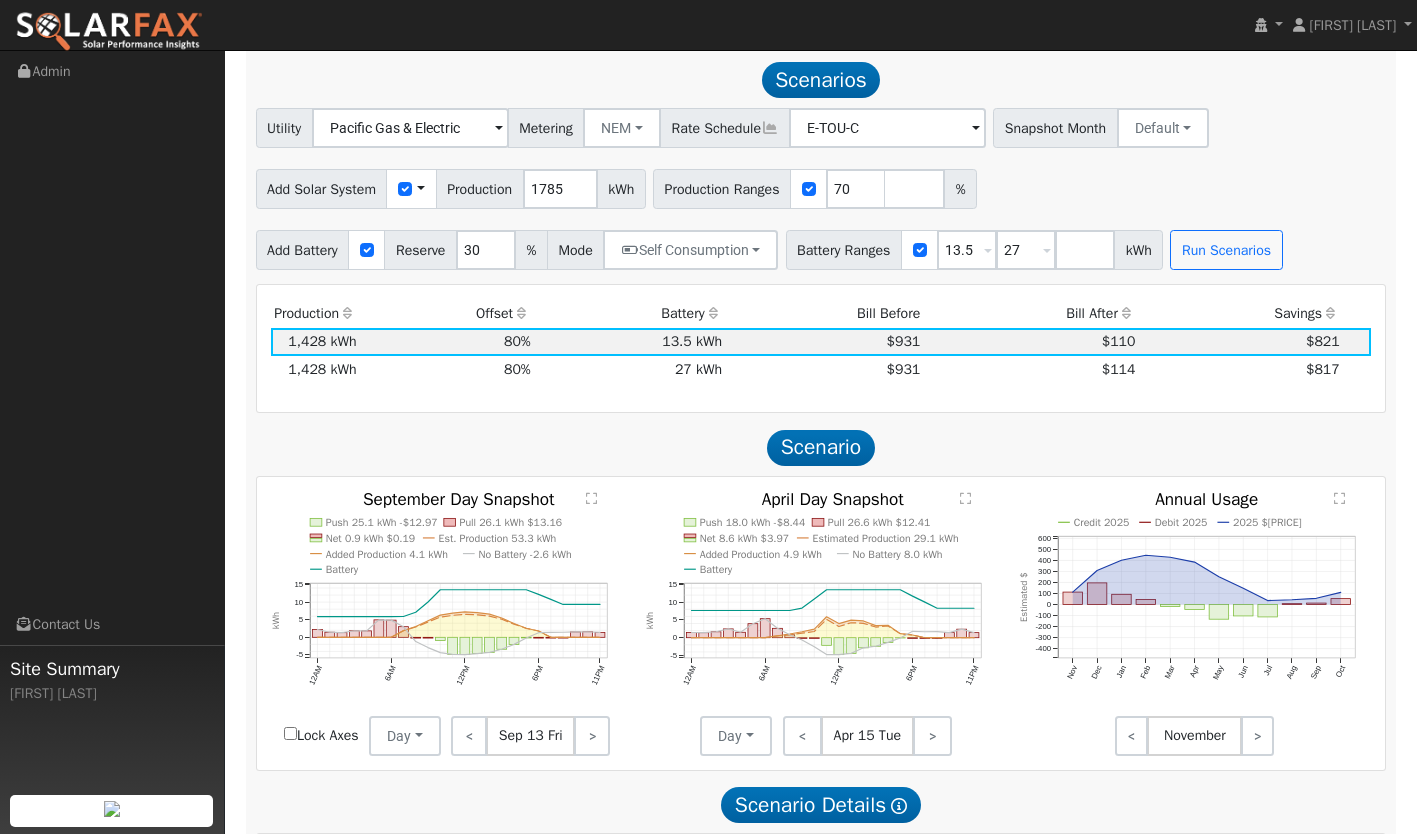 click on "Add Solar System Use CSV Data Production 1785 kWh Production Ranges 70 %" at bounding box center (821, 185) 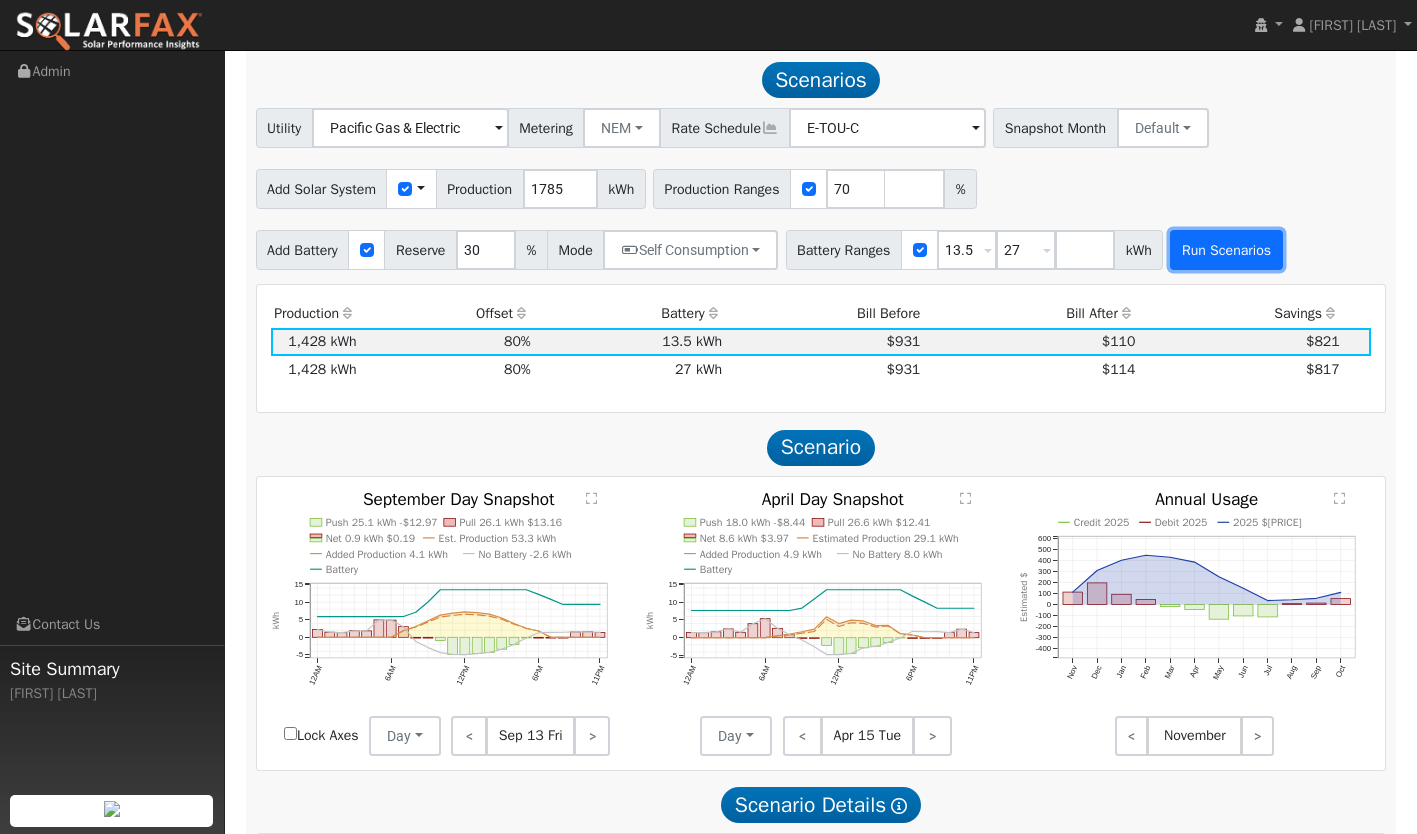 click on "Run Scenarios" at bounding box center [1226, 250] 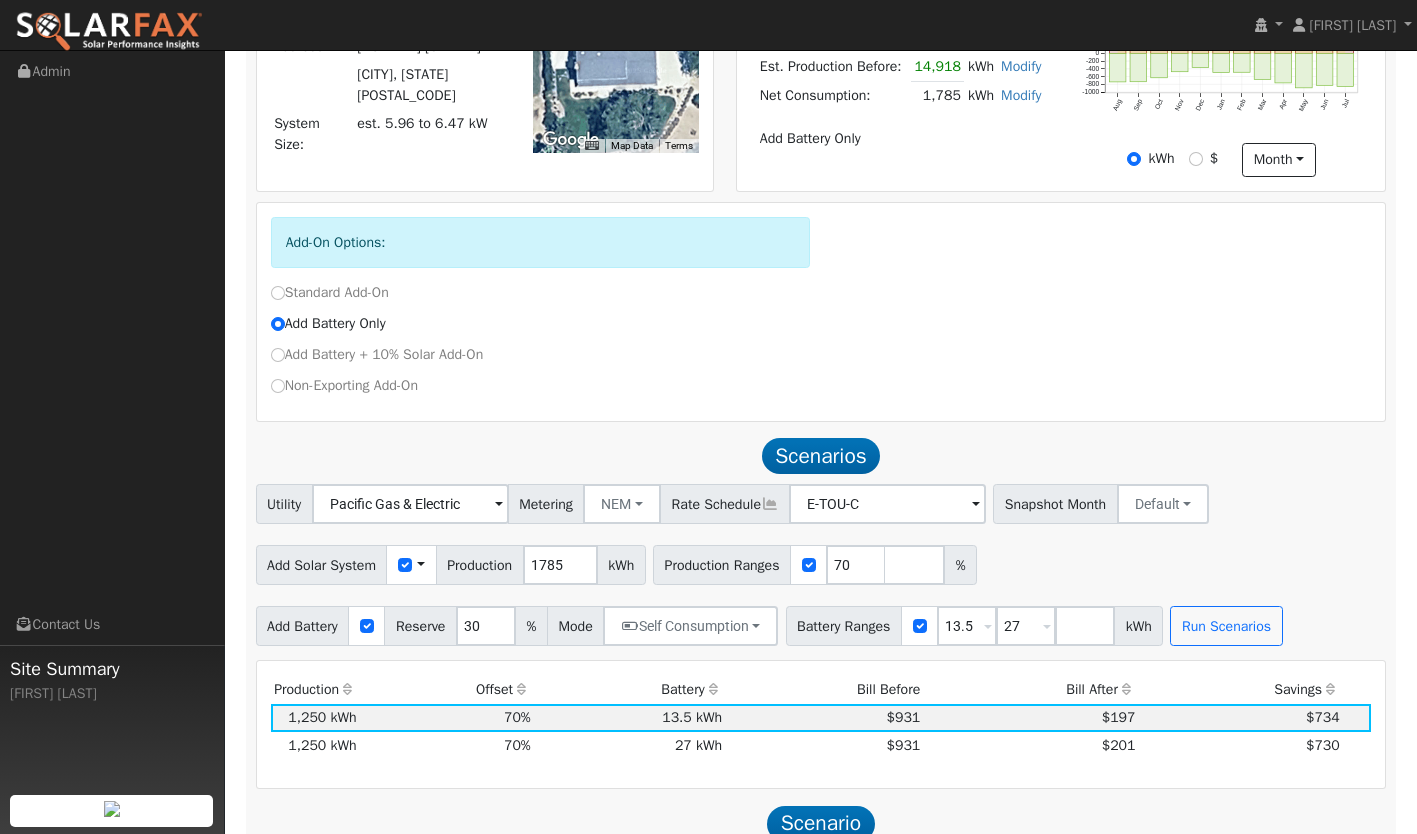 scroll, scrollTop: 520, scrollLeft: 0, axis: vertical 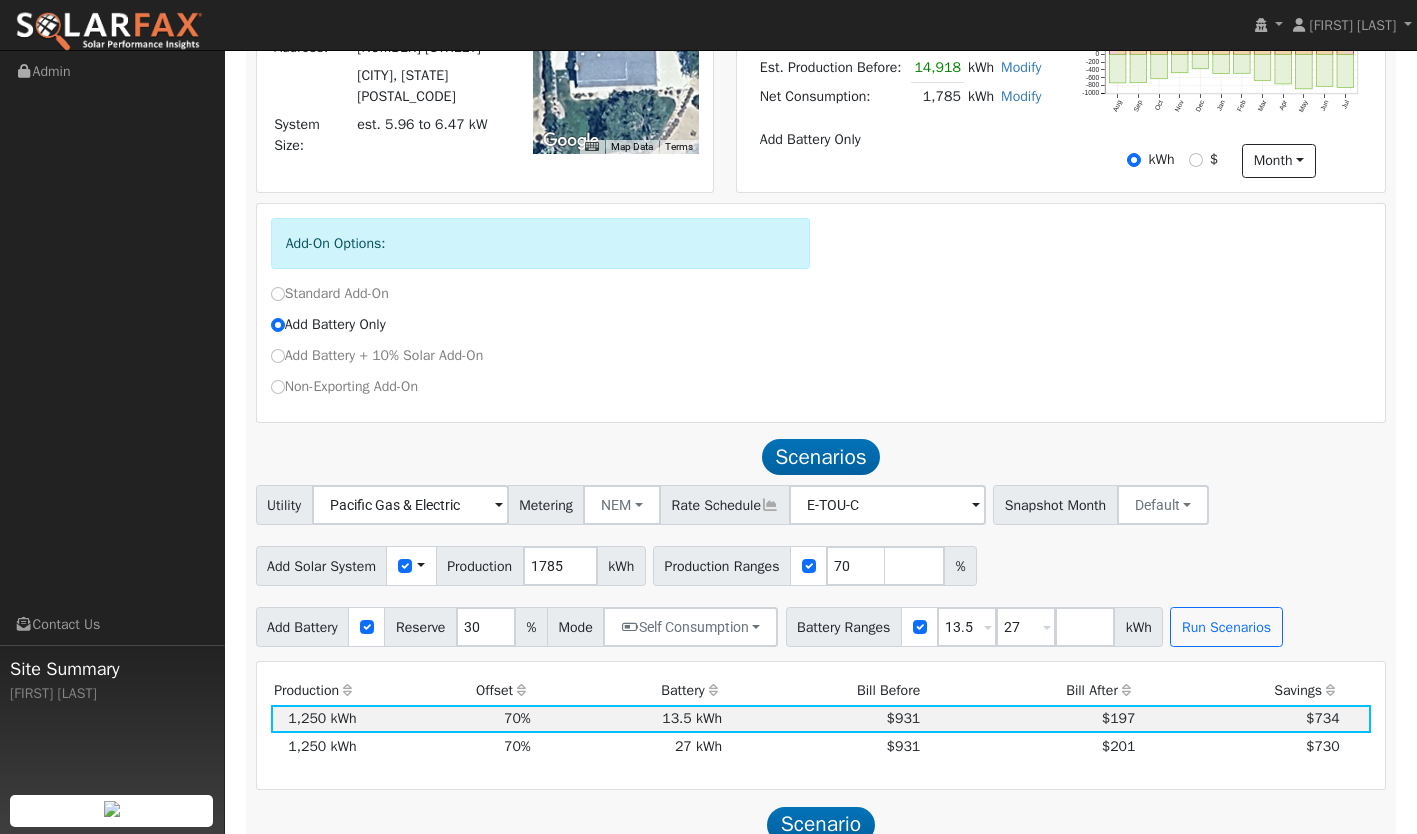 click on "Use CSV Data" at bounding box center (411, 566) 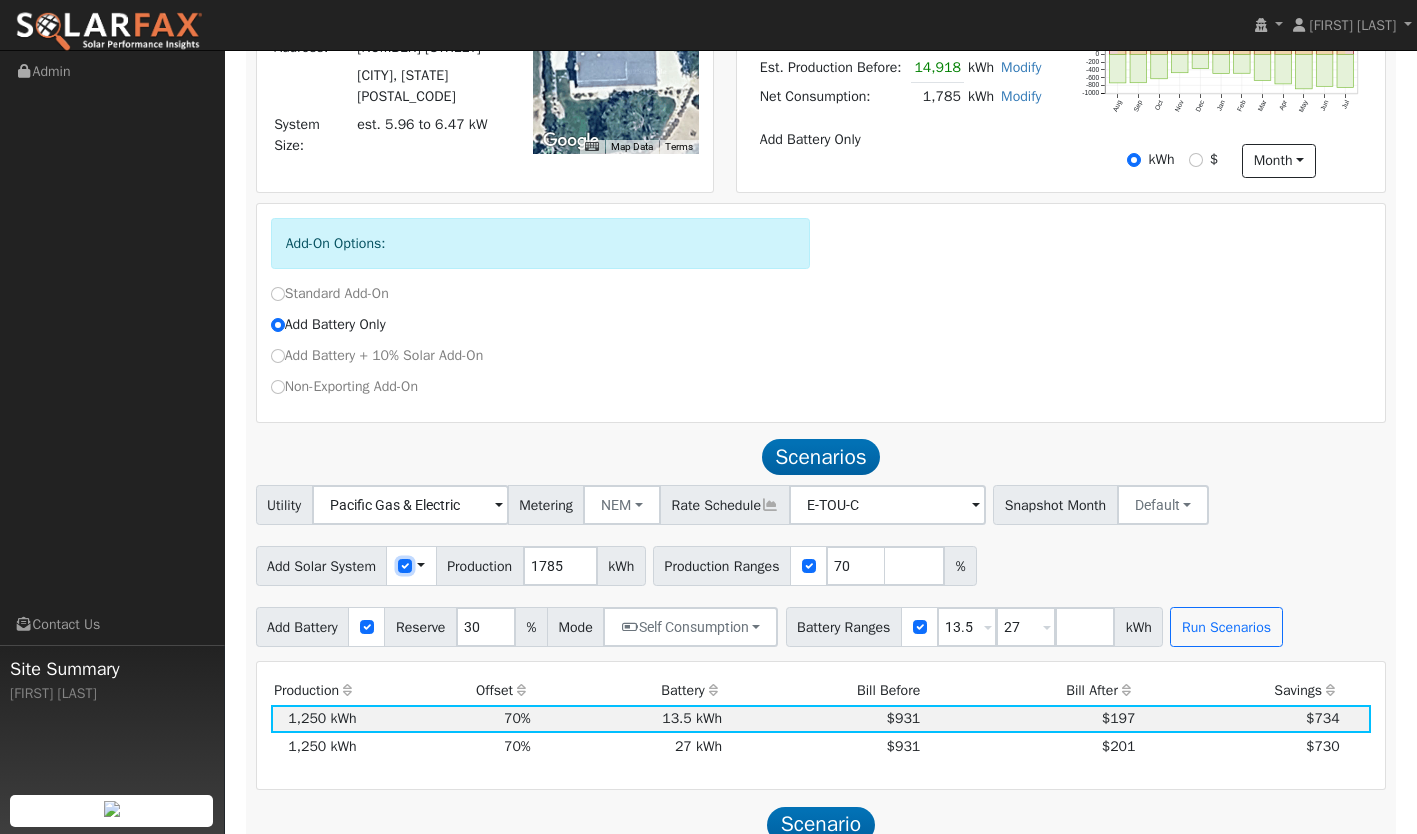 click at bounding box center [405, 566] 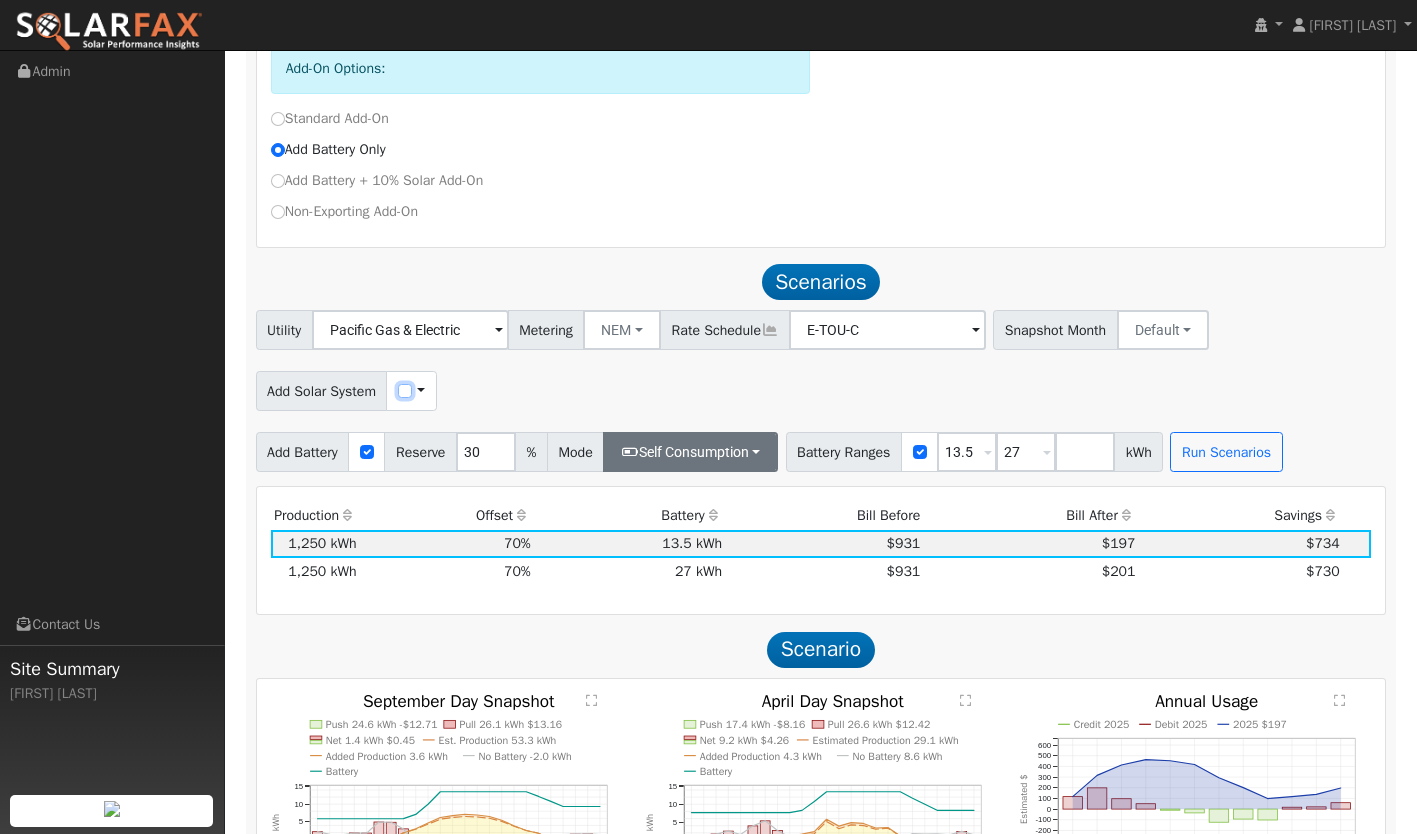 scroll, scrollTop: 700, scrollLeft: 0, axis: vertical 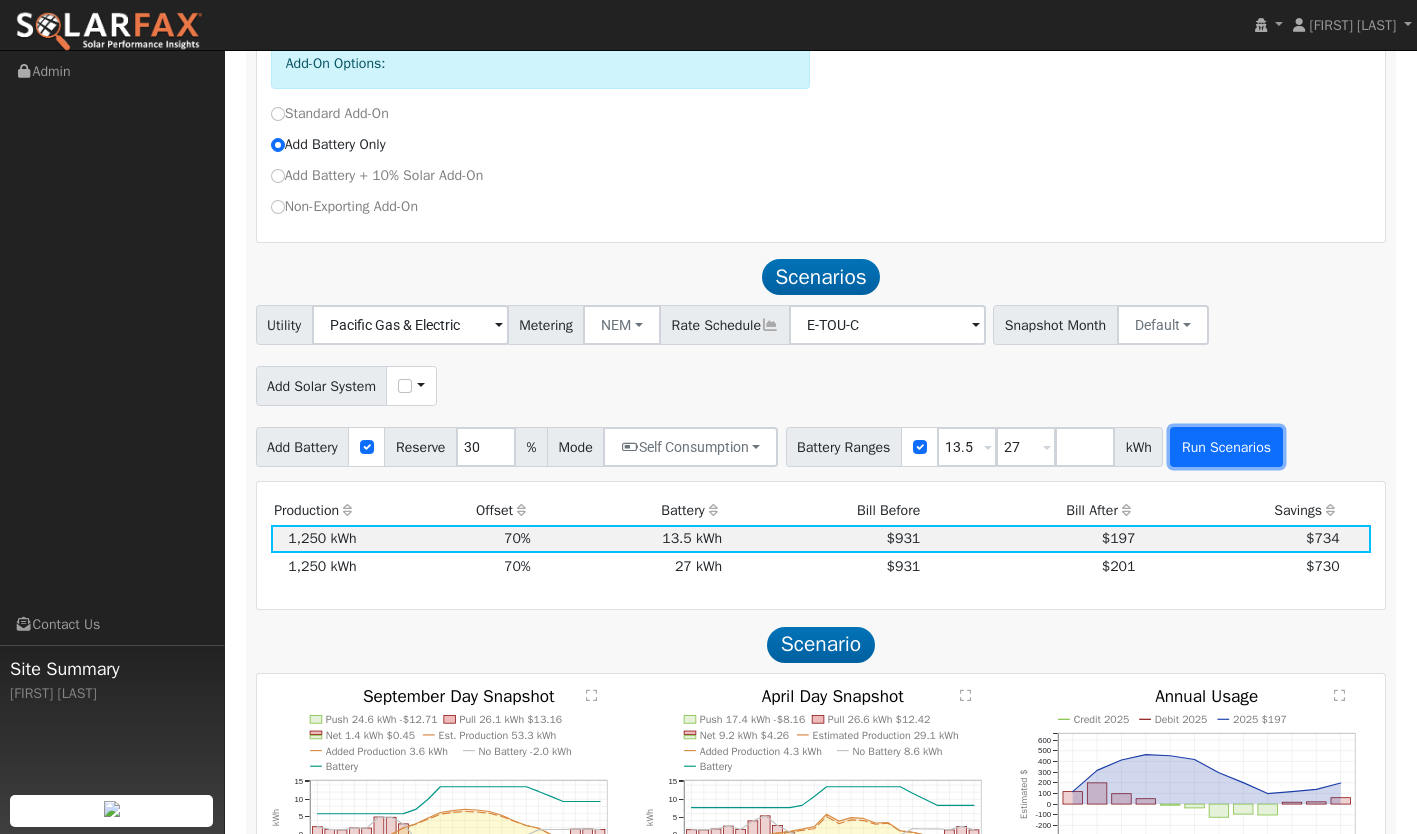 click on "Run Scenarios" at bounding box center [1226, 447] 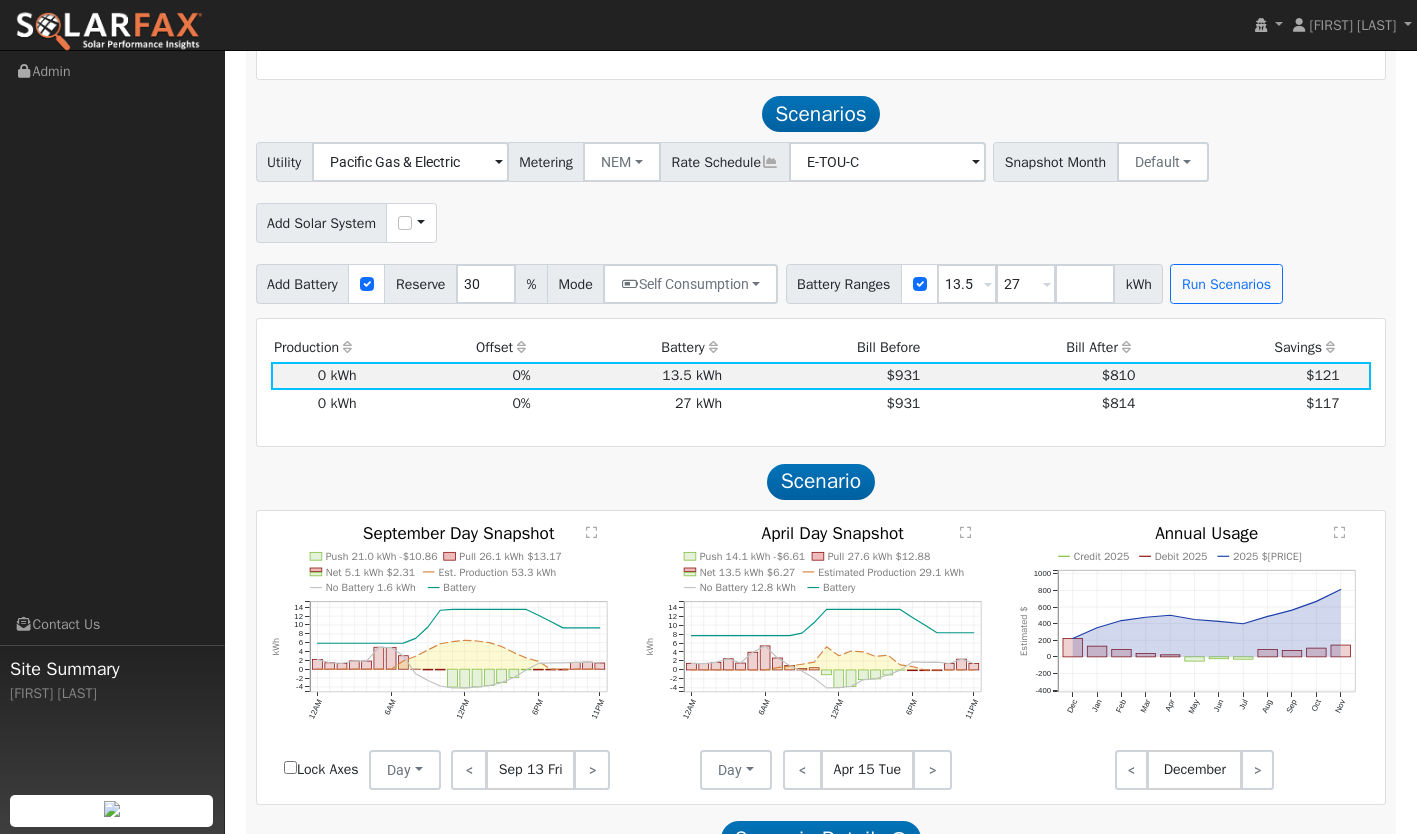 scroll, scrollTop: 859, scrollLeft: 0, axis: vertical 